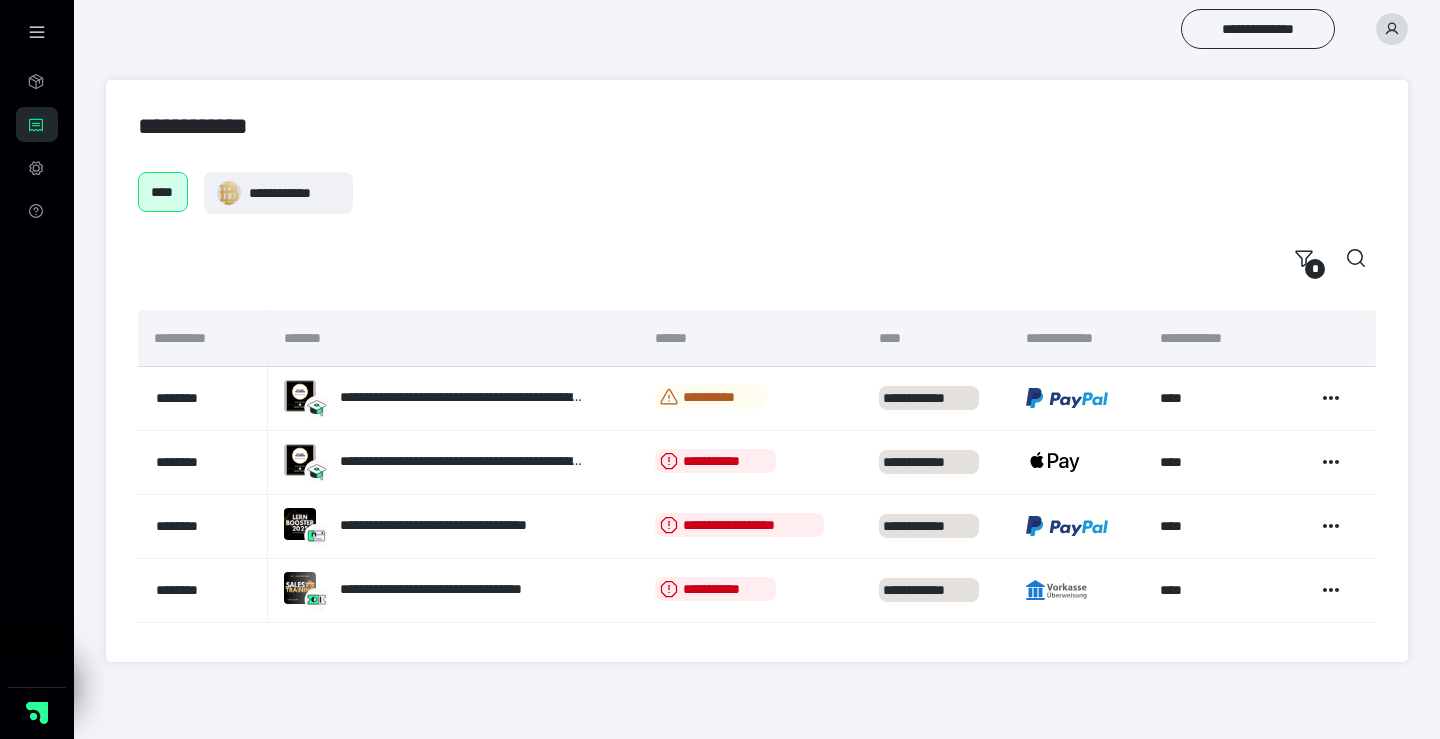 scroll, scrollTop: 0, scrollLeft: 0, axis: both 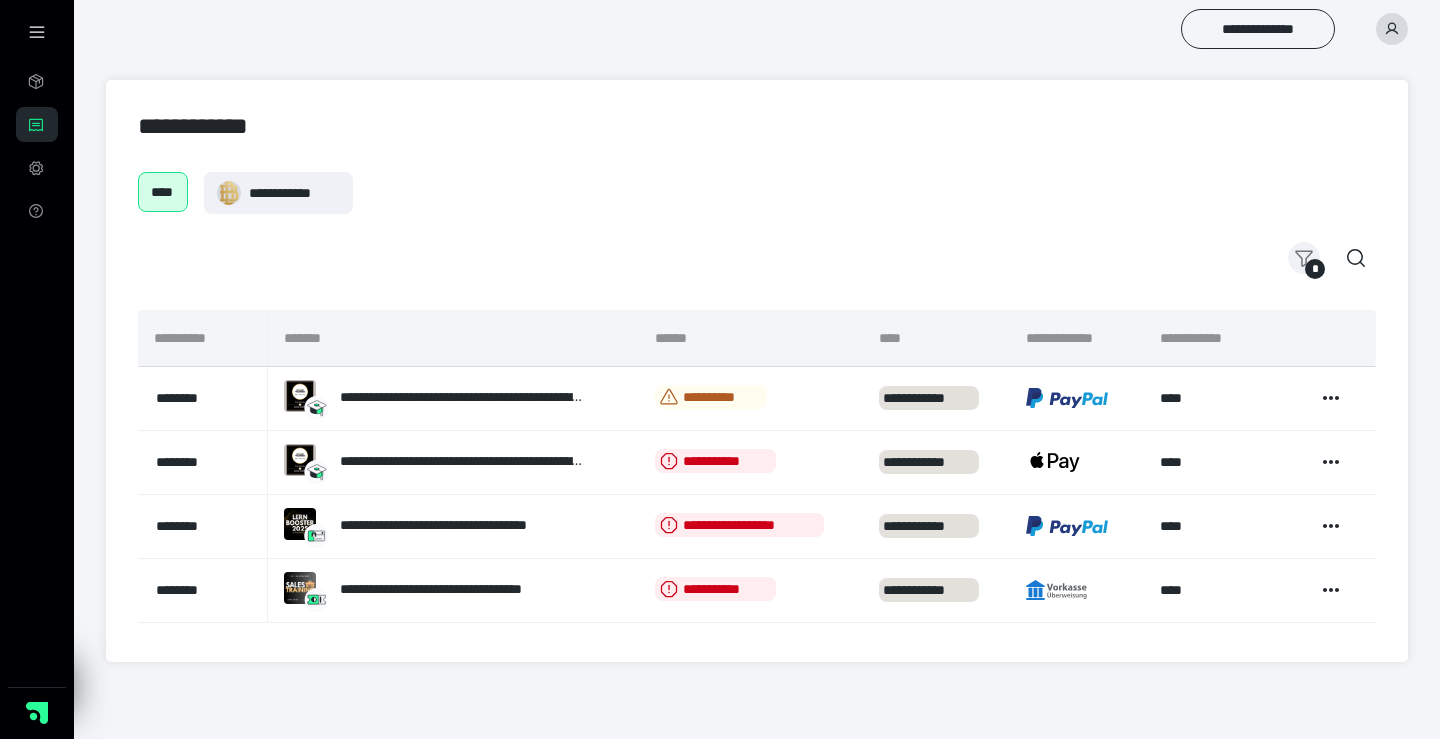 click on "*" at bounding box center (1315, 269) 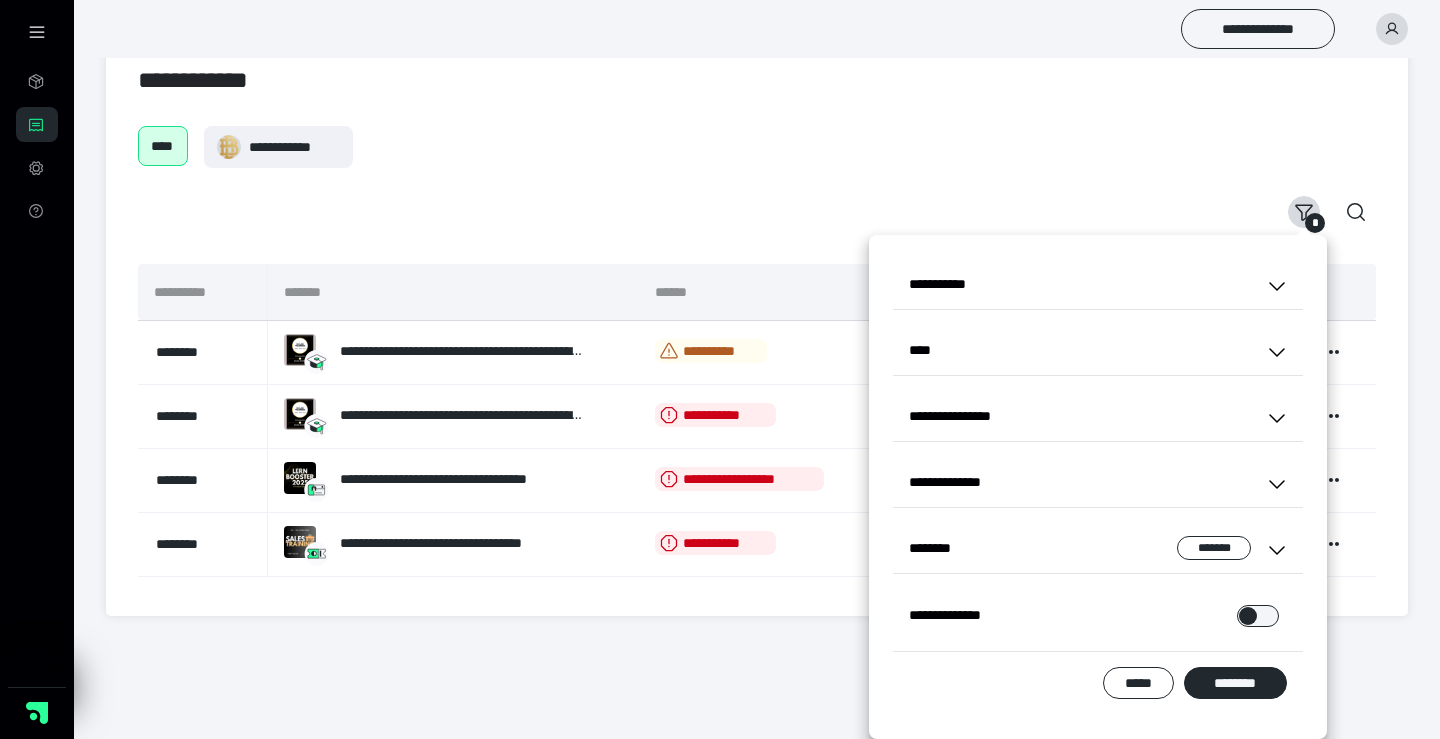 scroll, scrollTop: 52, scrollLeft: 0, axis: vertical 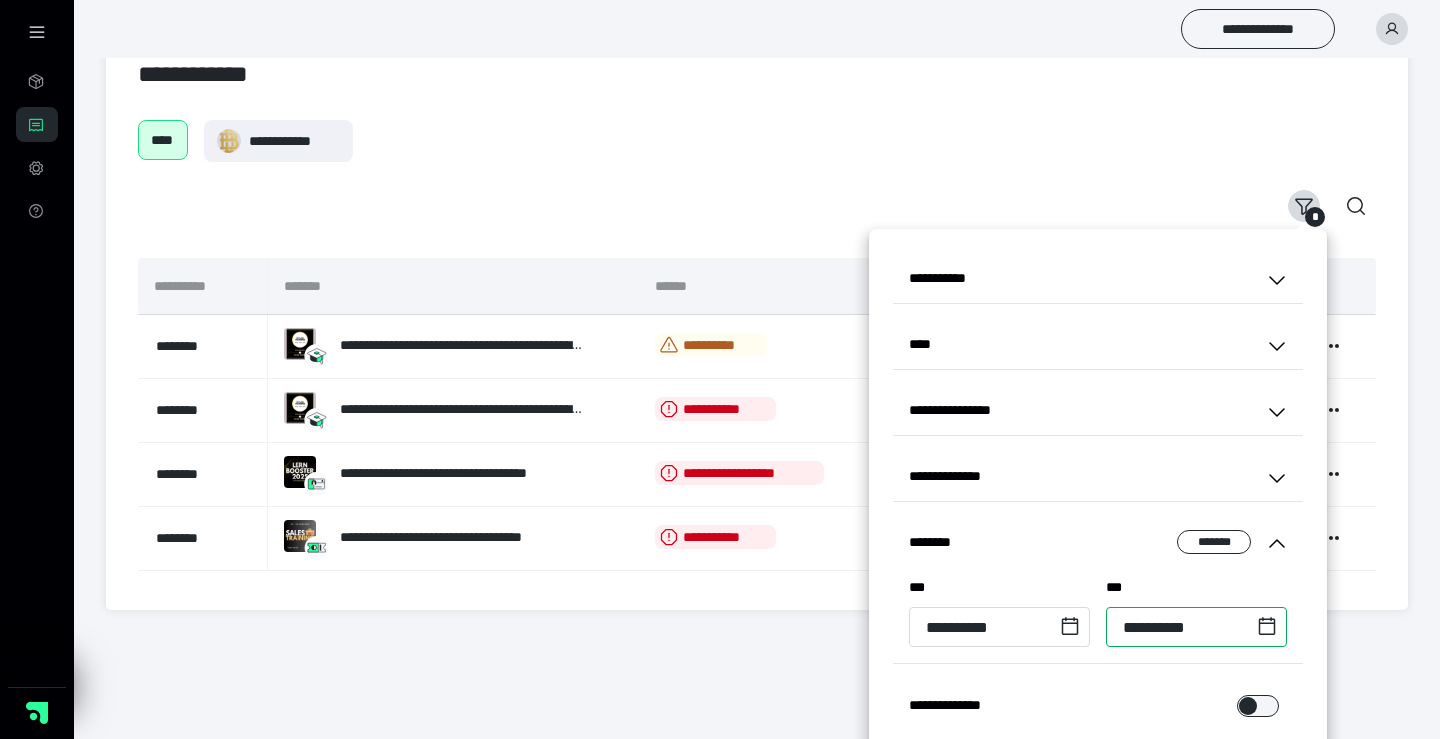 click on "**********" at bounding box center (1196, 627) 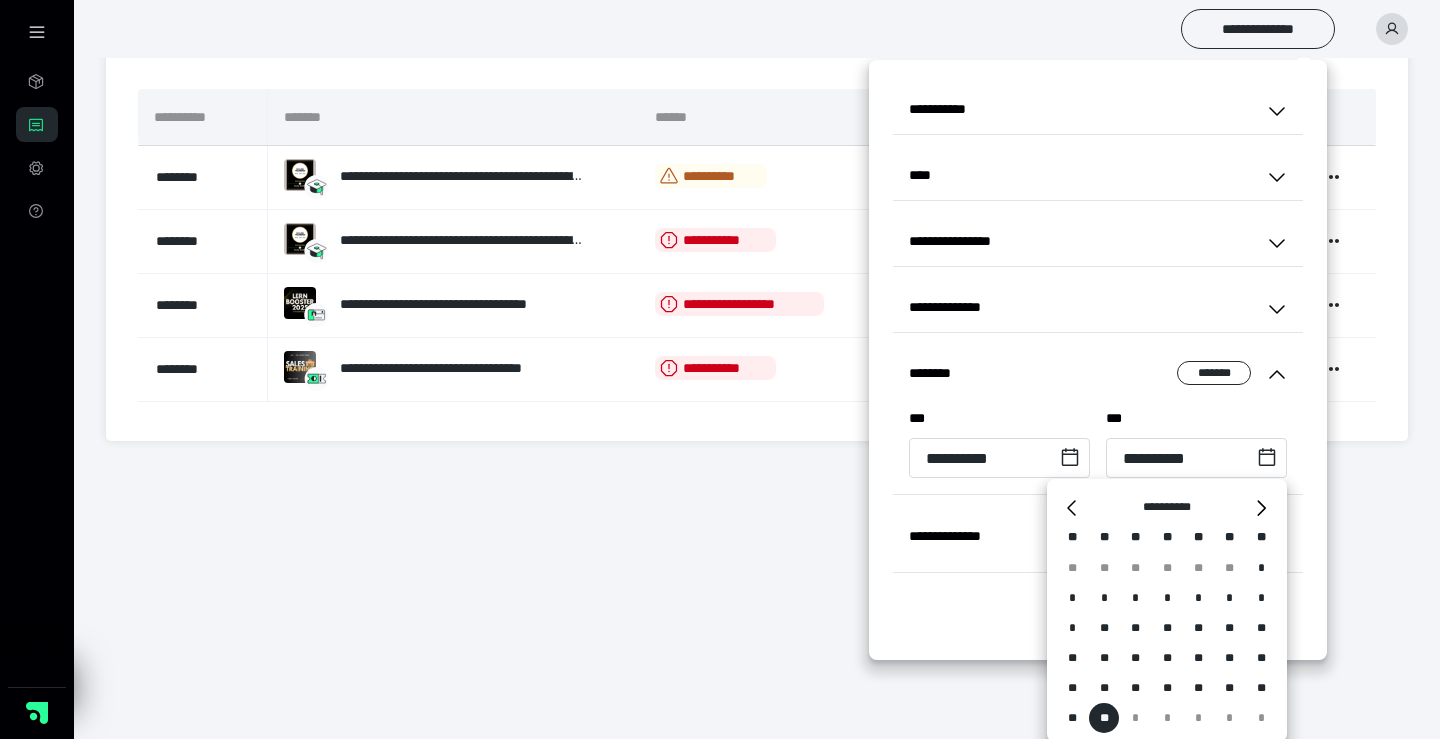scroll, scrollTop: 148, scrollLeft: 0, axis: vertical 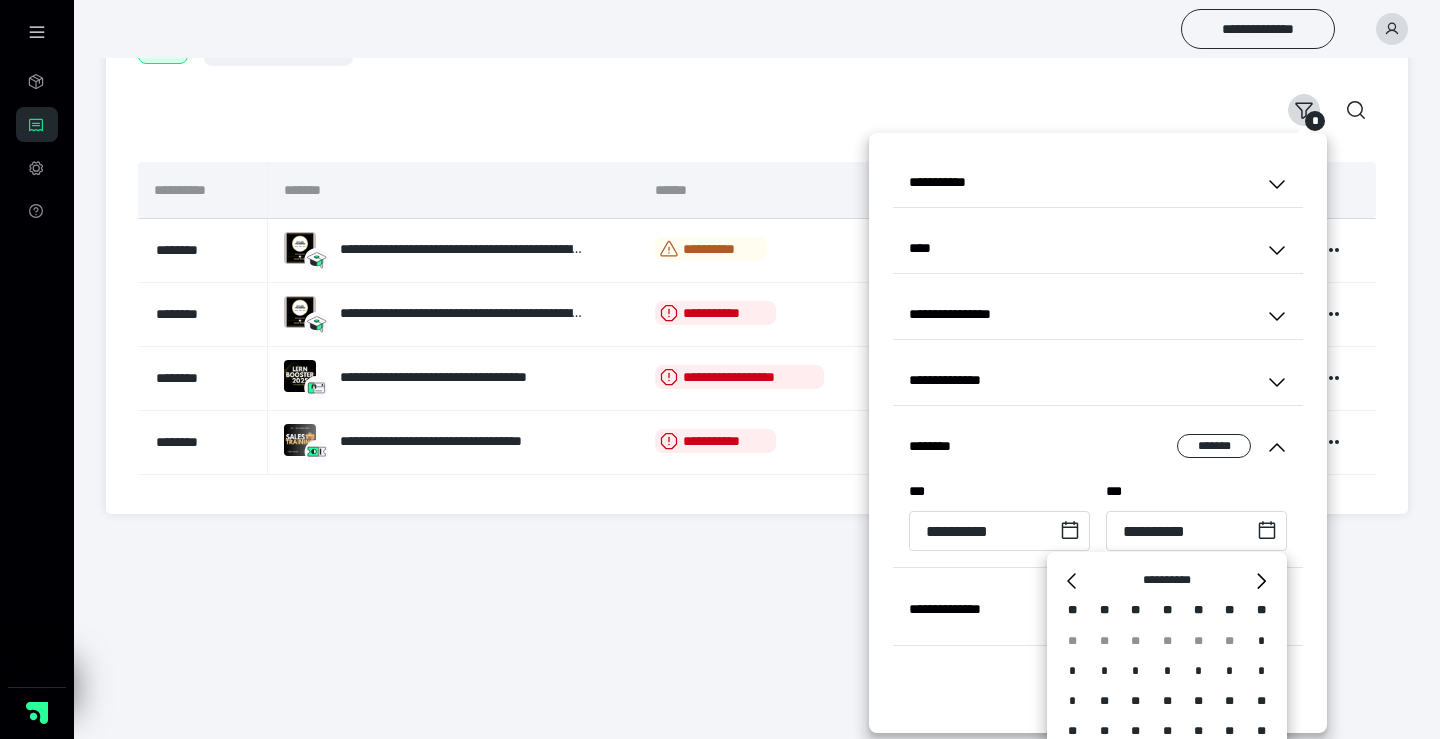click on "**********" at bounding box center (720, 195) 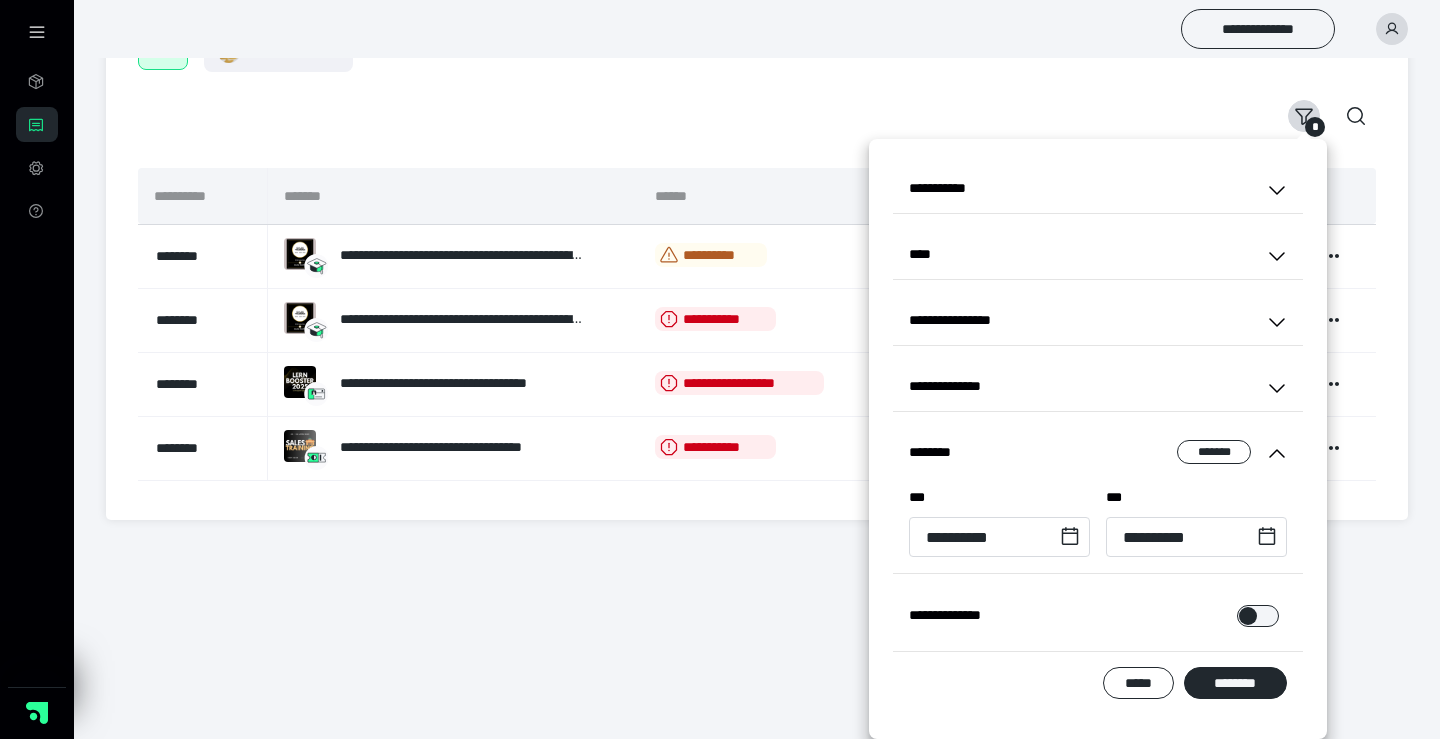 type 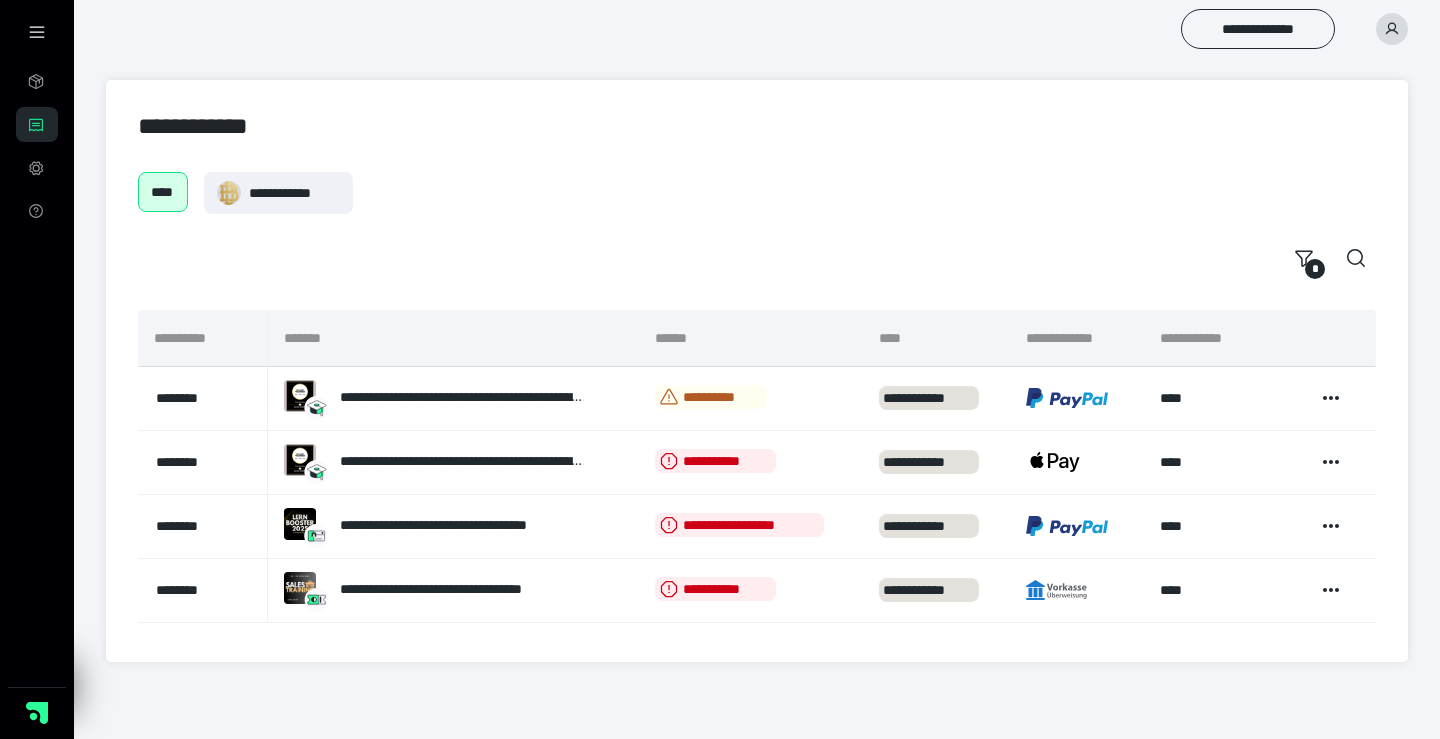 scroll, scrollTop: 0, scrollLeft: 0, axis: both 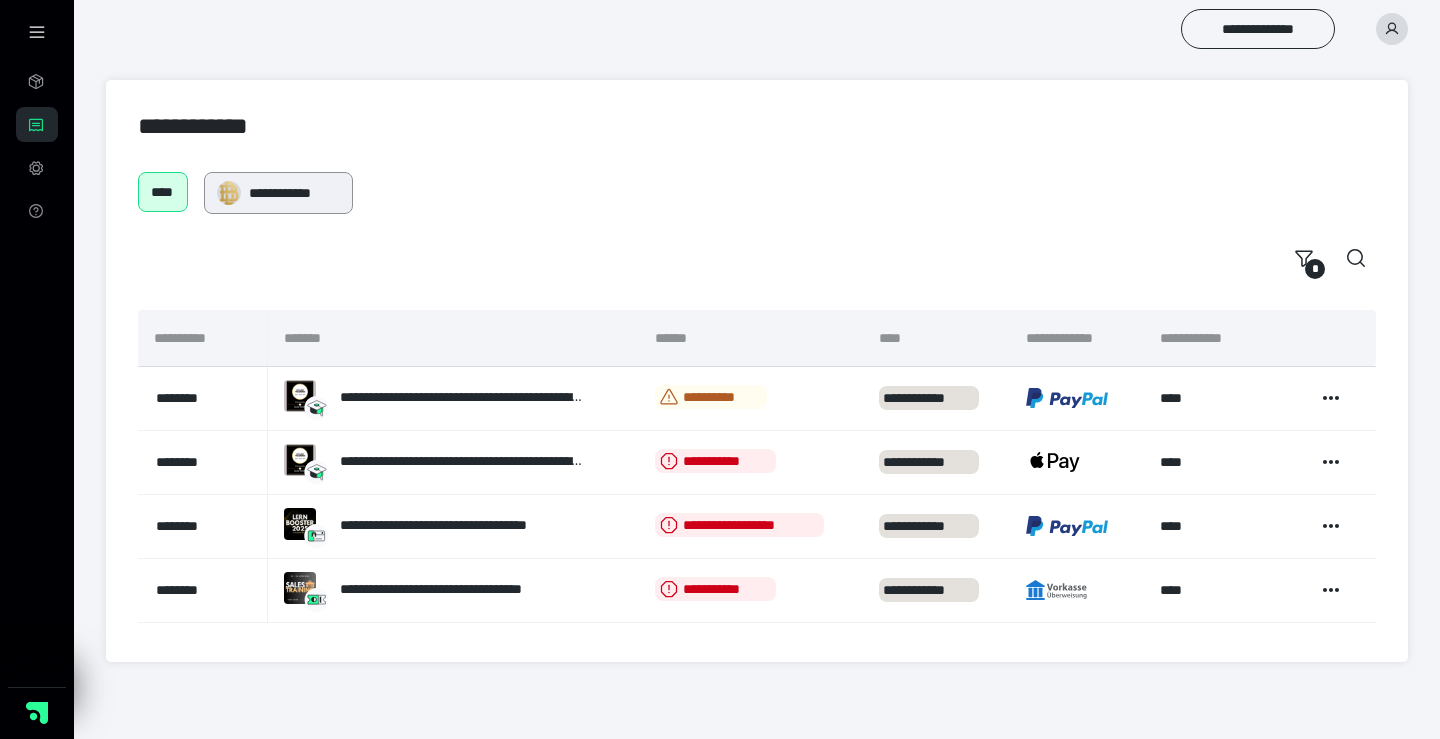 click on "**********" at bounding box center [294, 193] 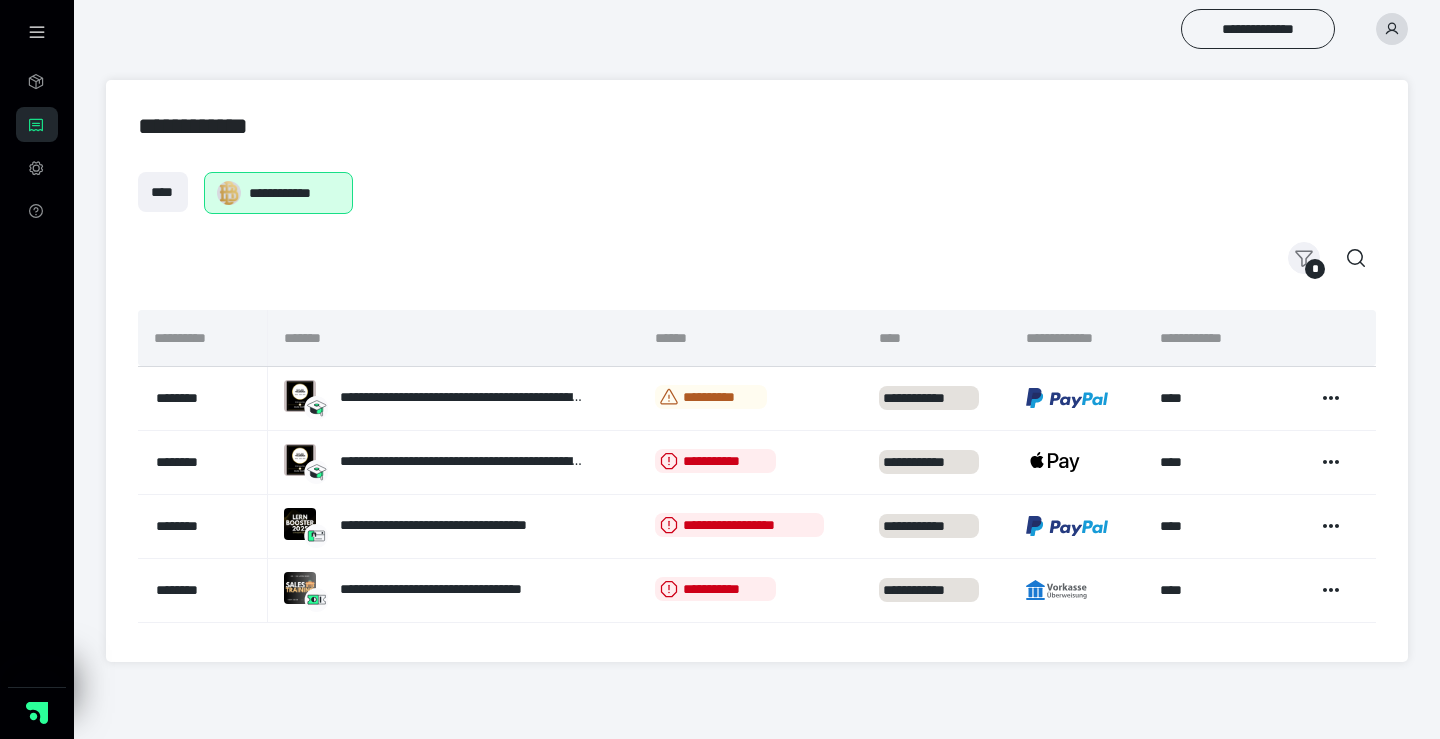 click 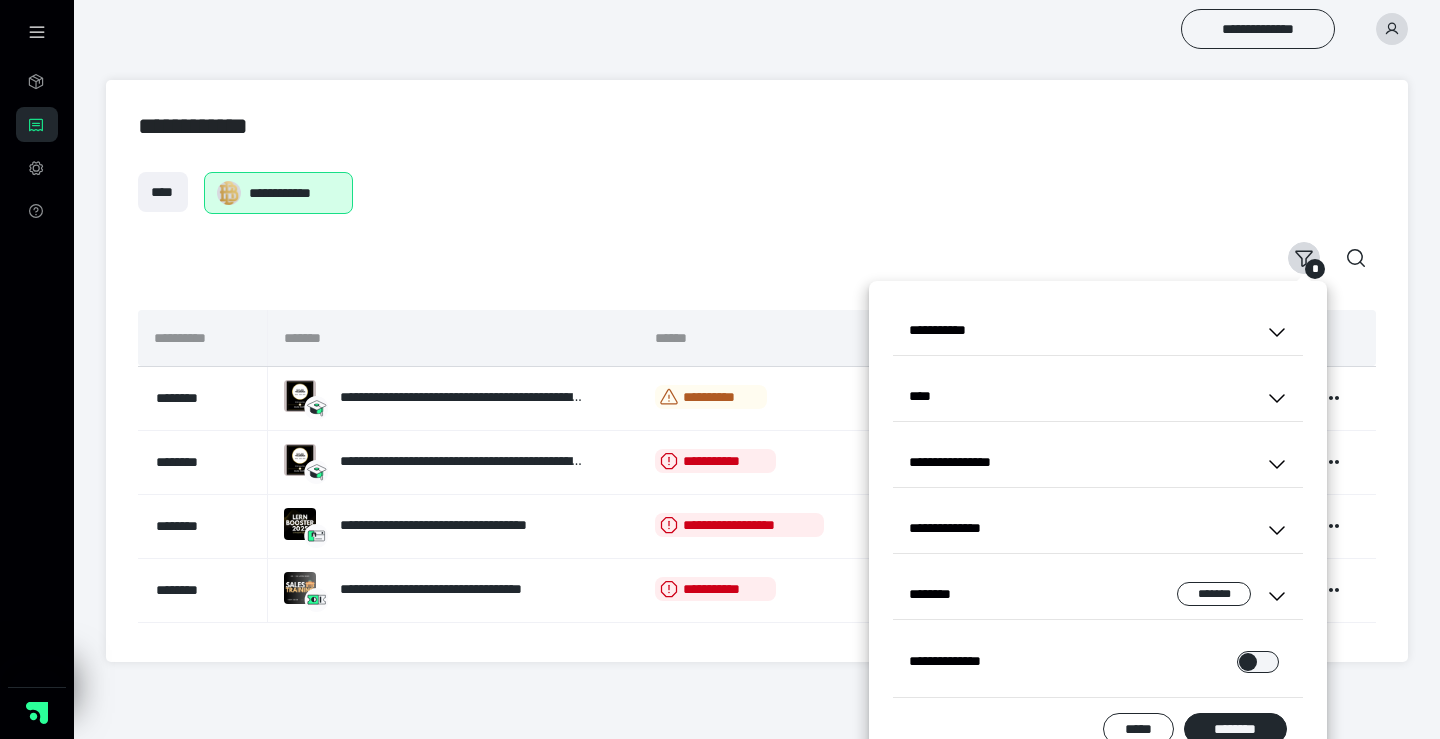 click on "**********" at bounding box center (1098, 528) 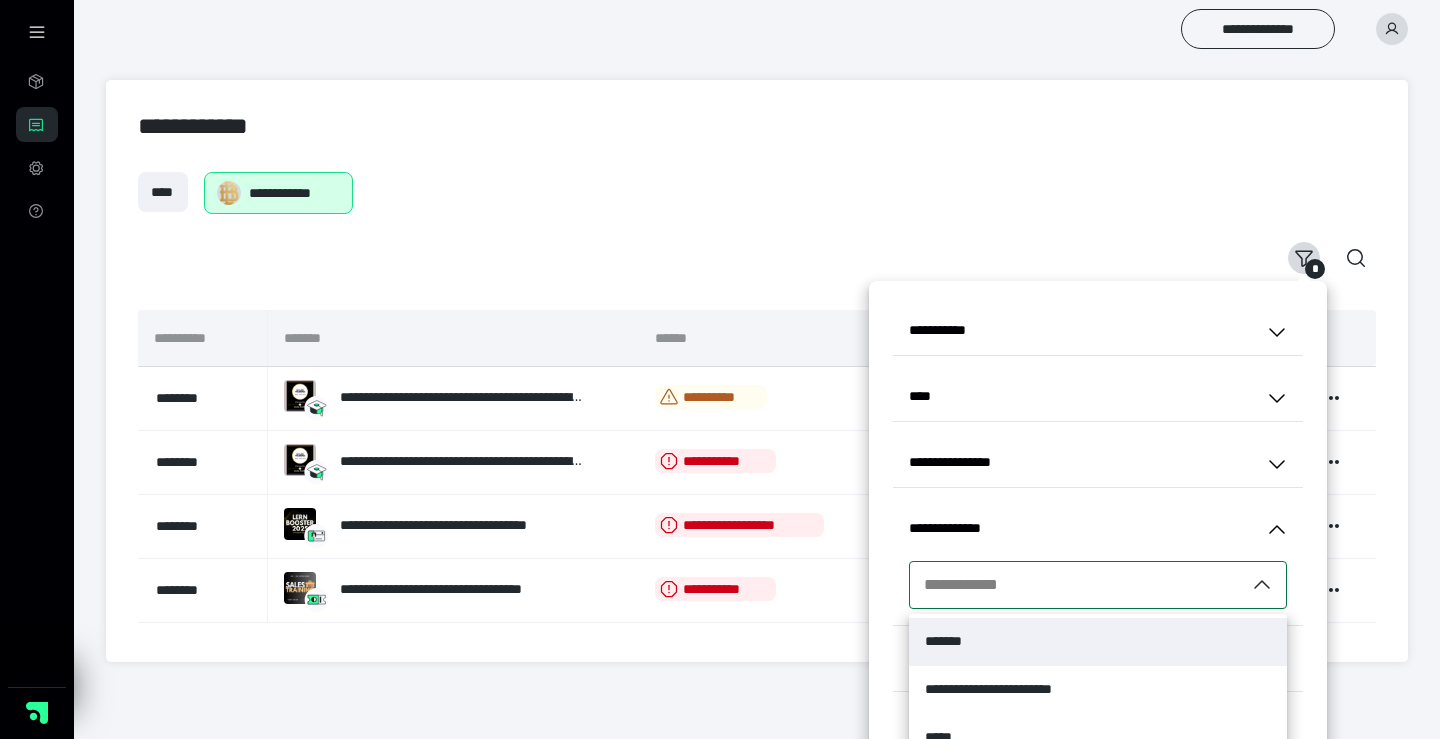scroll, scrollTop: 175, scrollLeft: 0, axis: vertical 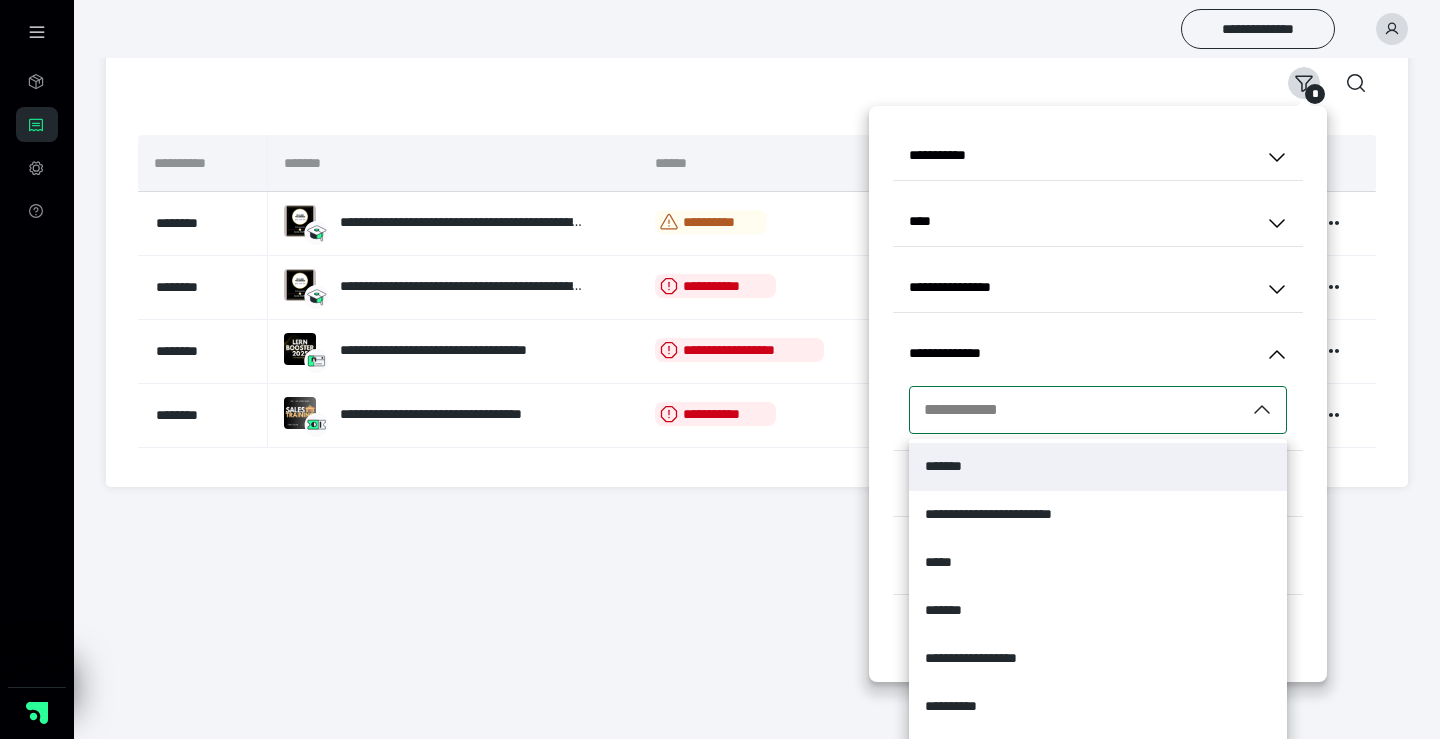 click on "**********" at bounding box center (720, 156) 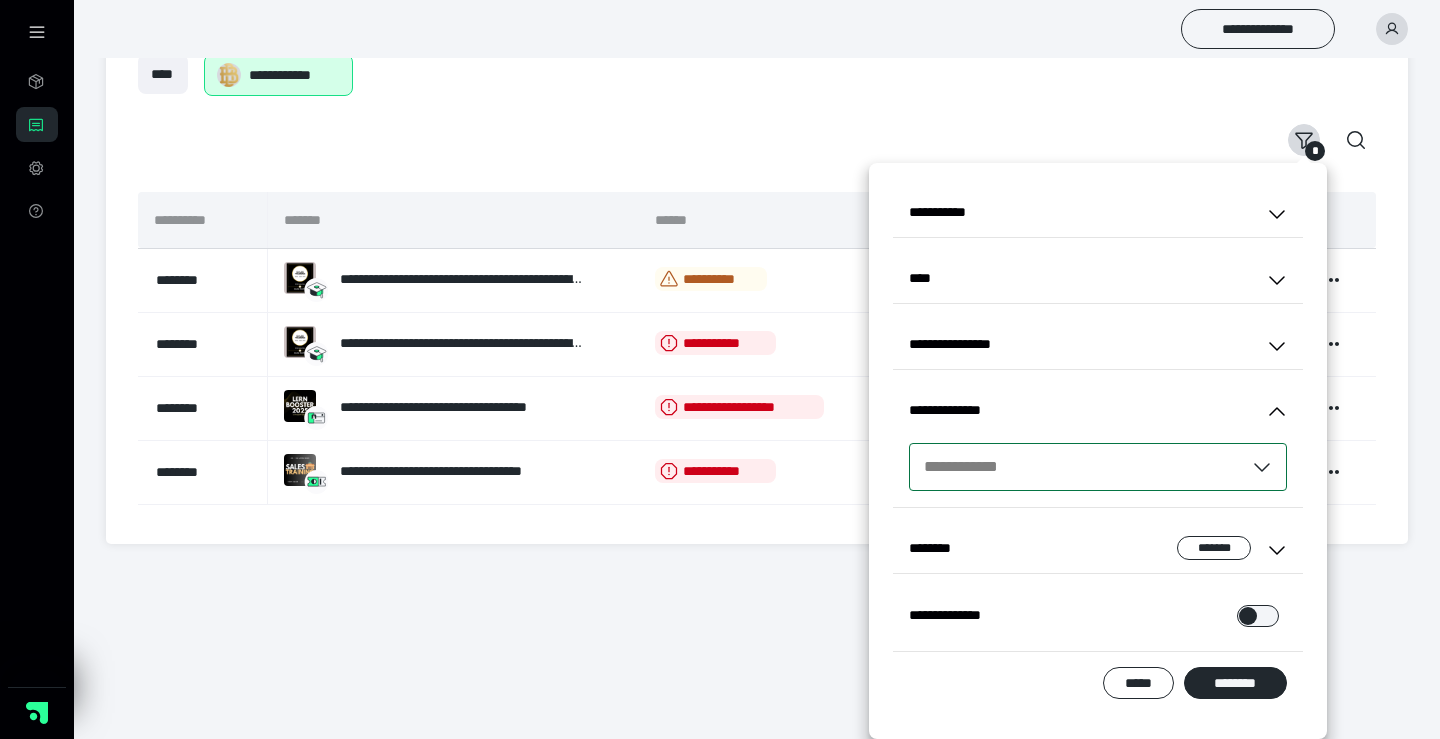click on "**********" at bounding box center (1098, 446) 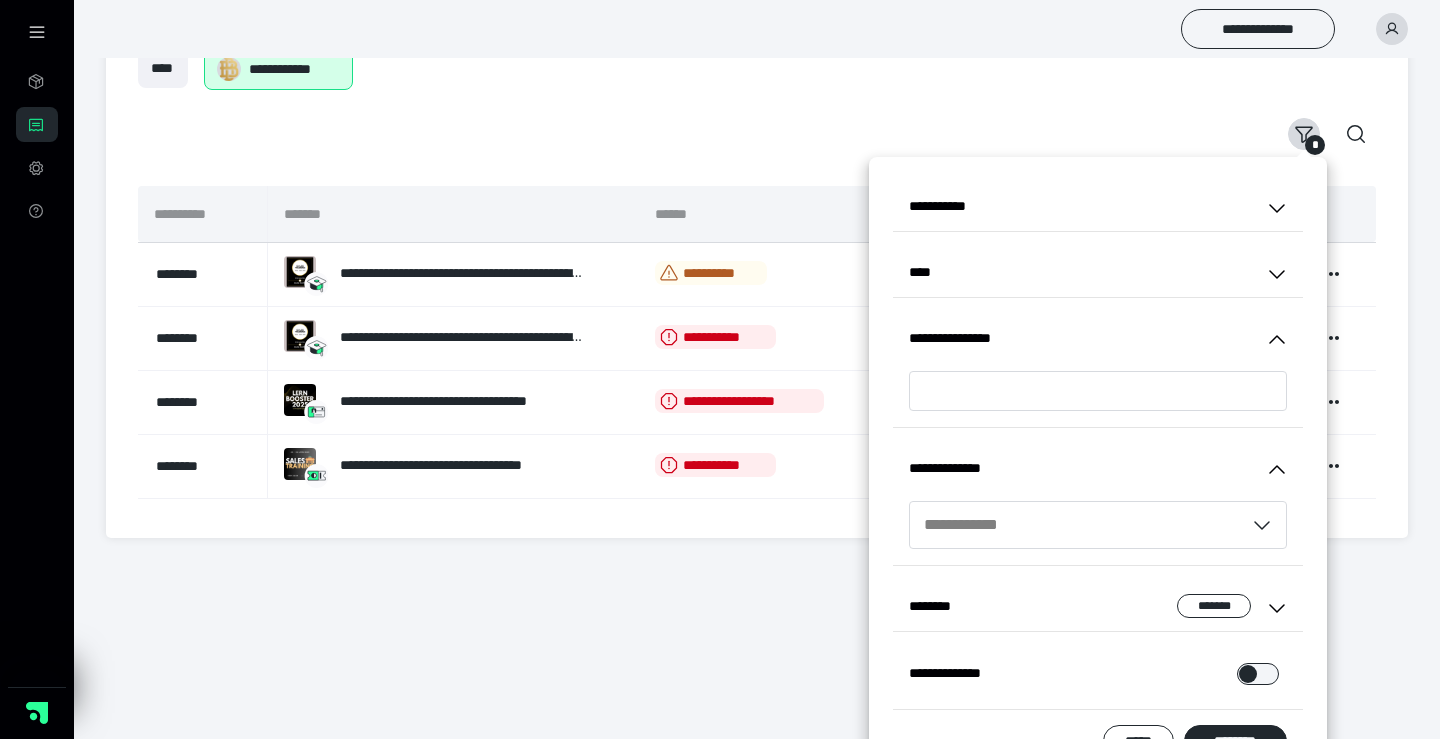 click on "**********" at bounding box center (1098, 338) 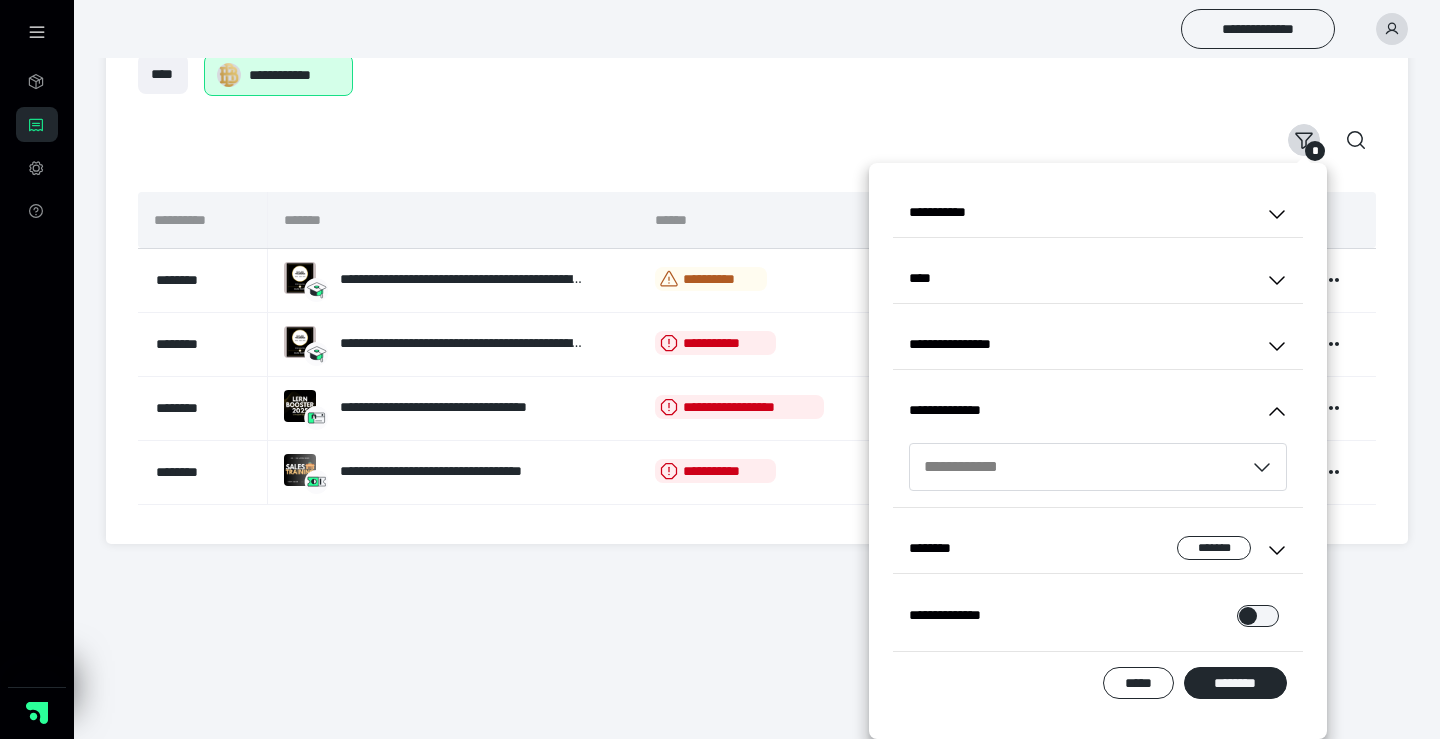 click on "******** *******" at bounding box center [1098, 548] 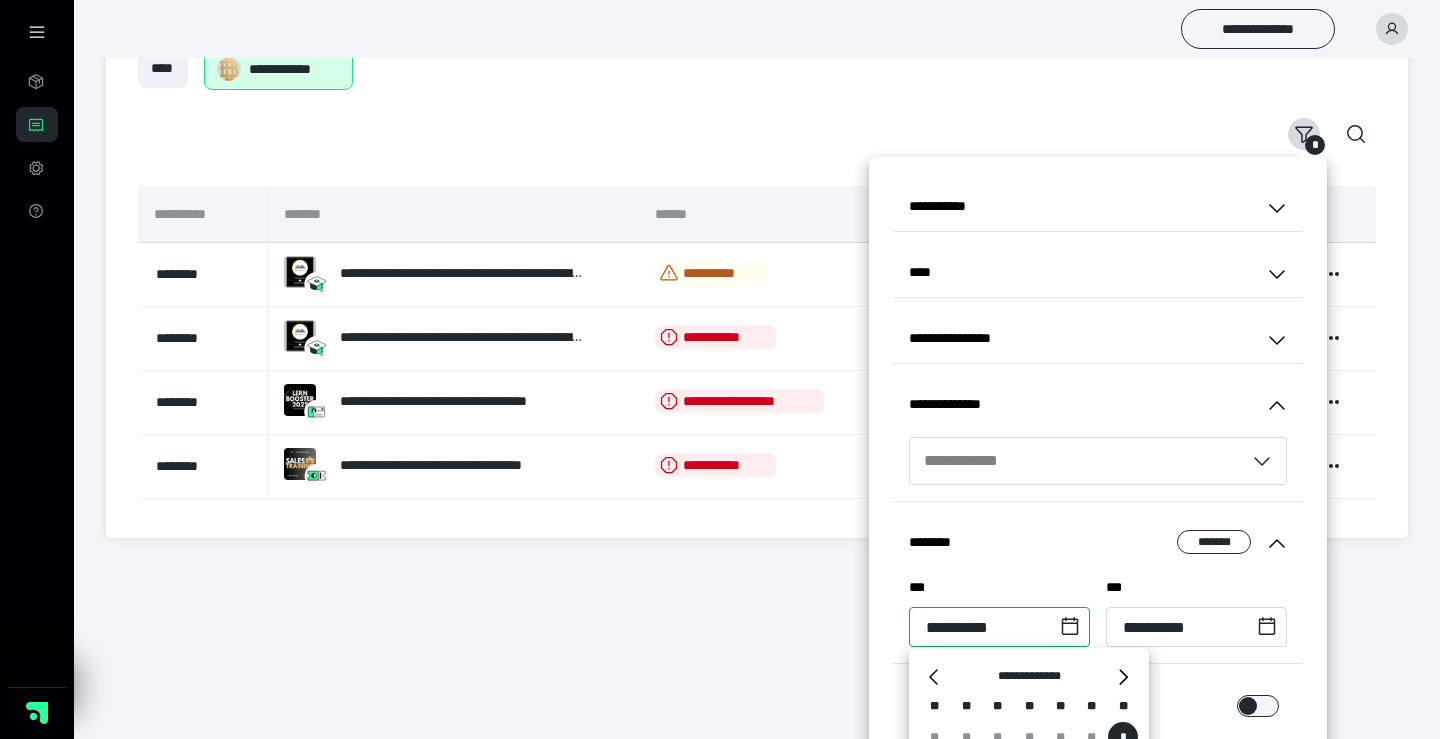 scroll, scrollTop: 293, scrollLeft: 0, axis: vertical 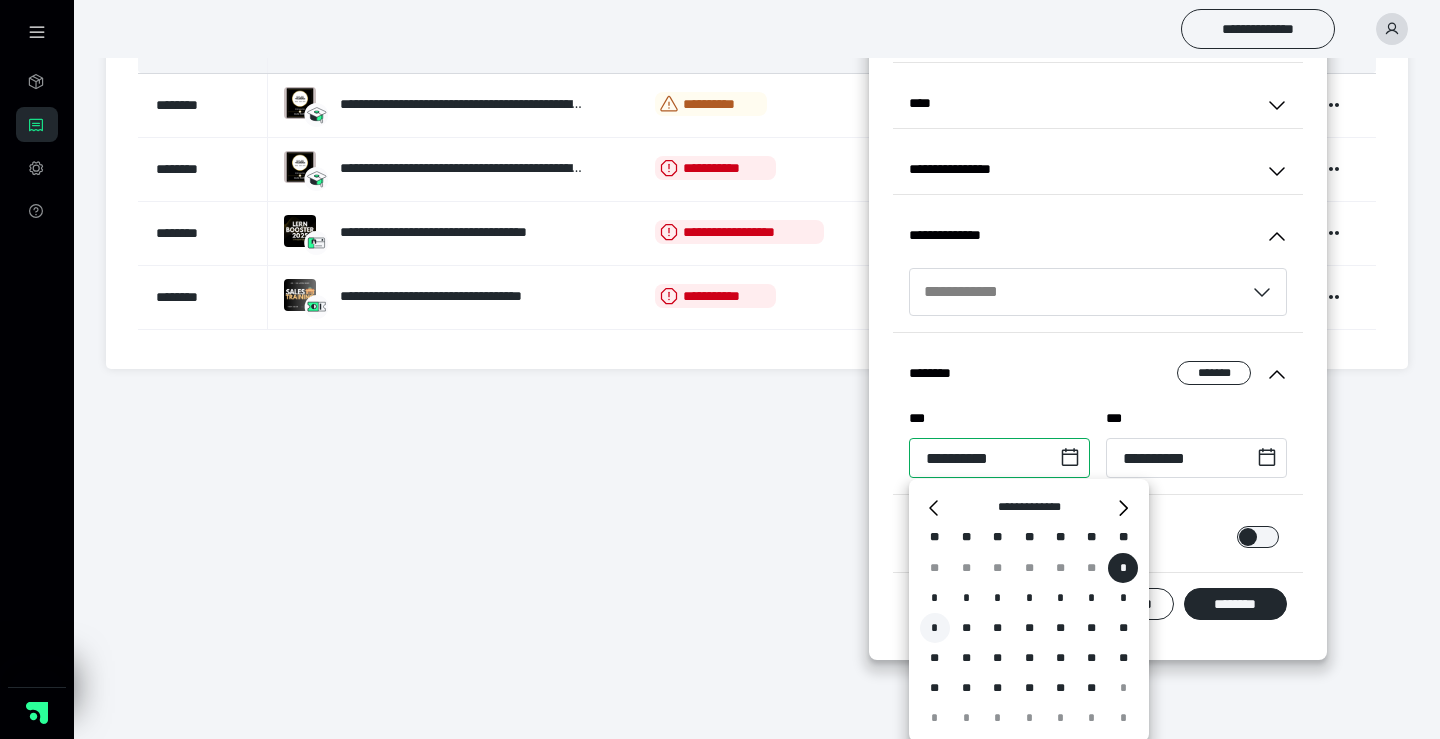 click on "**********" at bounding box center (999, 458) 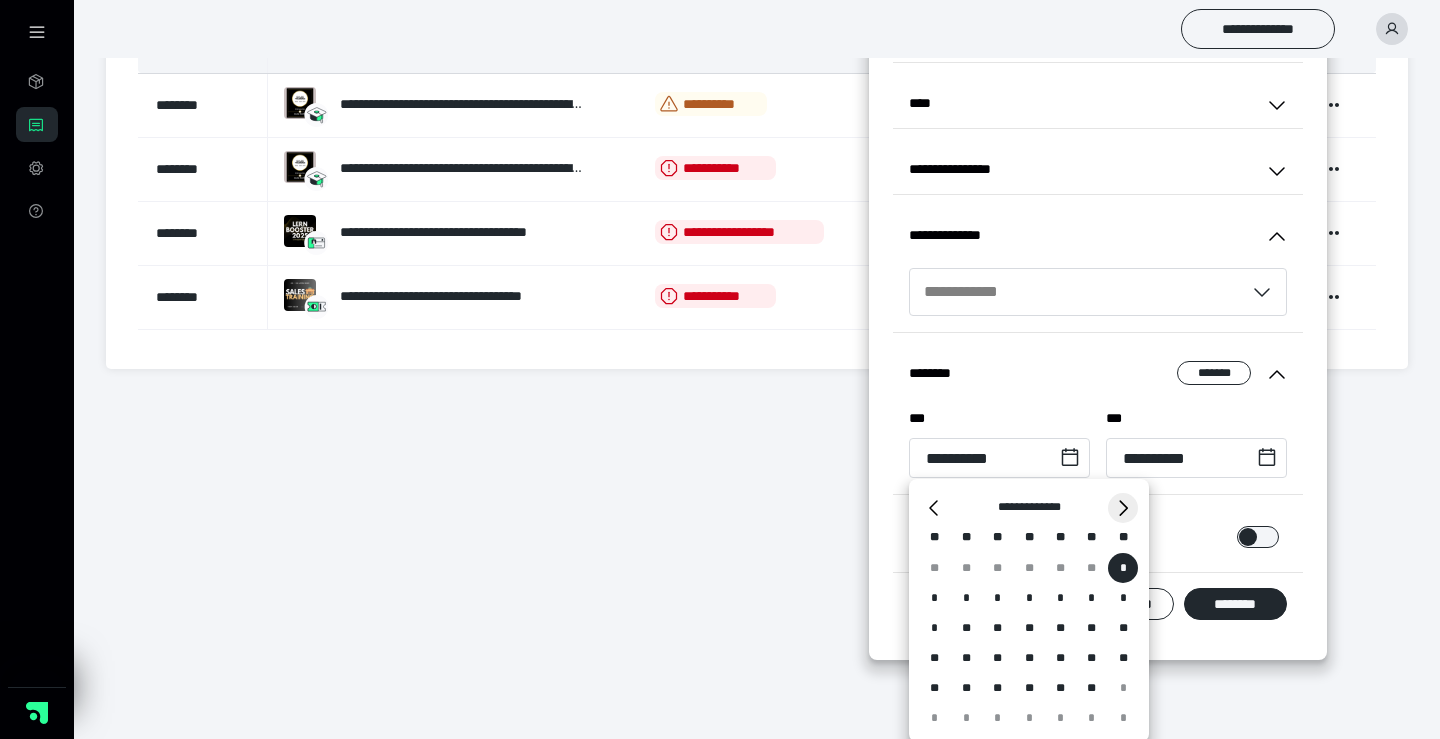 click on "*" at bounding box center (1123, 508) 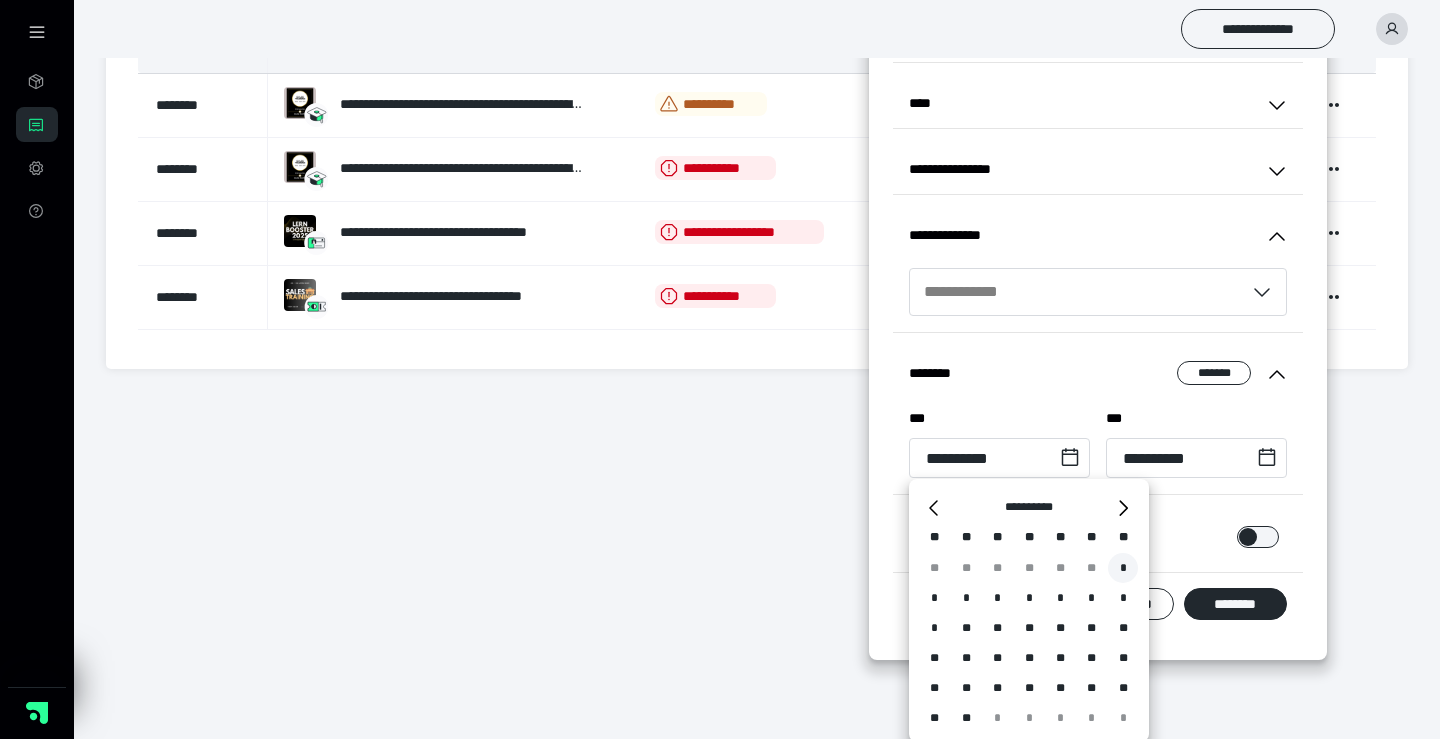 click on "*" at bounding box center [1123, 568] 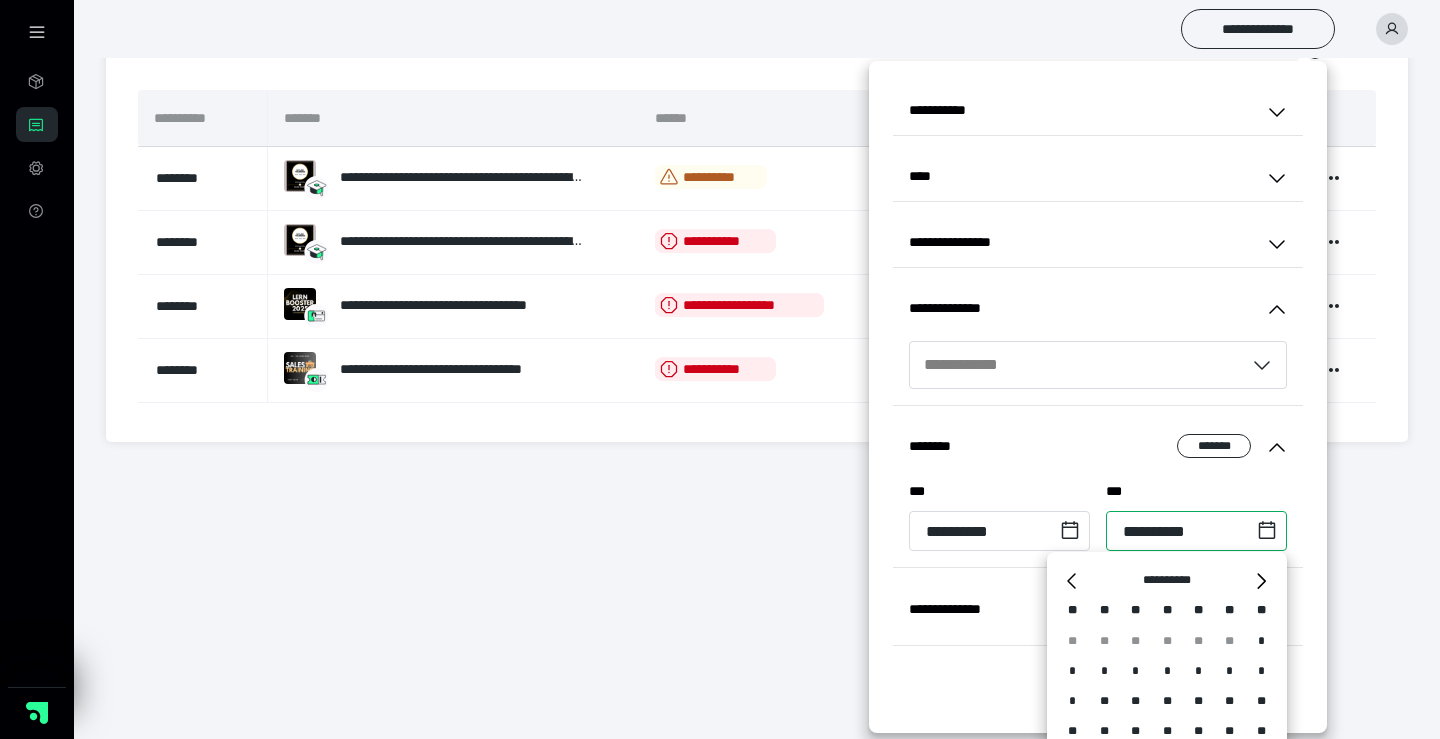 click on "**********" at bounding box center (1196, 531) 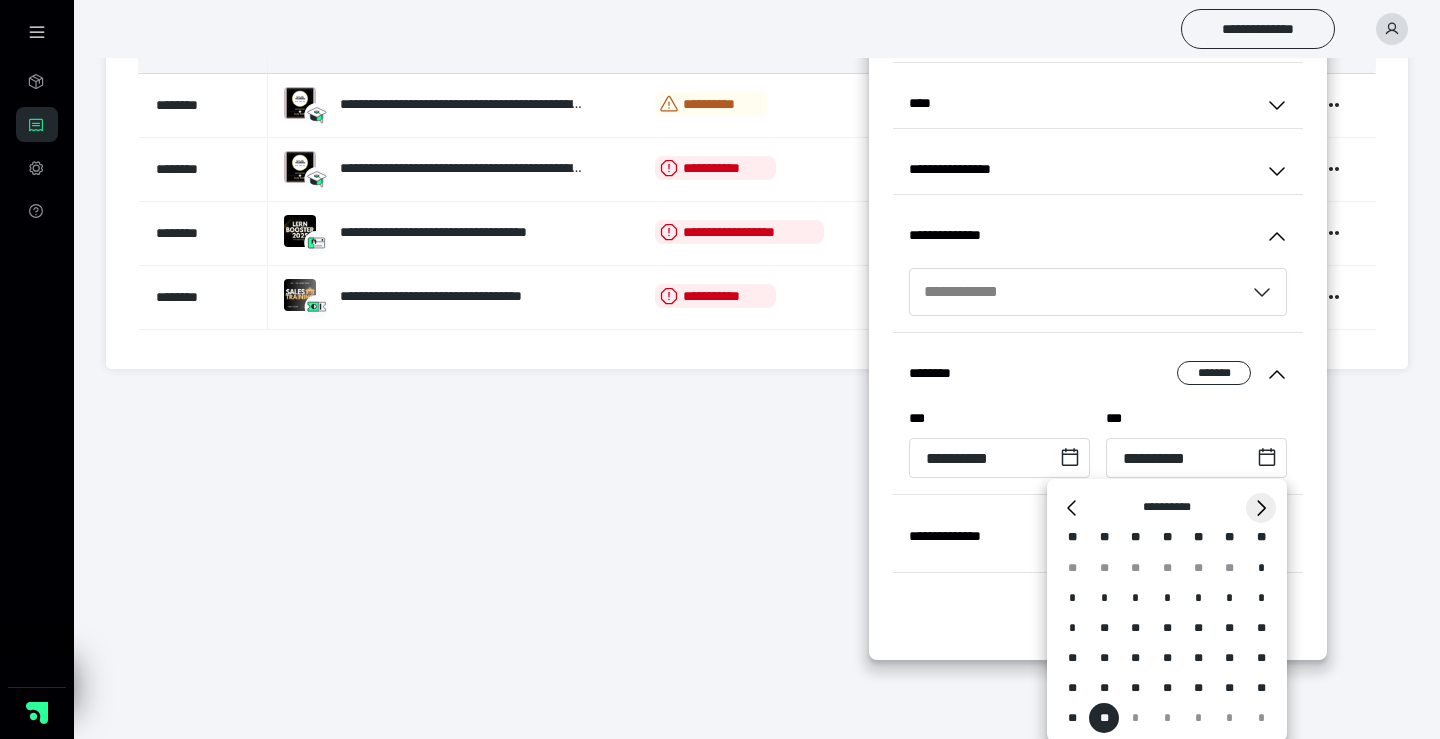 click on "*" at bounding box center [1261, 508] 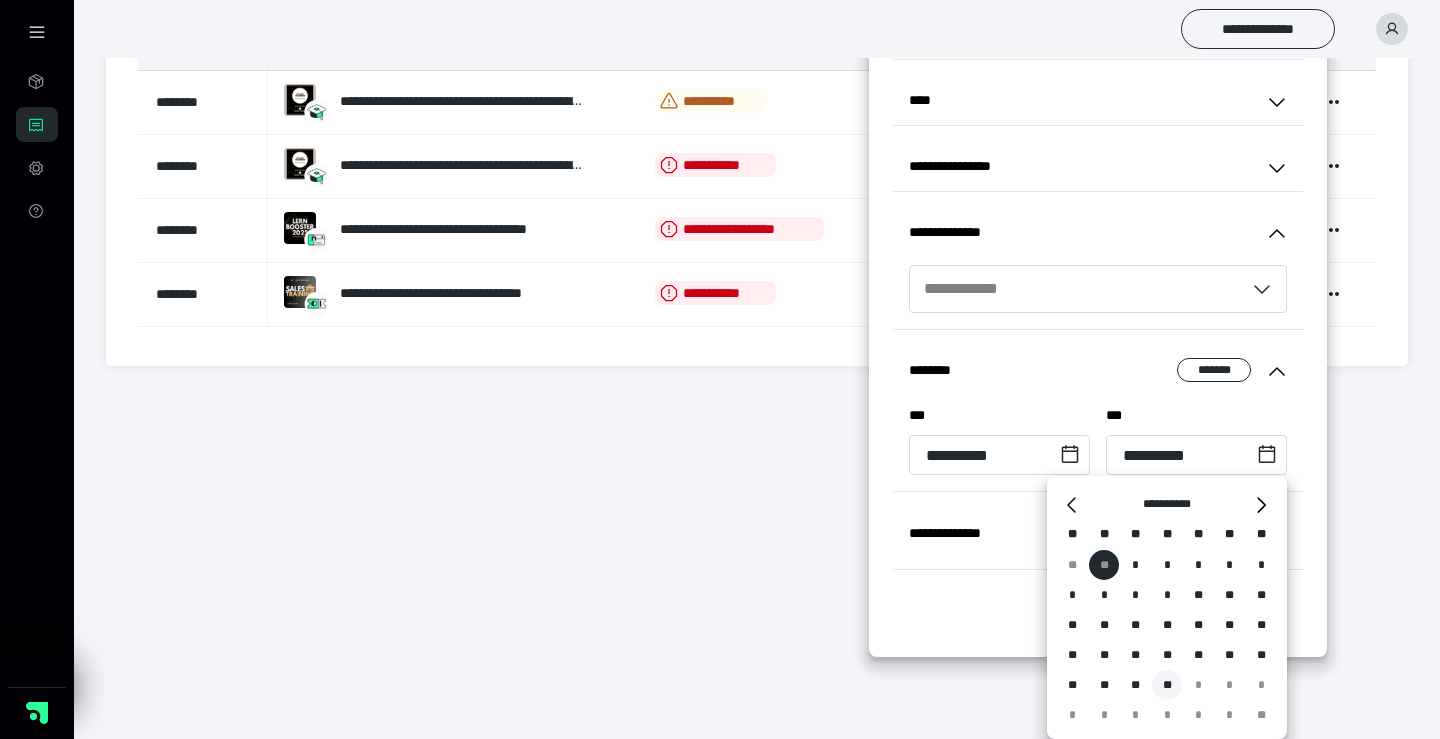 click on "**" at bounding box center [1167, 685] 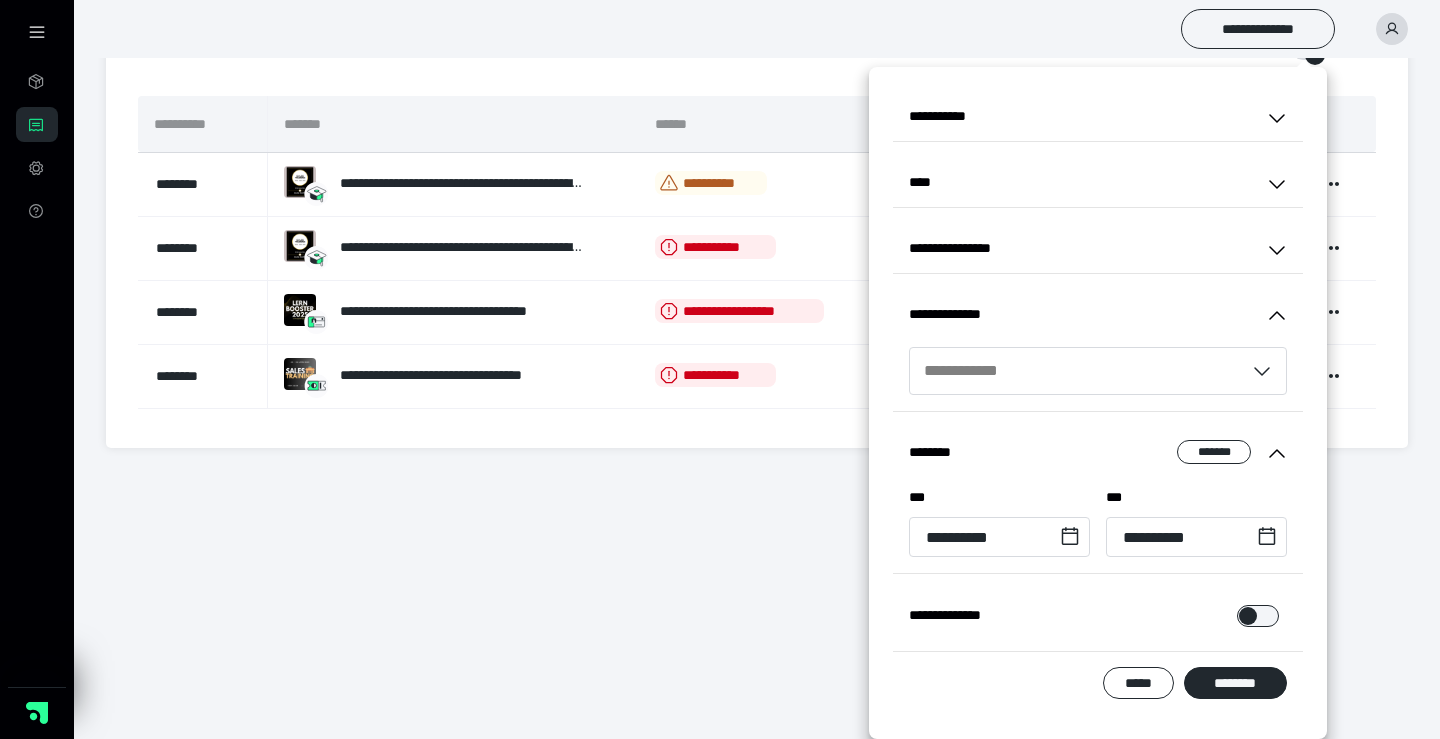 scroll, scrollTop: 220, scrollLeft: 0, axis: vertical 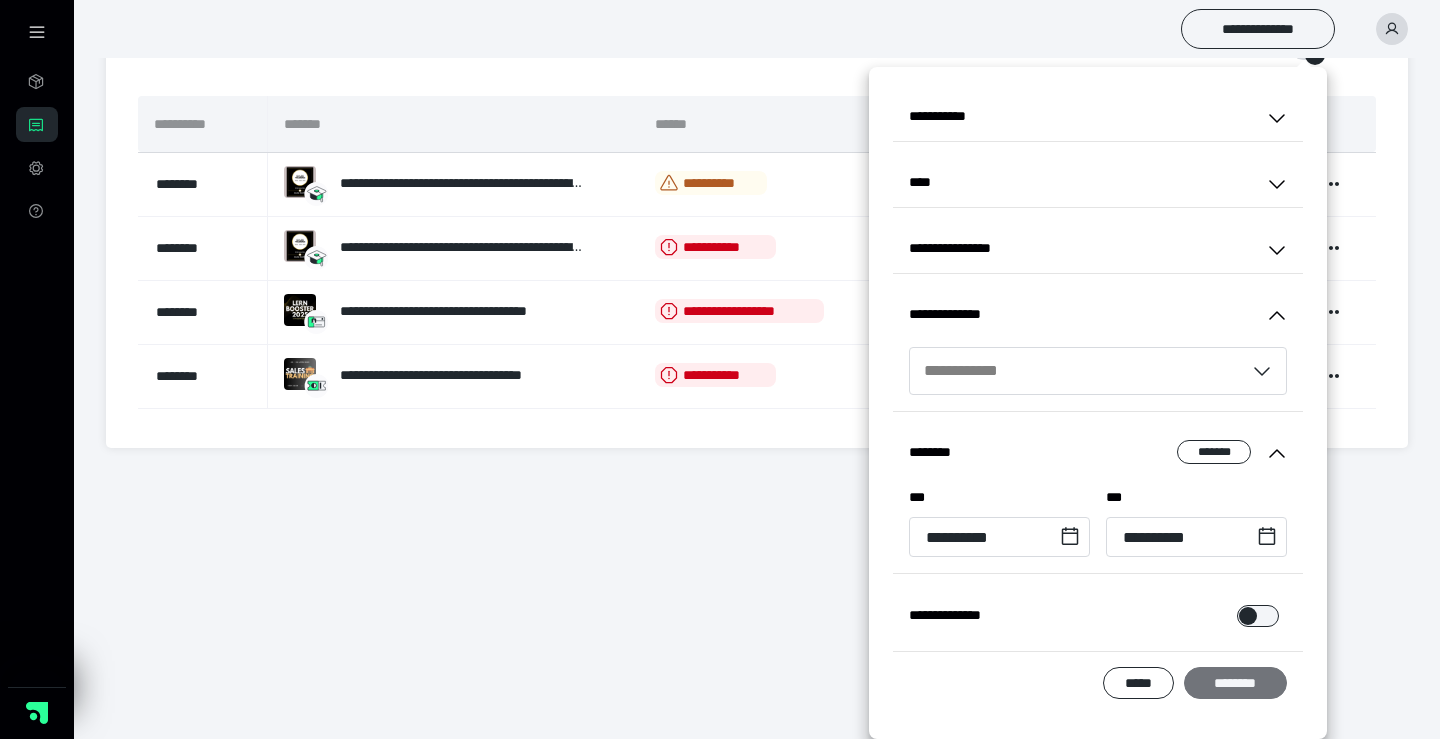 click on "********" at bounding box center (1235, 683) 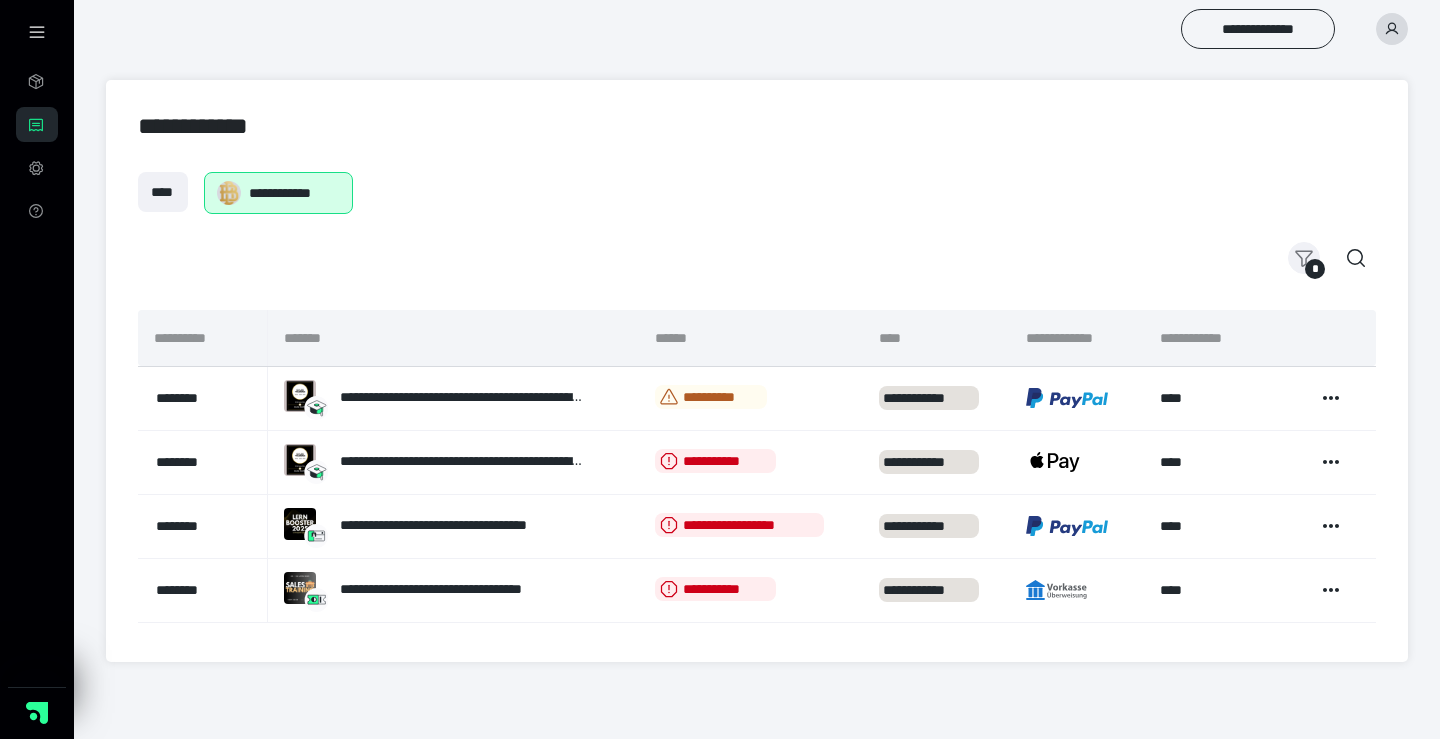 click 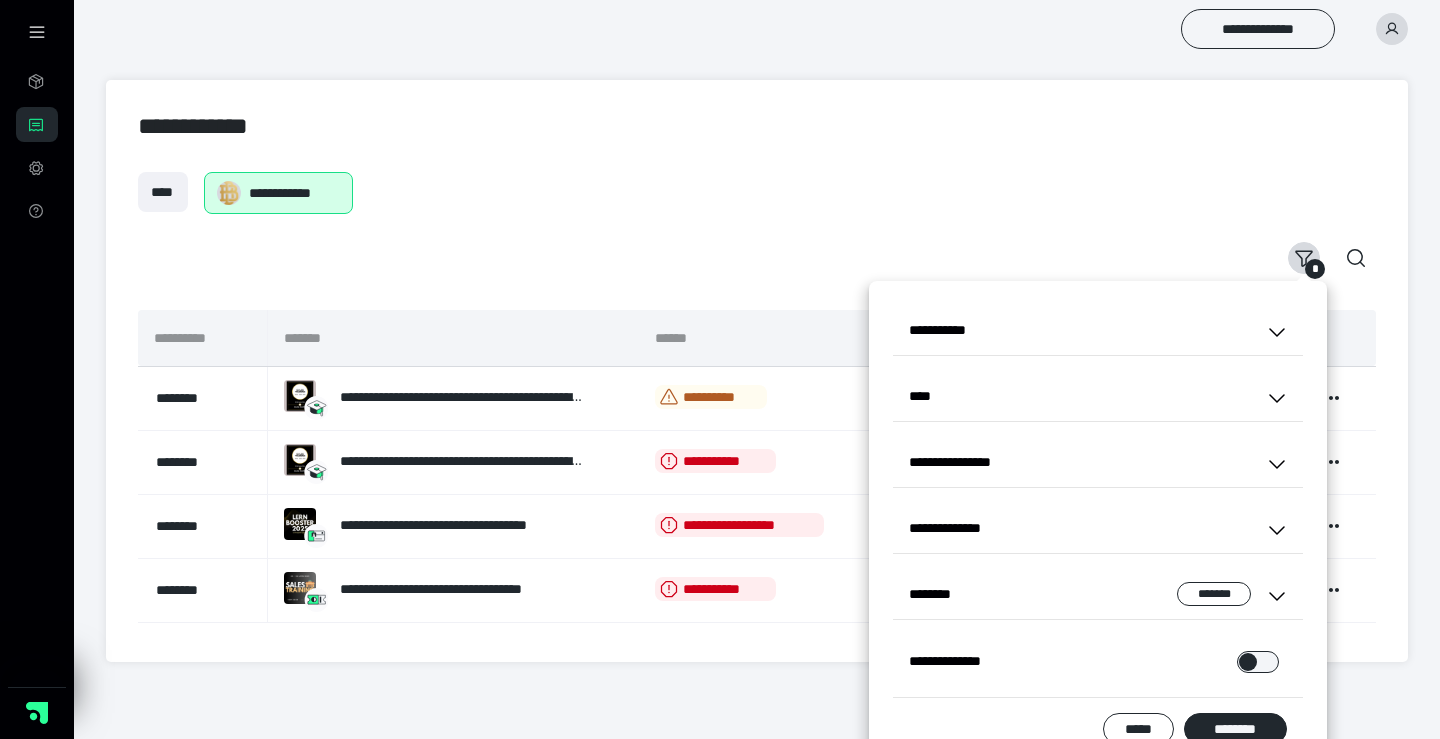 click on "******** *******" at bounding box center [1098, 594] 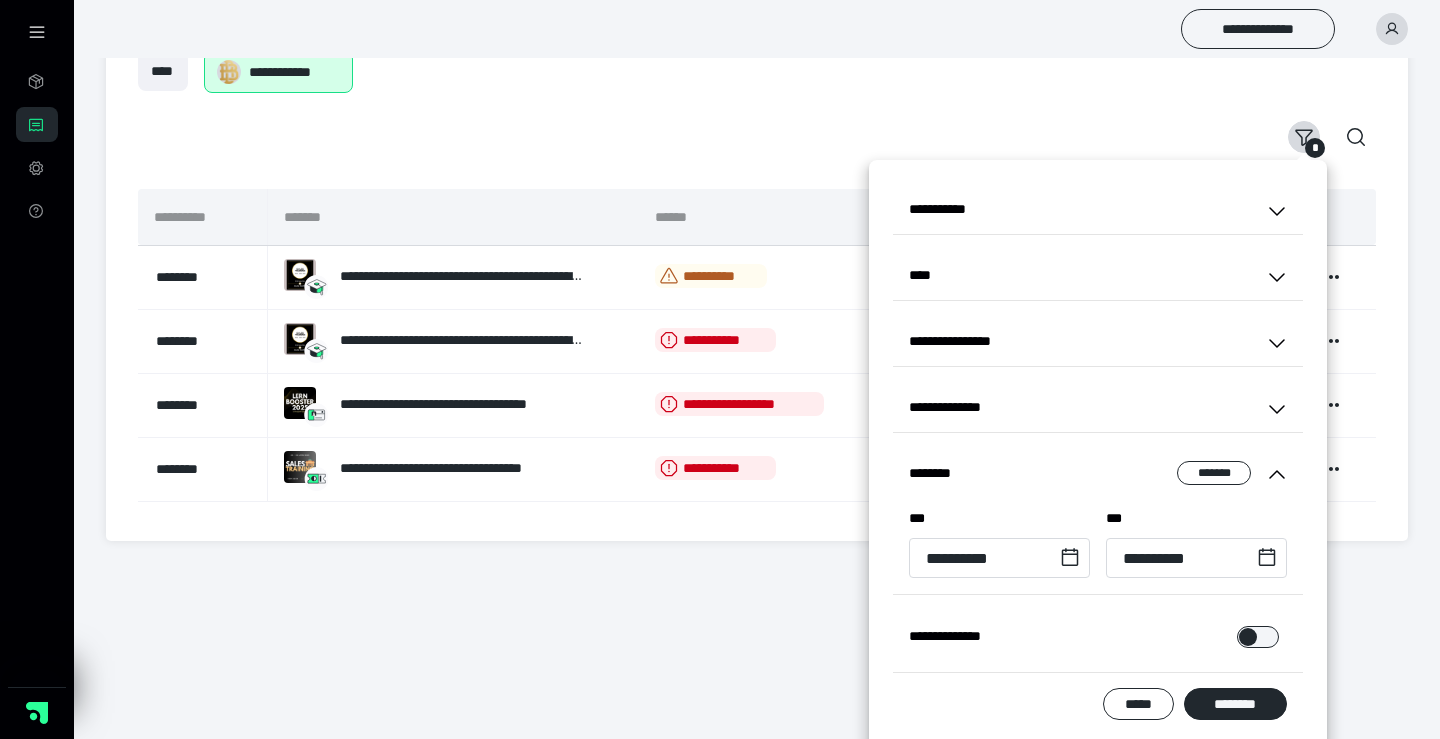 scroll, scrollTop: 148, scrollLeft: 0, axis: vertical 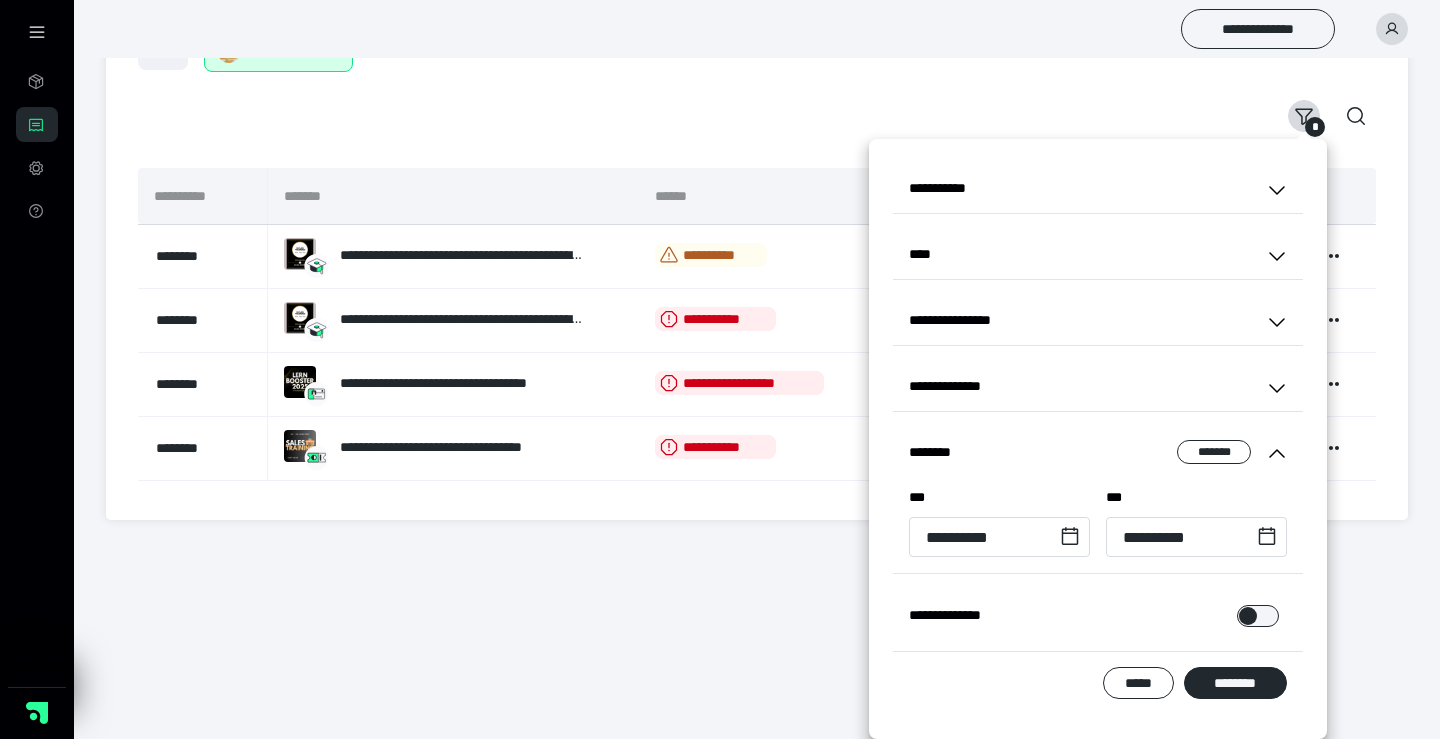 click on "**********" at bounding box center (1098, 320) 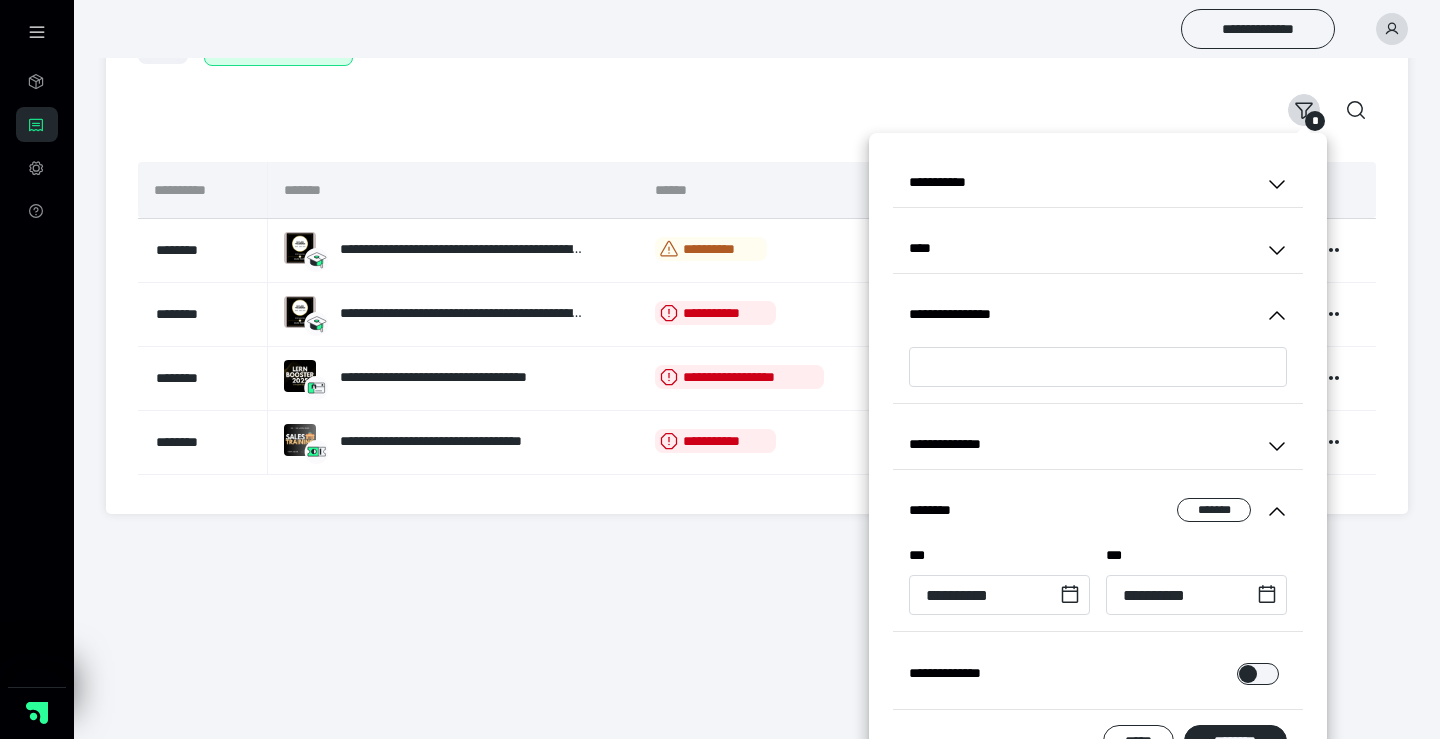 click on "****" at bounding box center (1098, 248) 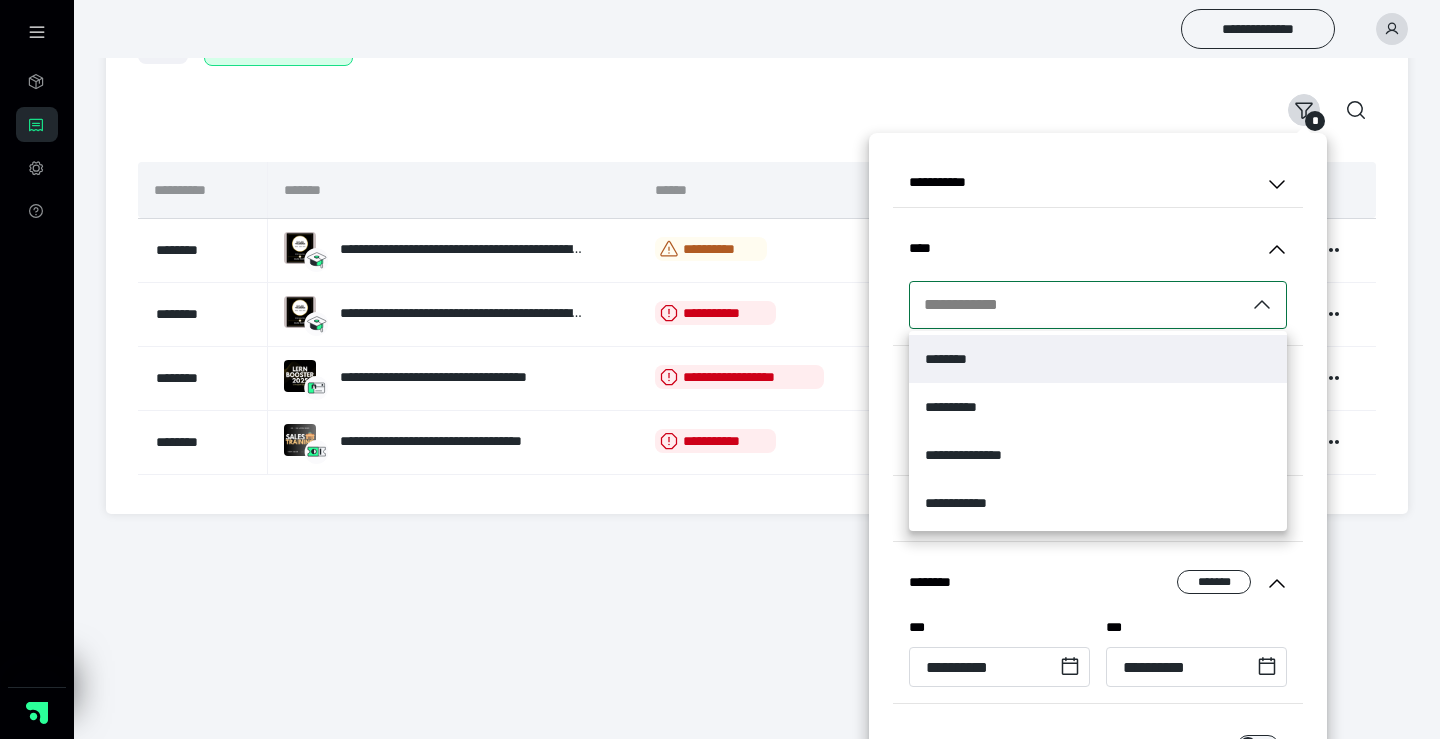 click on "**********" at bounding box center (1077, 305) 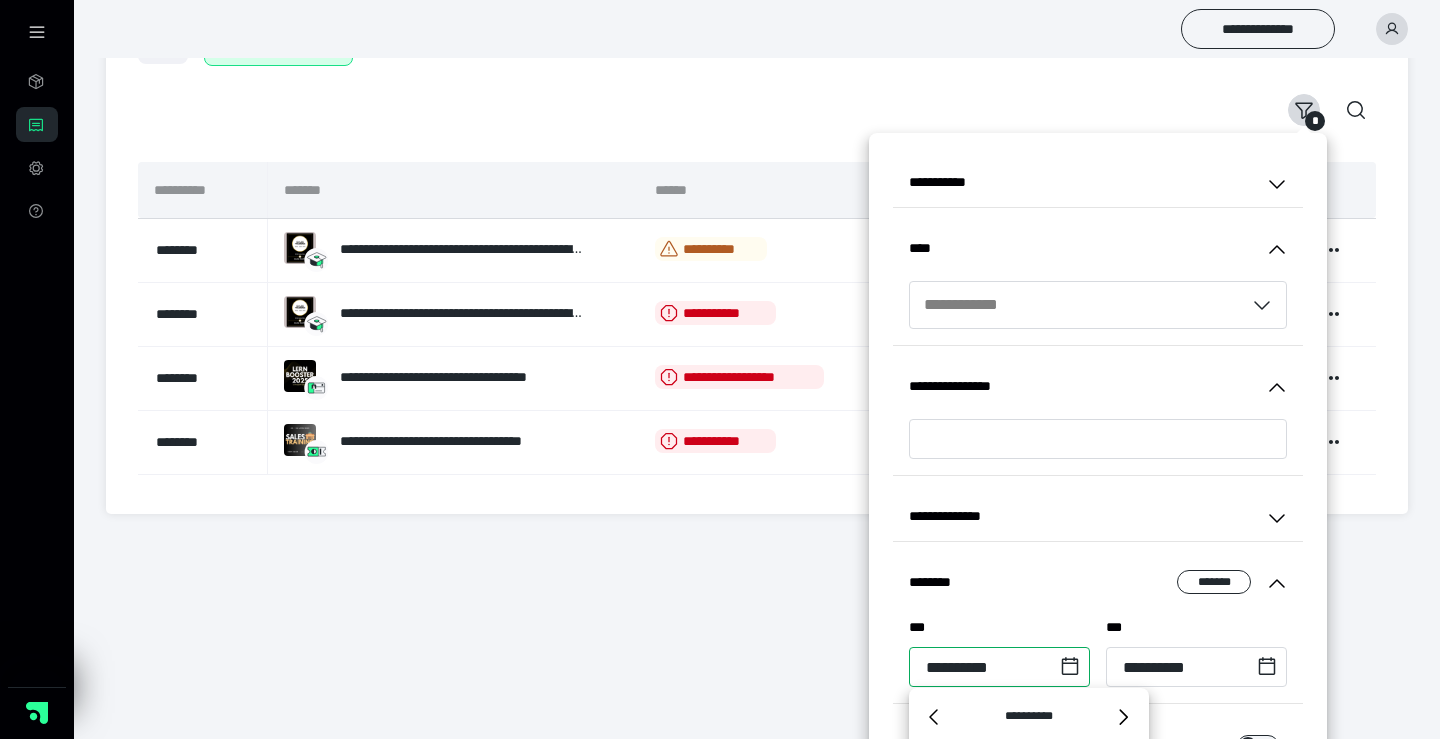 scroll, scrollTop: 357, scrollLeft: 0, axis: vertical 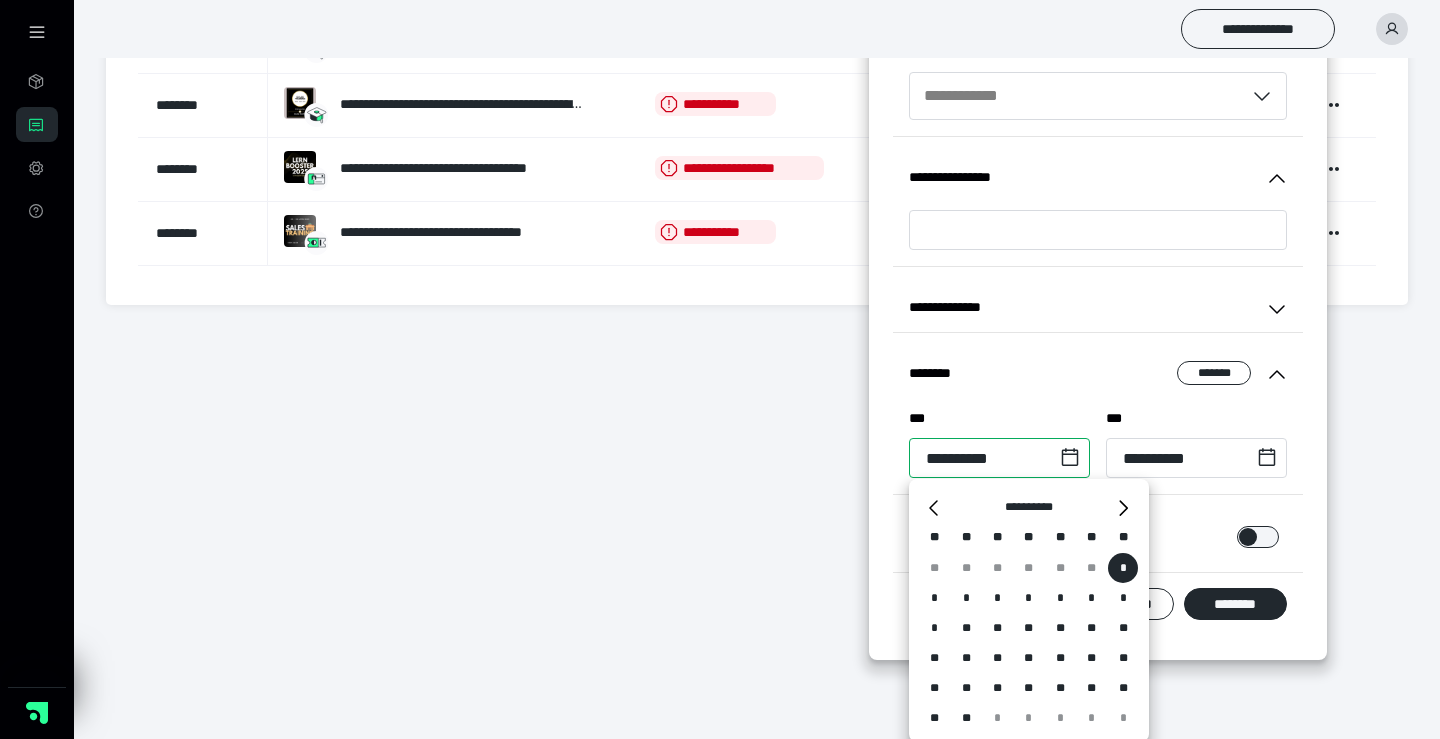 click on "**********" at bounding box center (999, 458) 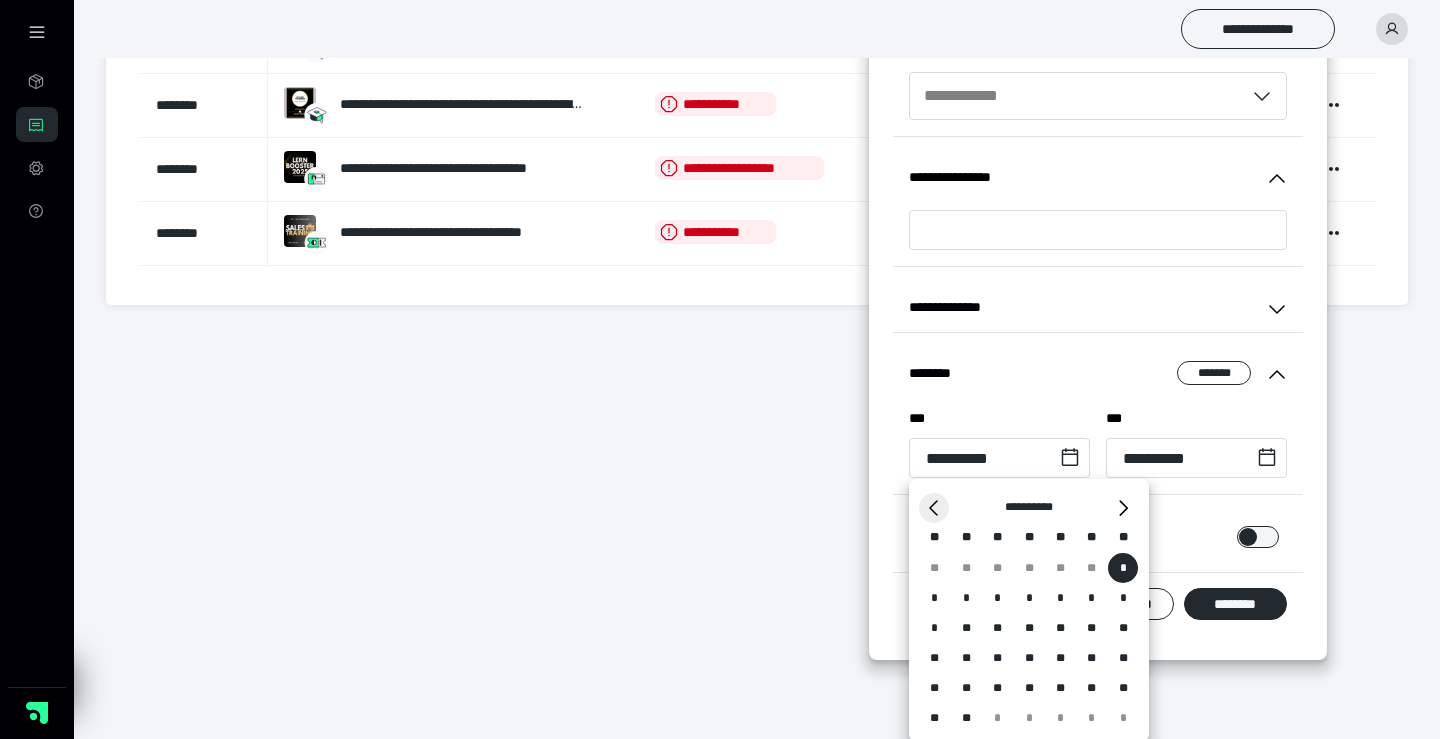 click on "*" at bounding box center (934, 508) 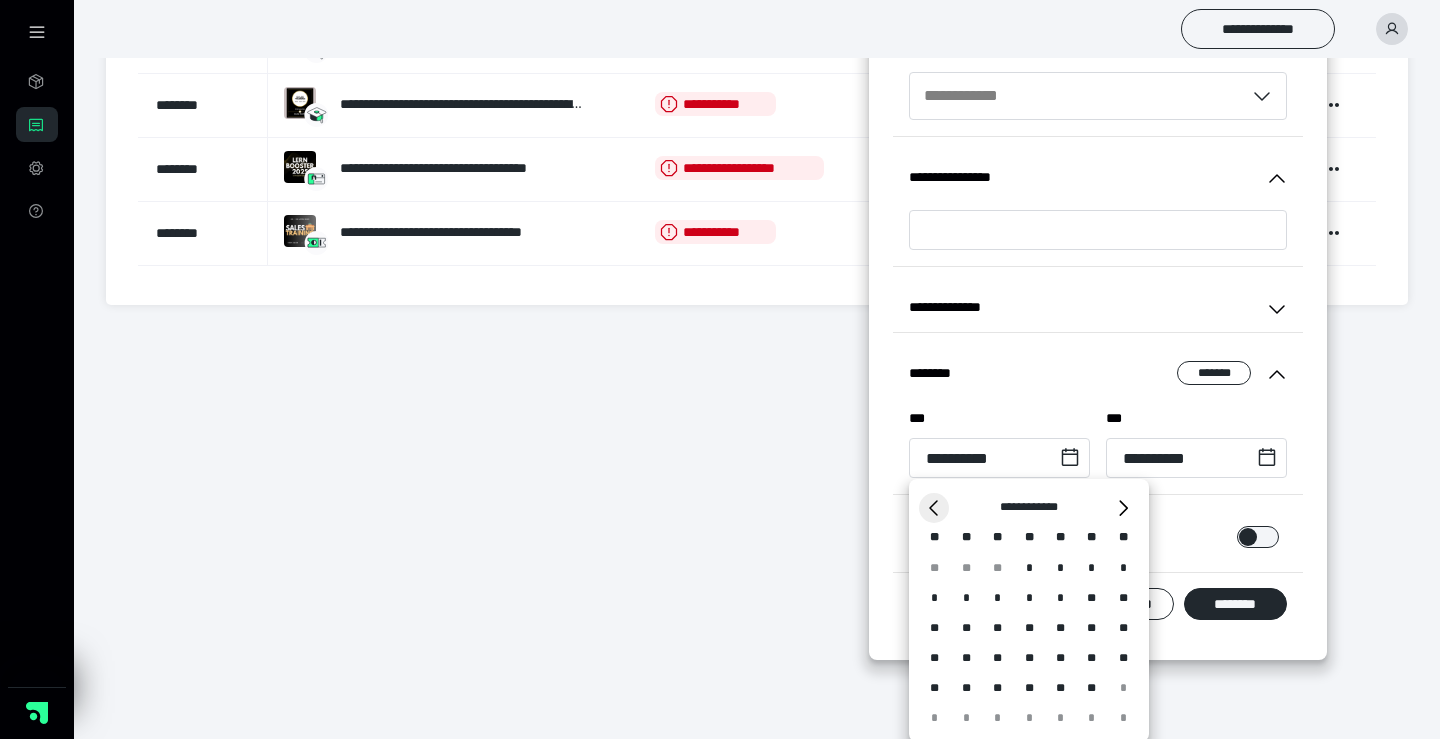 click on "*" at bounding box center [934, 508] 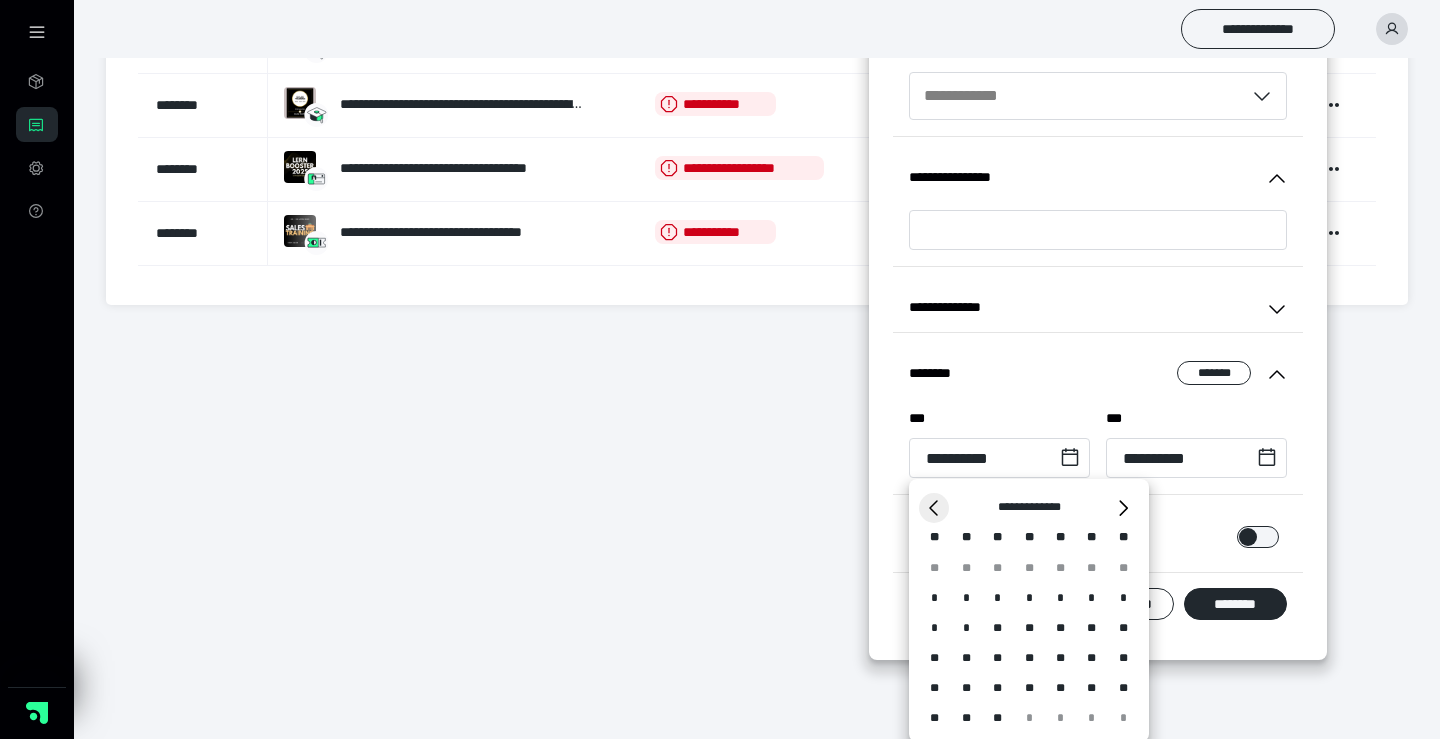 click on "*" at bounding box center [934, 508] 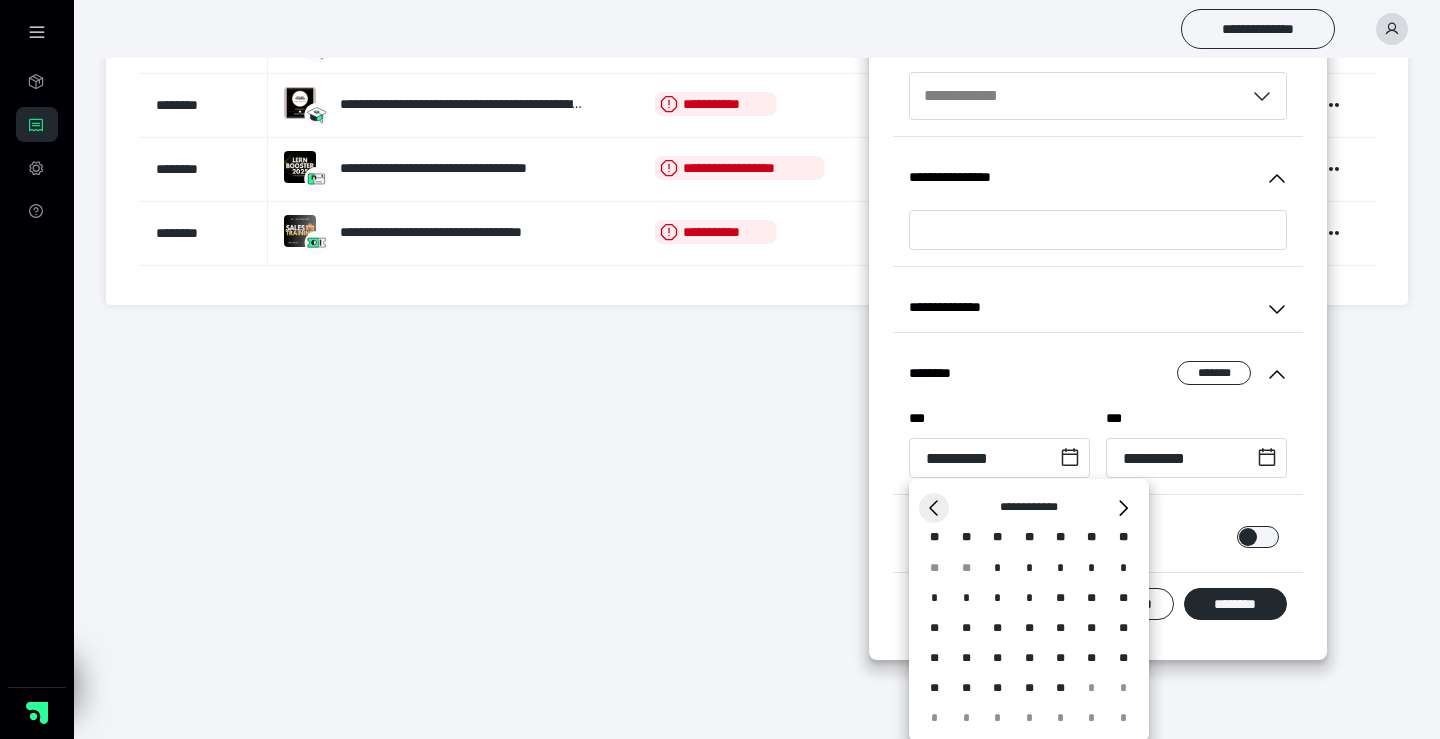click on "*" at bounding box center (934, 508) 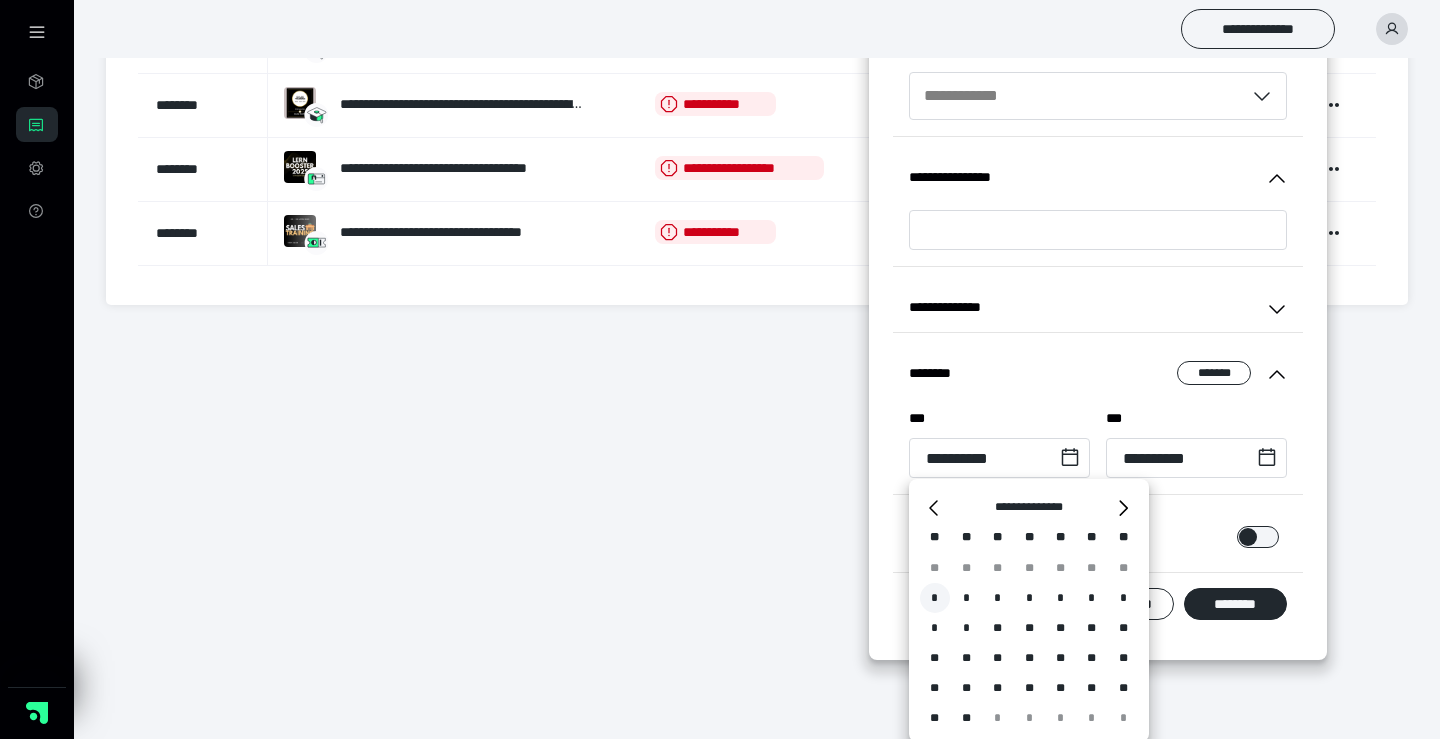 click on "*" at bounding box center (935, 598) 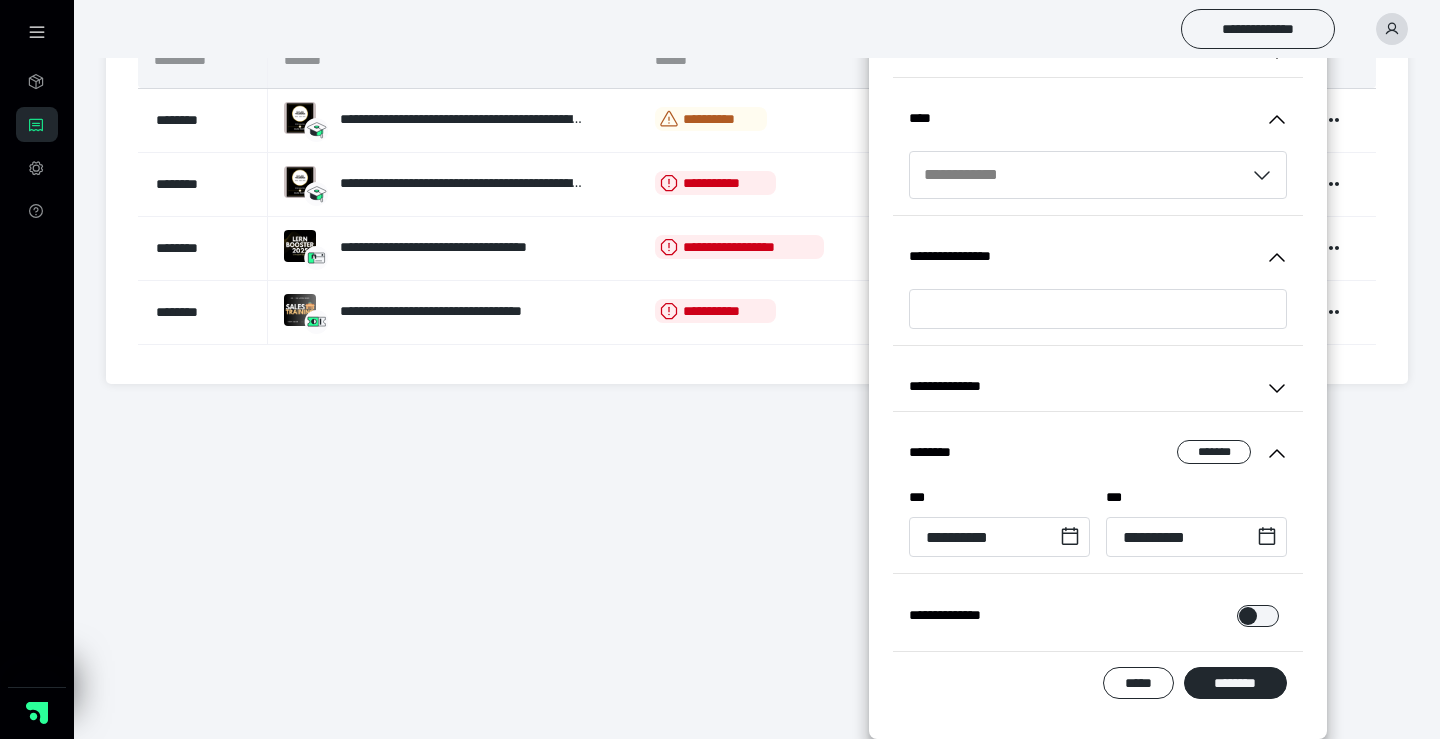 scroll, scrollTop: 284, scrollLeft: 0, axis: vertical 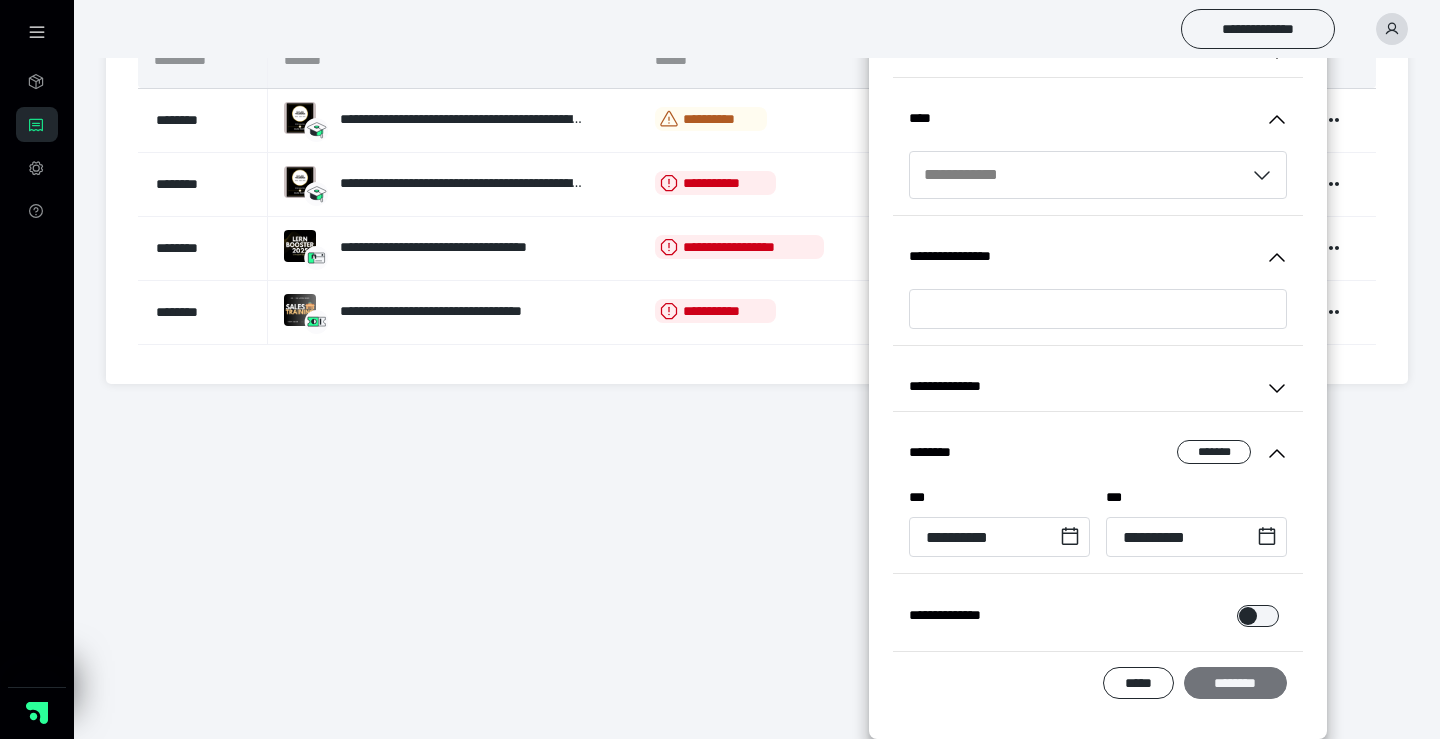 click on "********" at bounding box center [1235, 683] 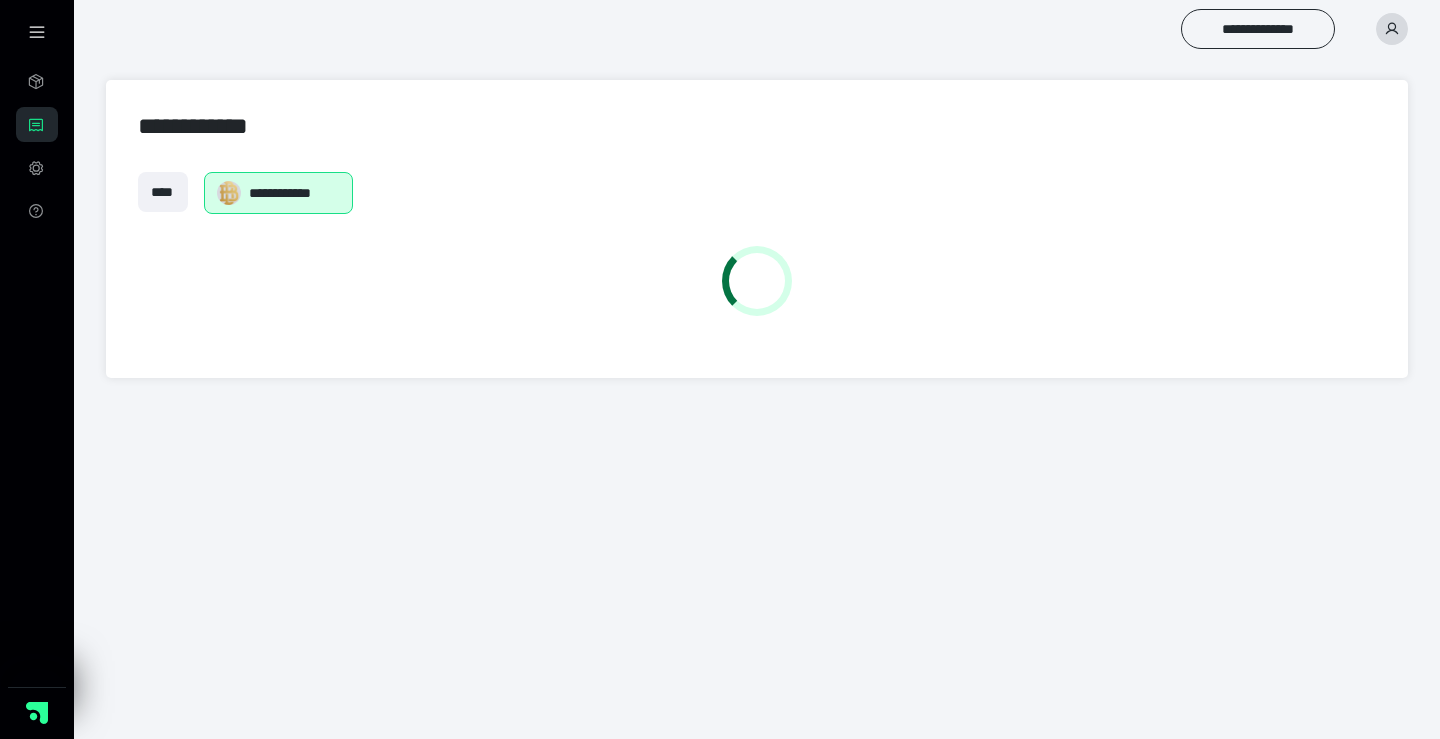 scroll, scrollTop: 0, scrollLeft: 0, axis: both 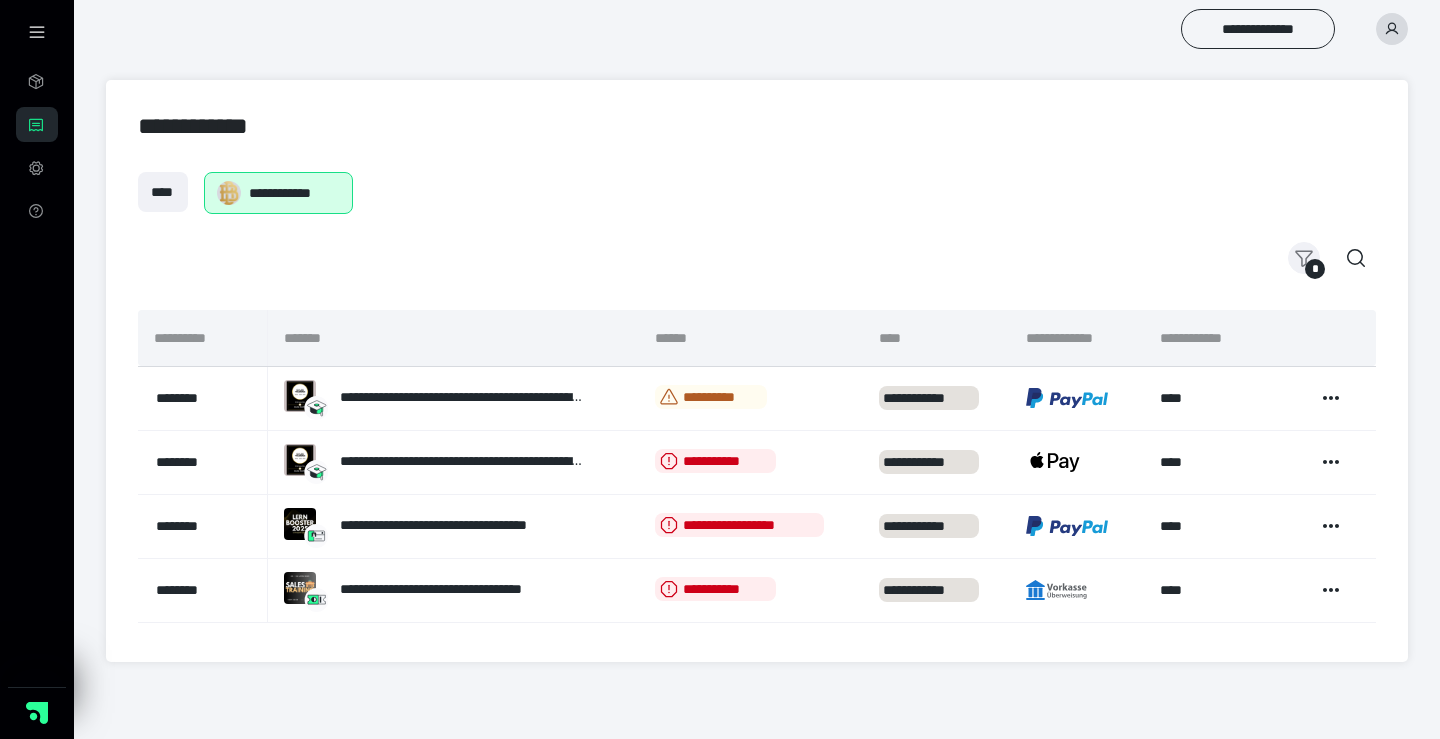 click on "*" at bounding box center (1304, 258) 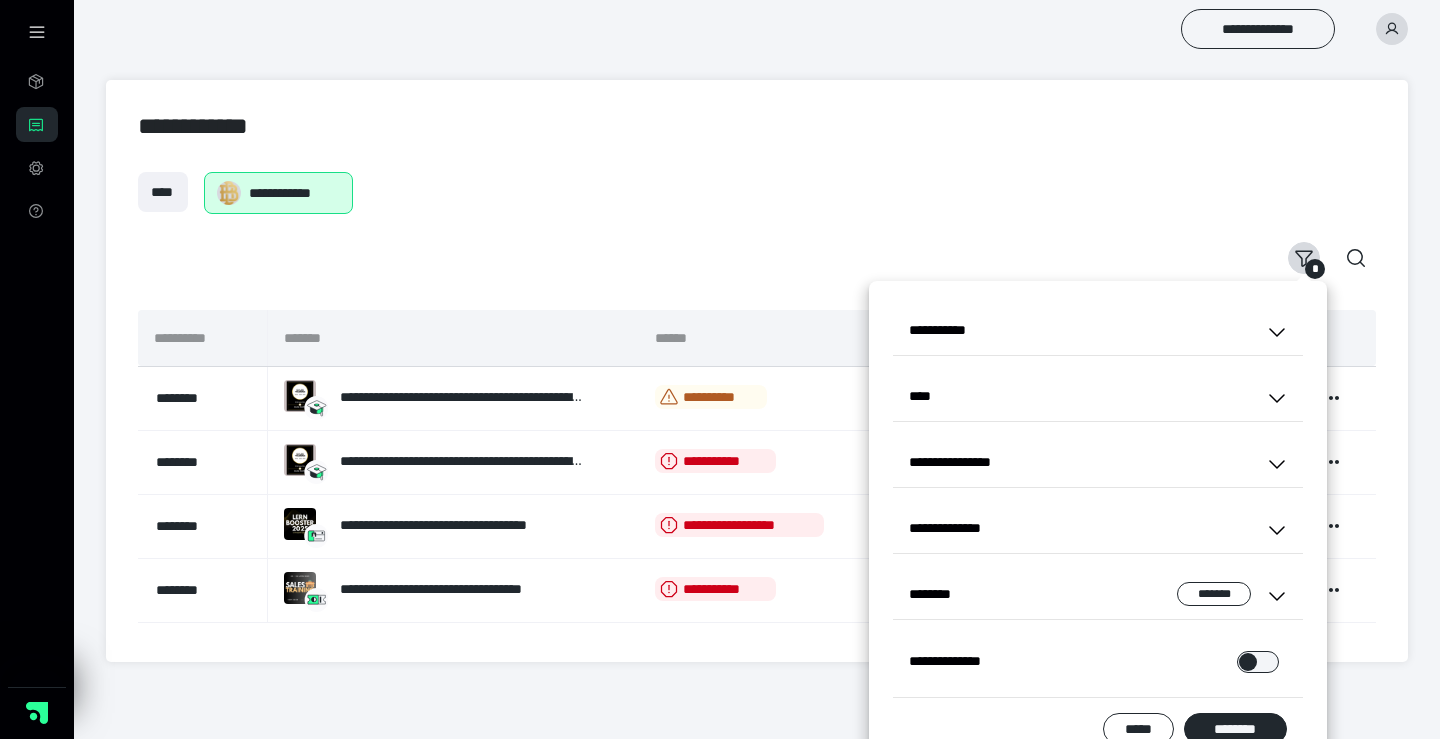 click on "**********" at bounding box center [1098, 330] 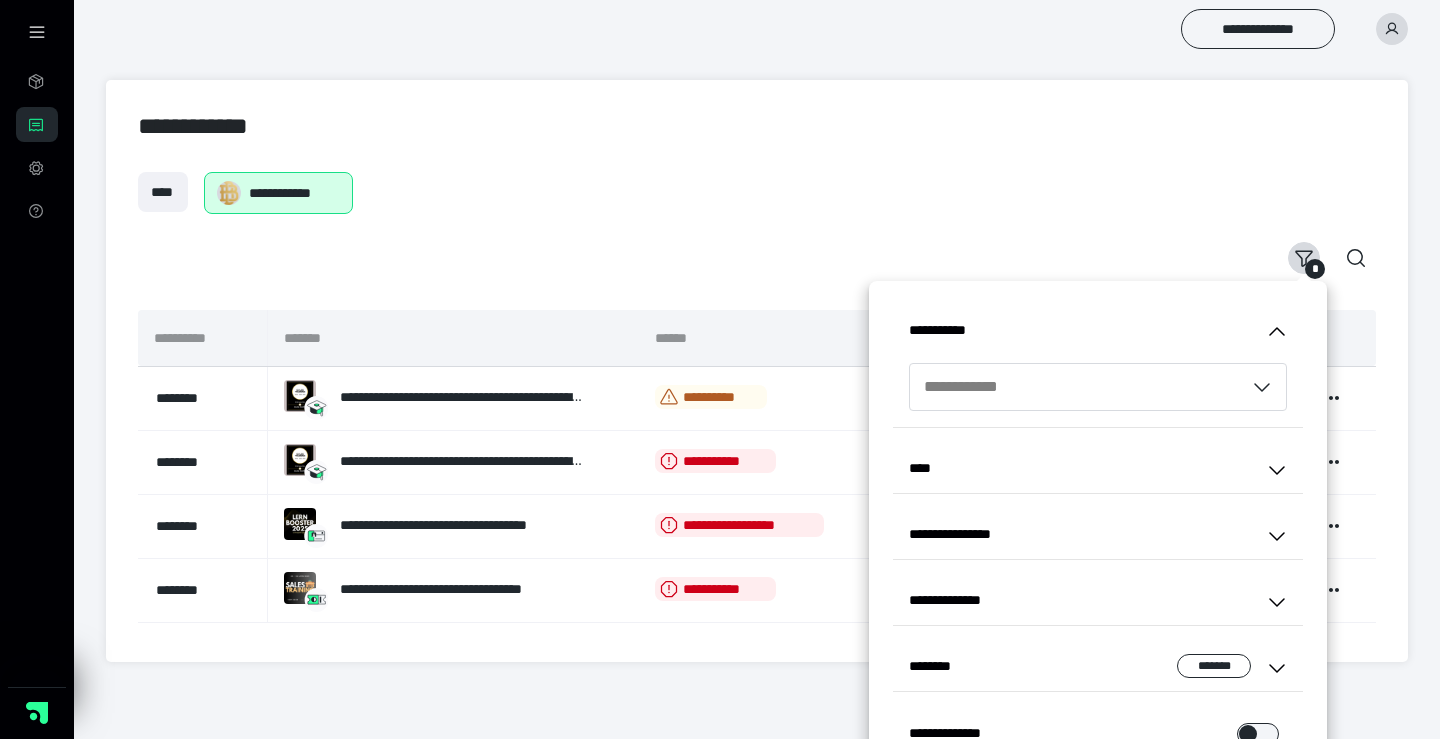 click on "****" at bounding box center (1098, 468) 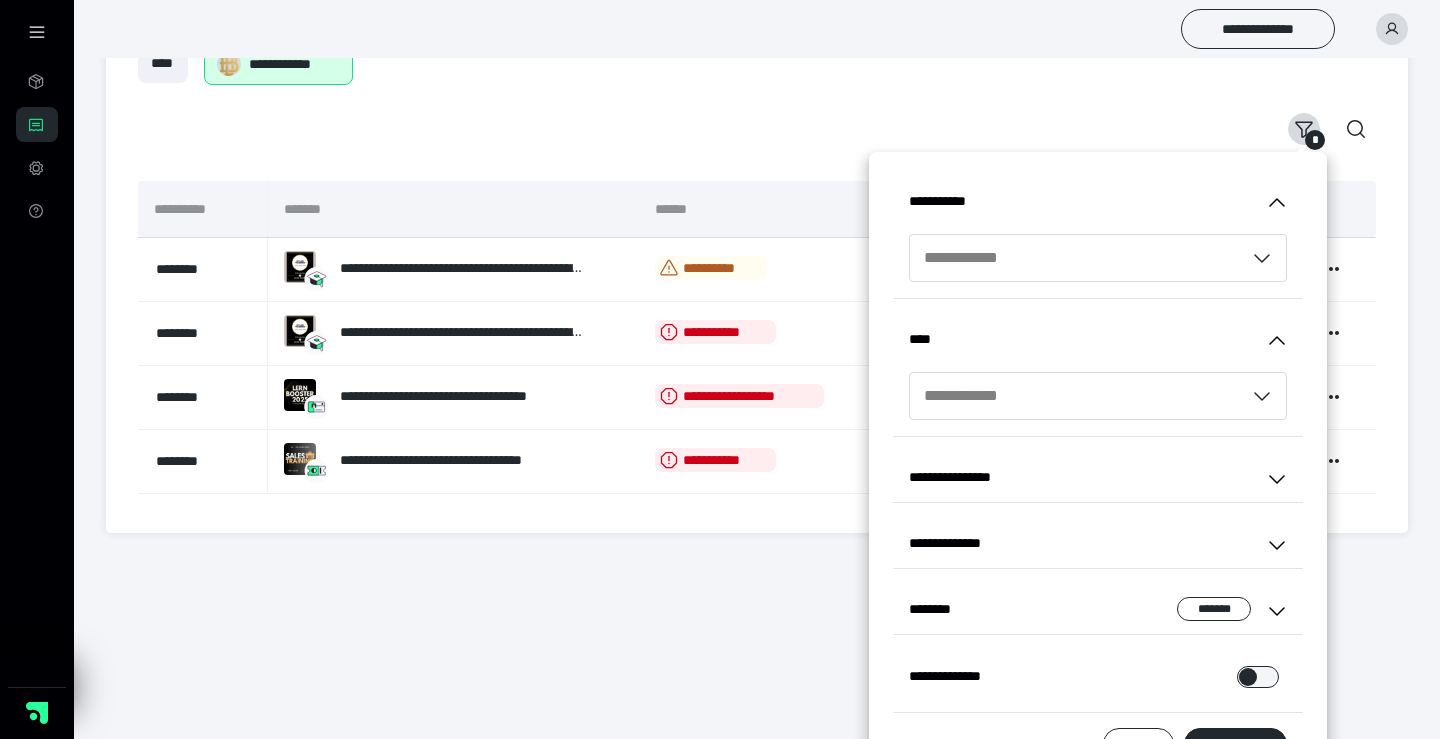click on "**********" at bounding box center (1098, 477) 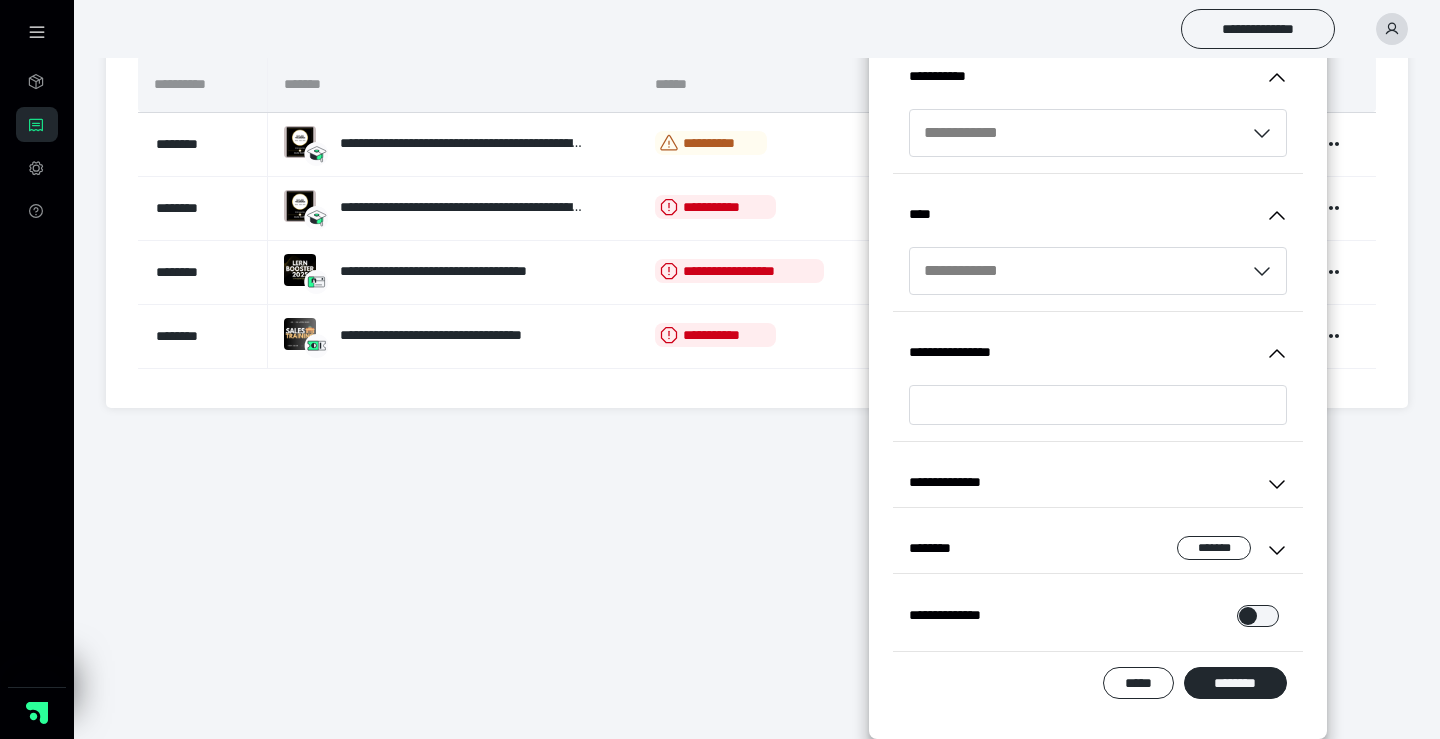 click on "**********" at bounding box center (1098, 482) 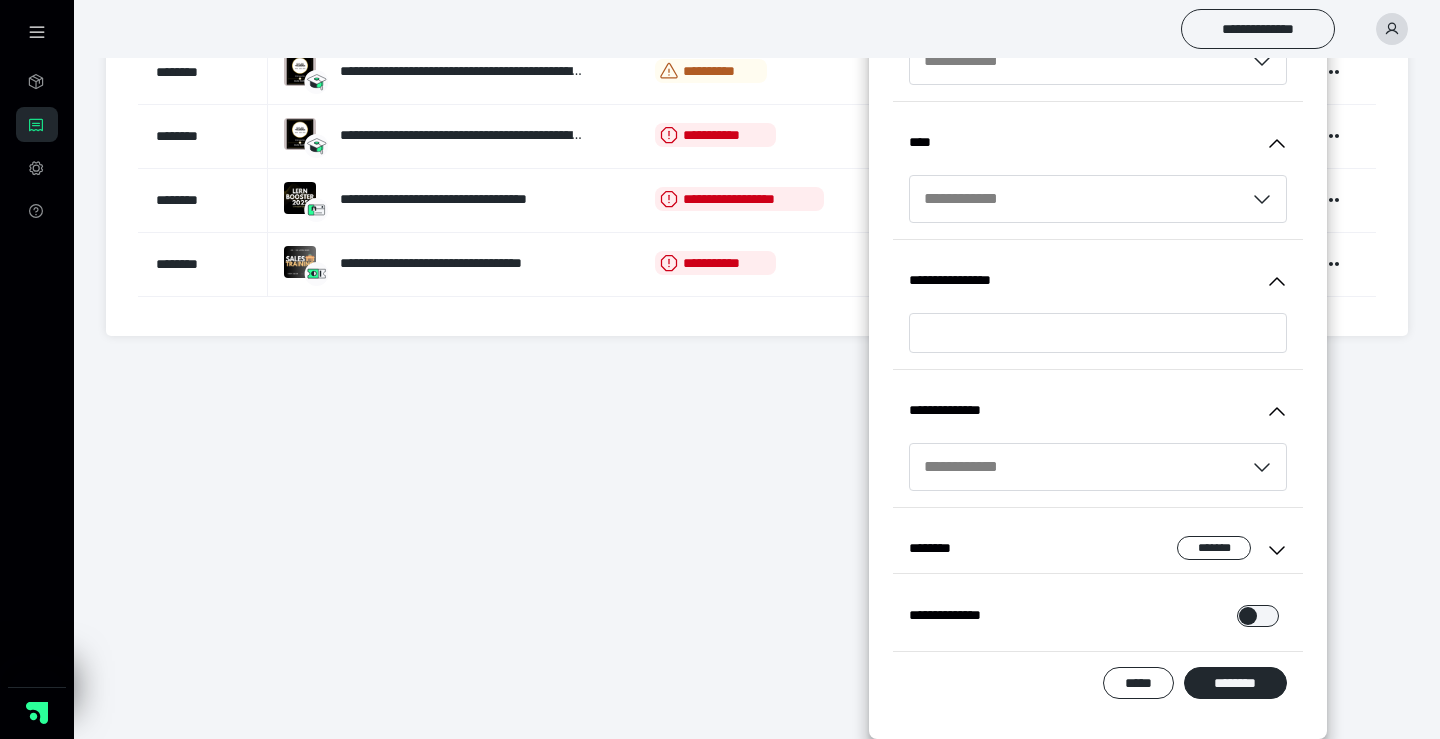 scroll, scrollTop: 332, scrollLeft: 0, axis: vertical 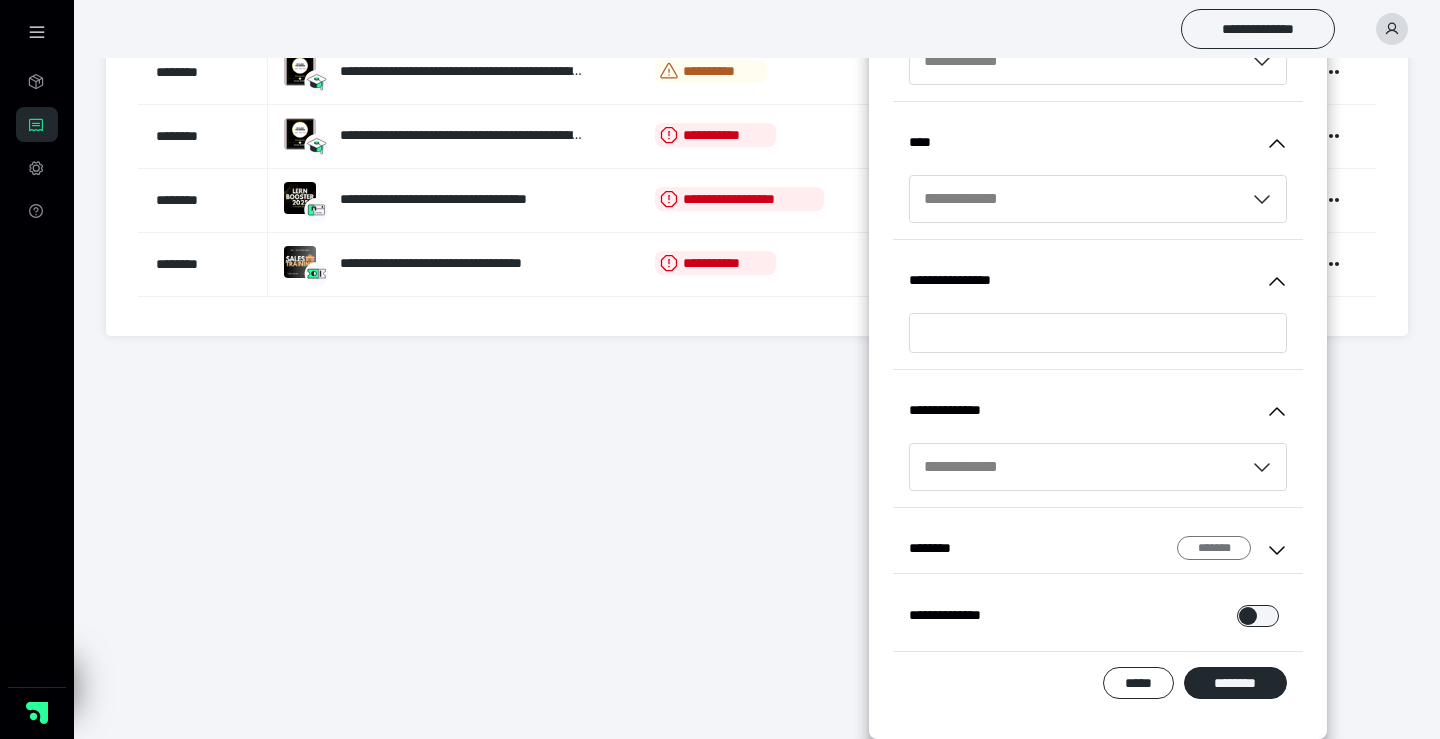 click on "*******" at bounding box center (1214, 548) 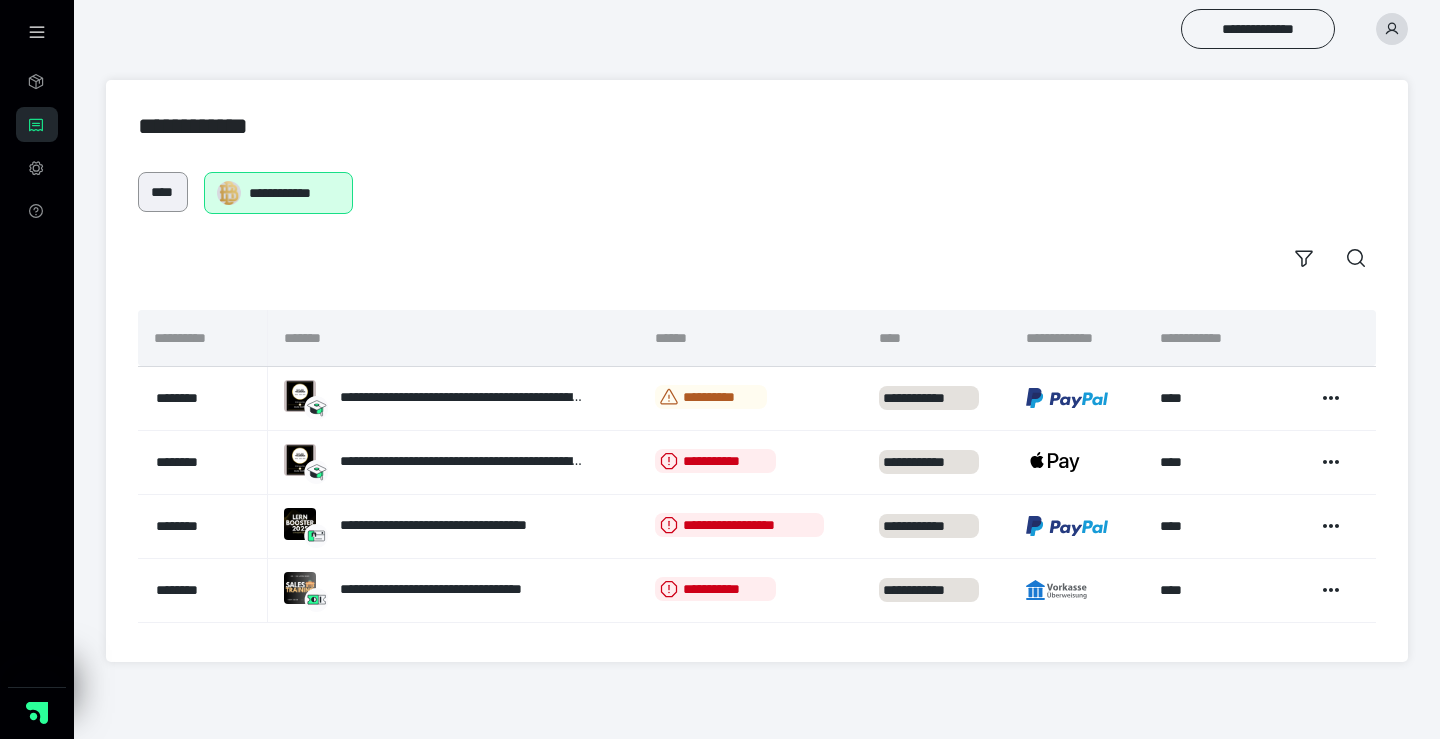 click on "****" at bounding box center (163, 192) 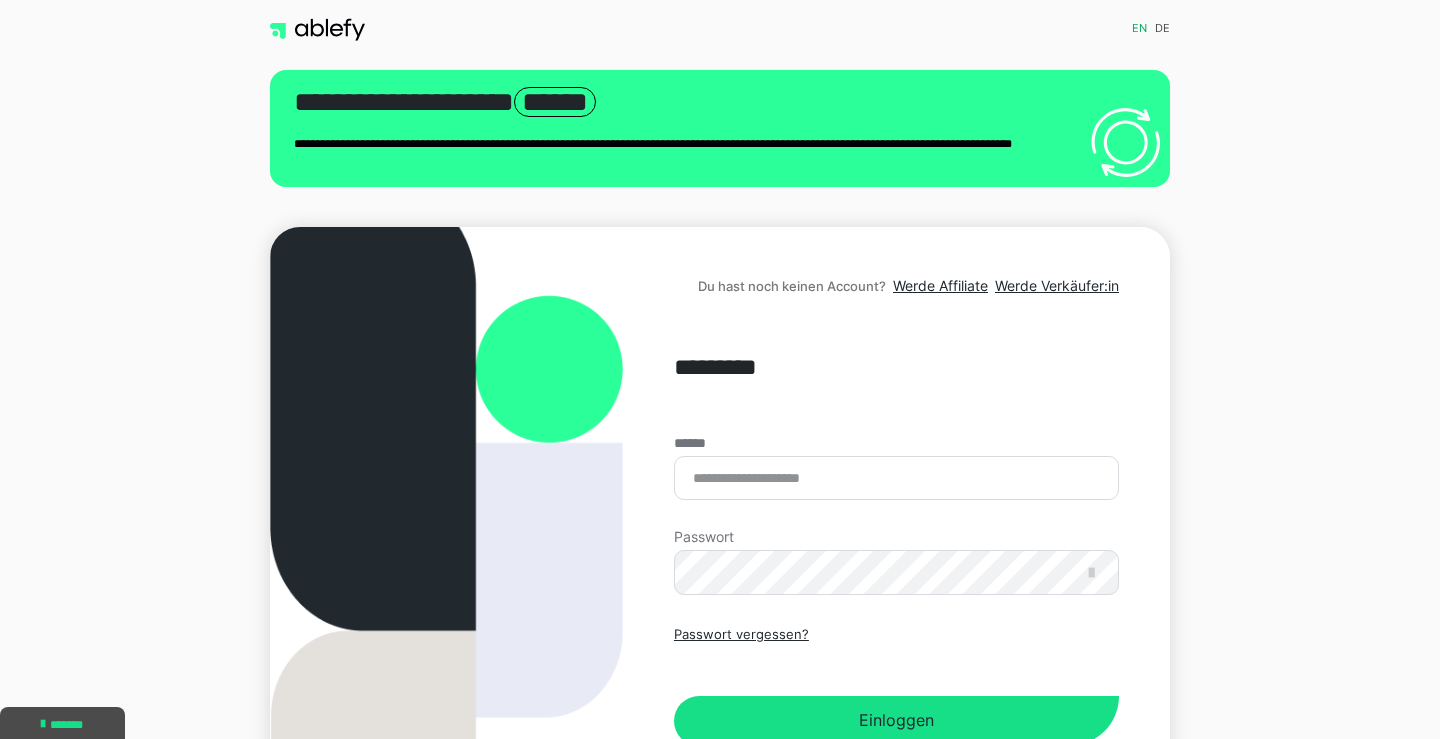 scroll, scrollTop: 0, scrollLeft: 0, axis: both 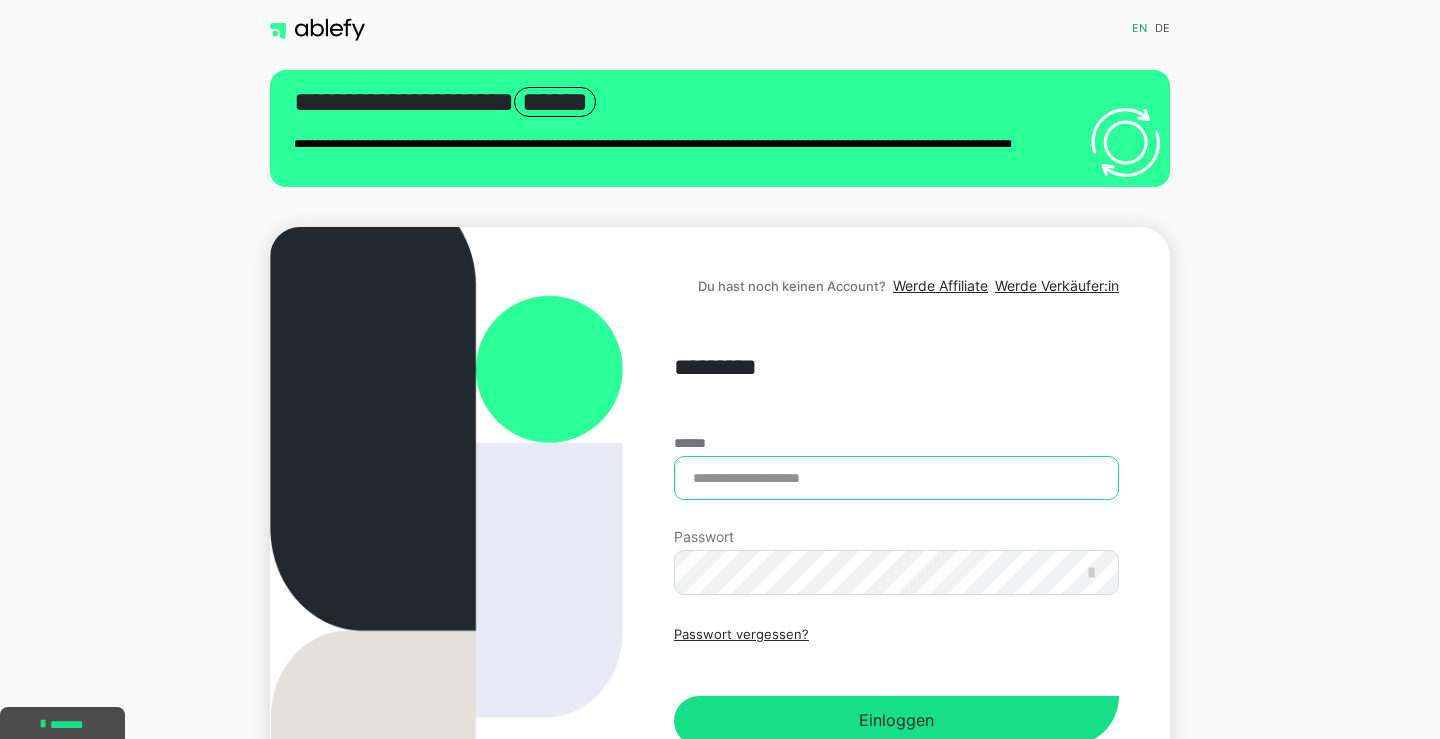type on "**********" 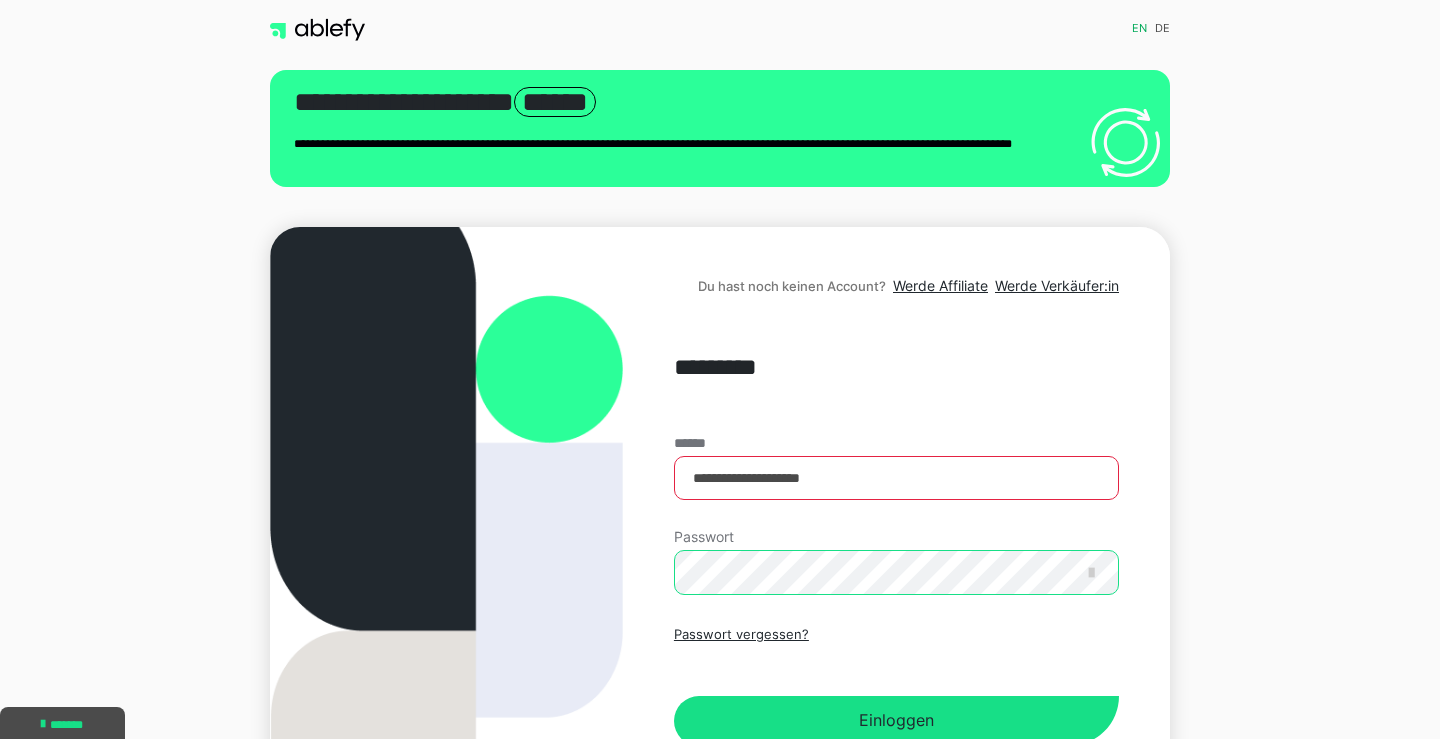 click on "Einloggen" at bounding box center [896, 721] 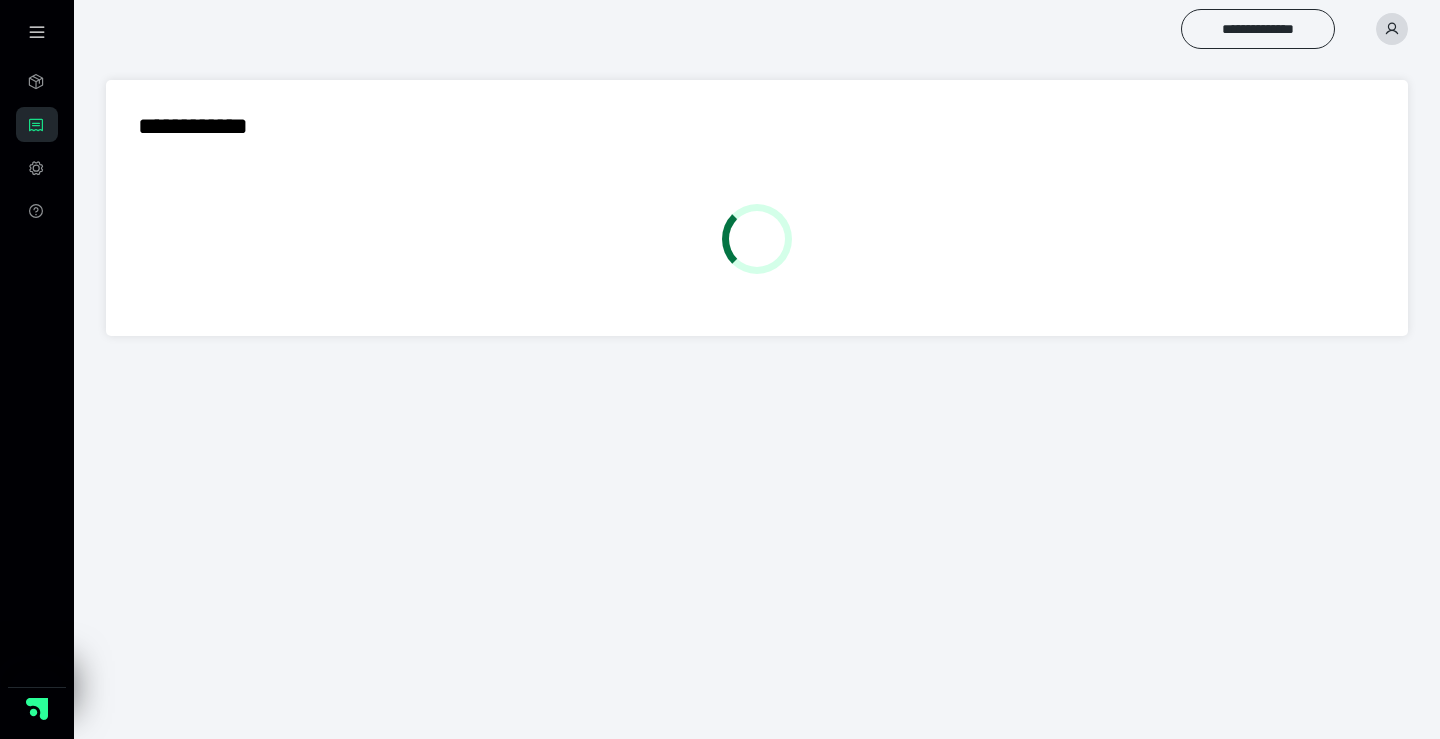 scroll, scrollTop: 0, scrollLeft: 0, axis: both 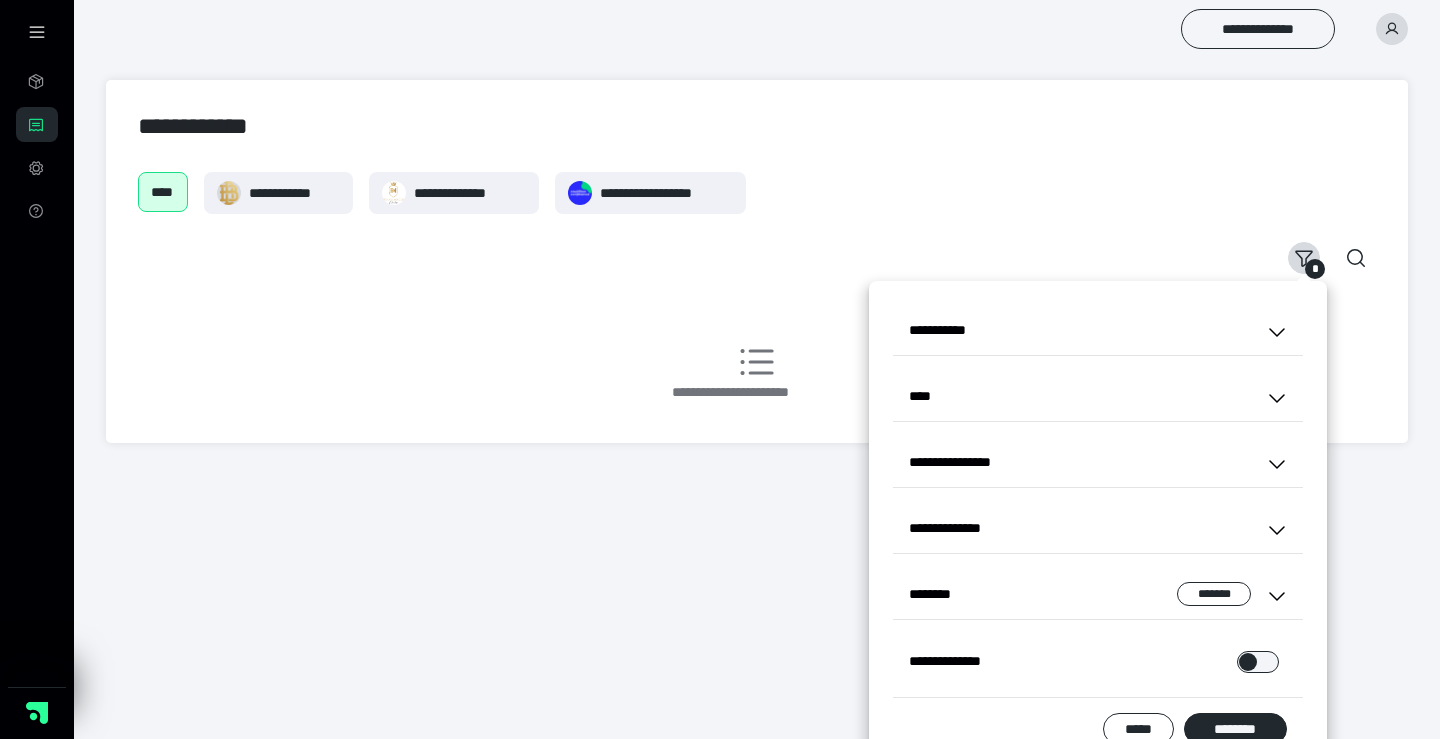 click at bounding box center (1392, 29) 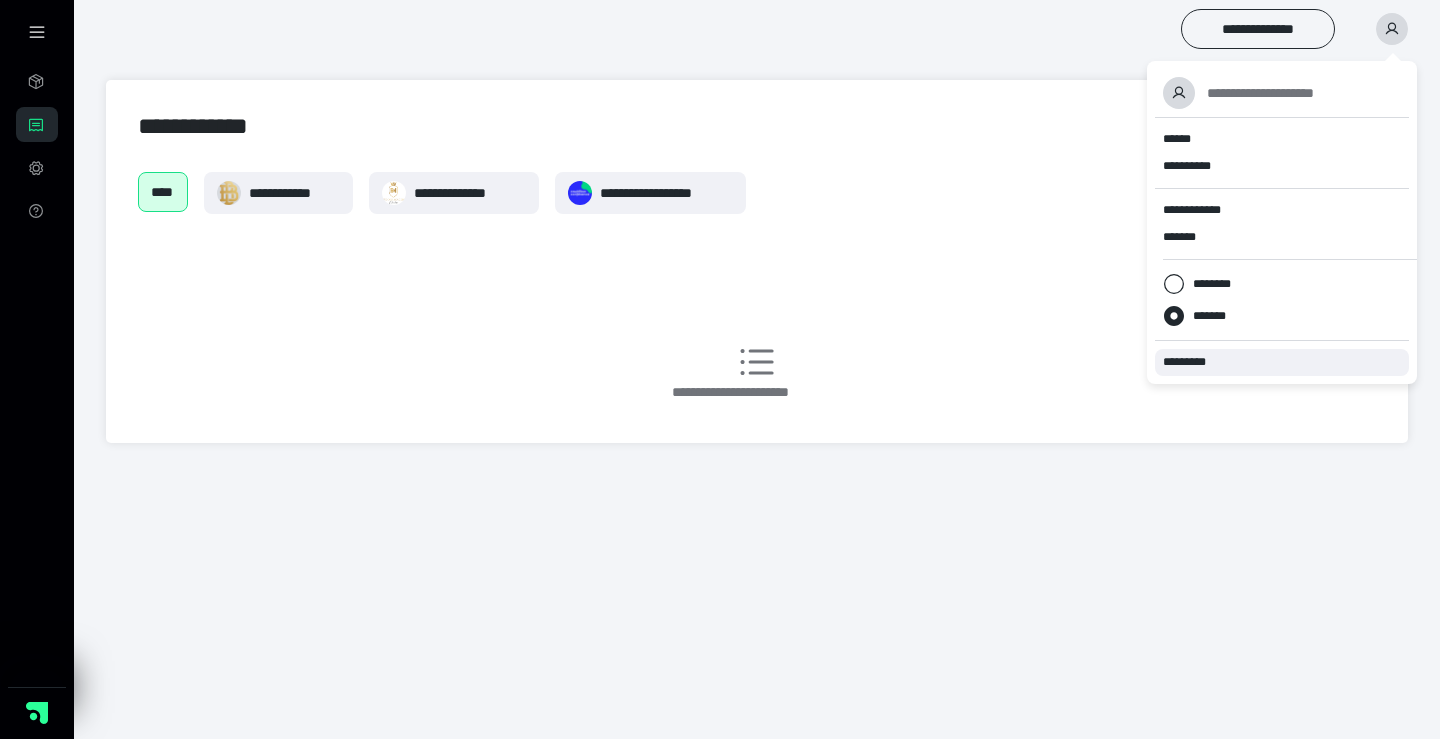 click on "*********" at bounding box center [1282, 362] 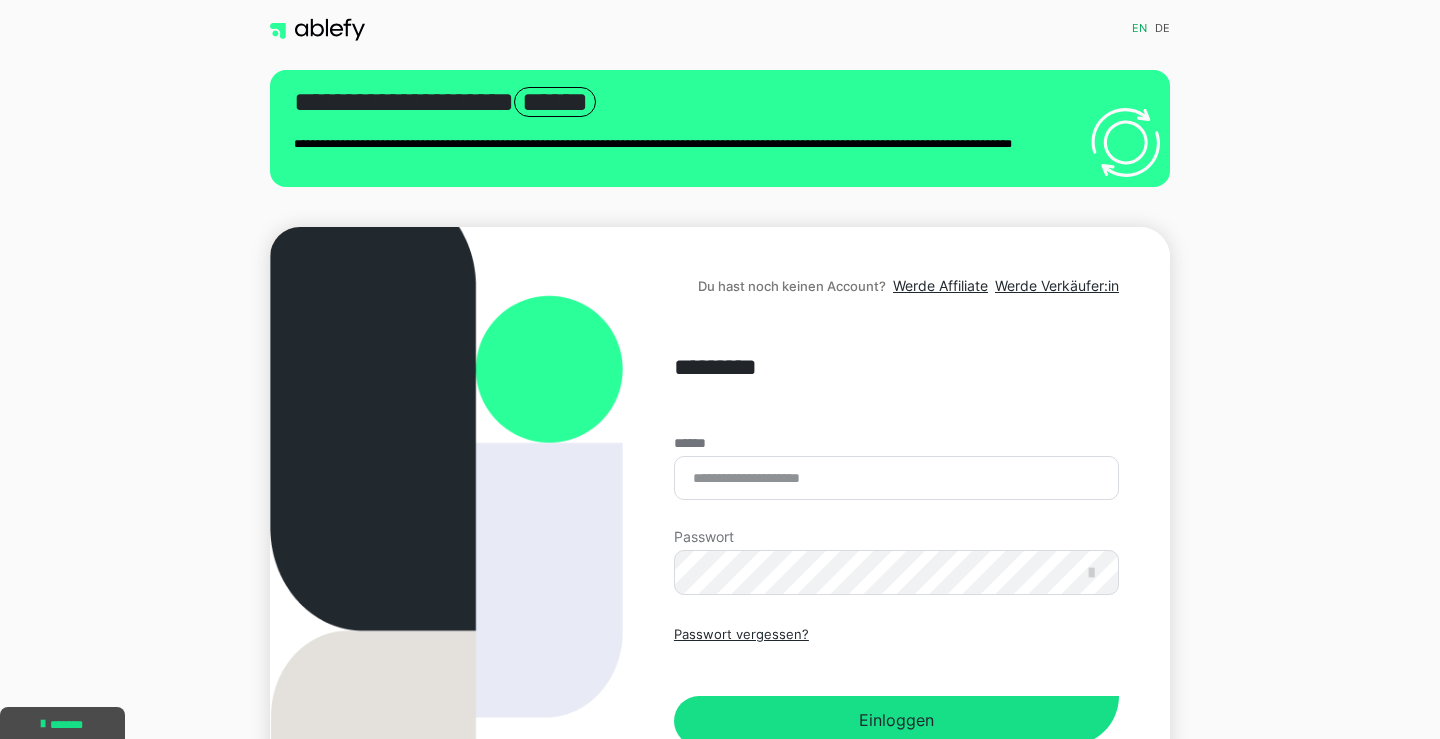 scroll, scrollTop: 0, scrollLeft: 0, axis: both 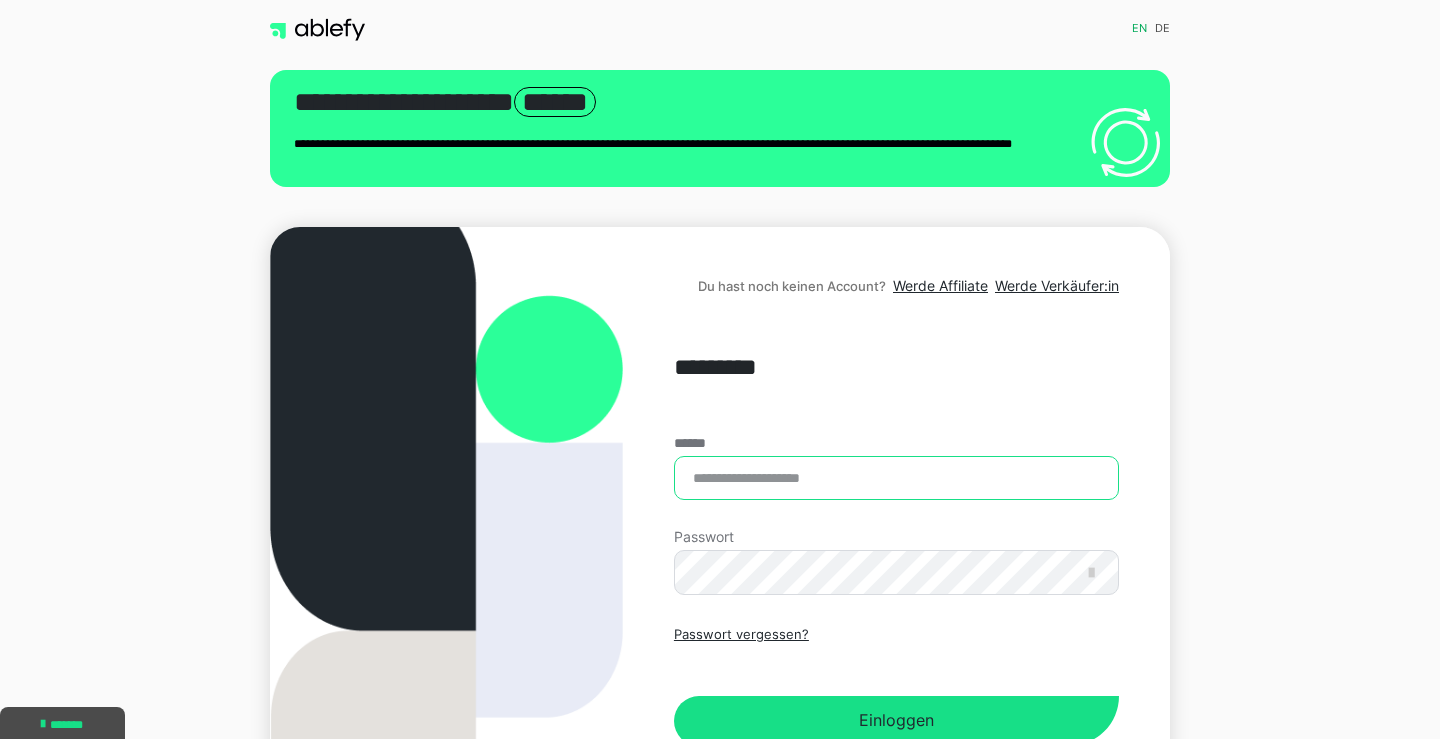 type on "**********" 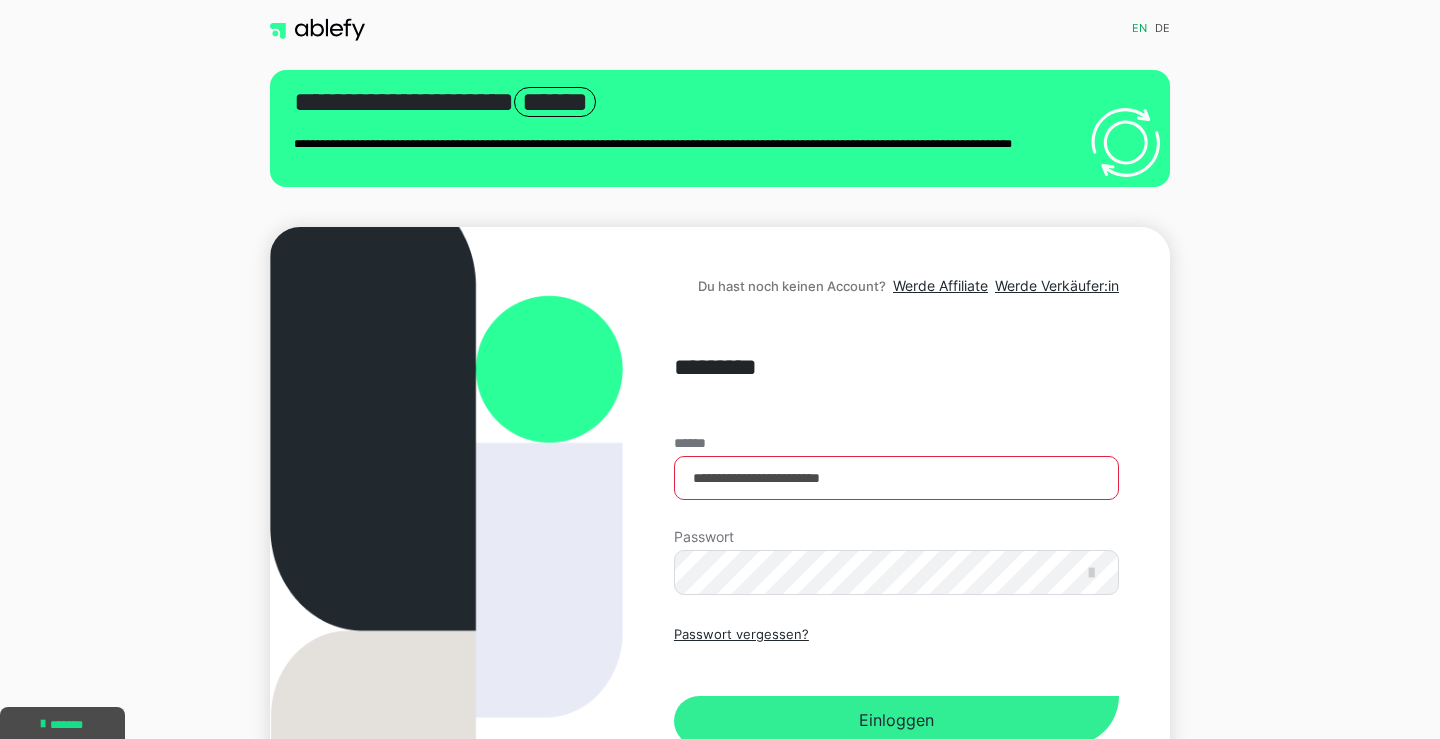 click on "Einloggen" at bounding box center [896, 721] 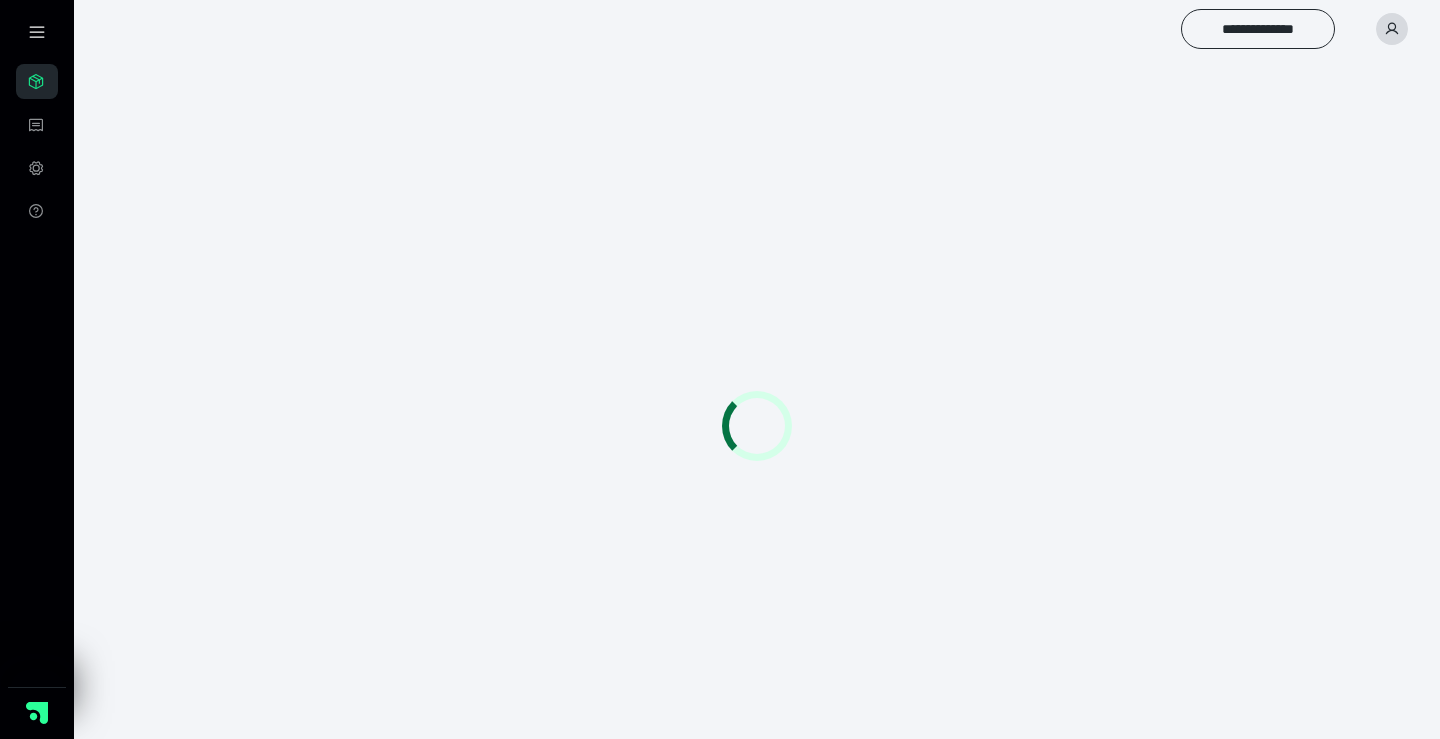 scroll, scrollTop: 0, scrollLeft: 0, axis: both 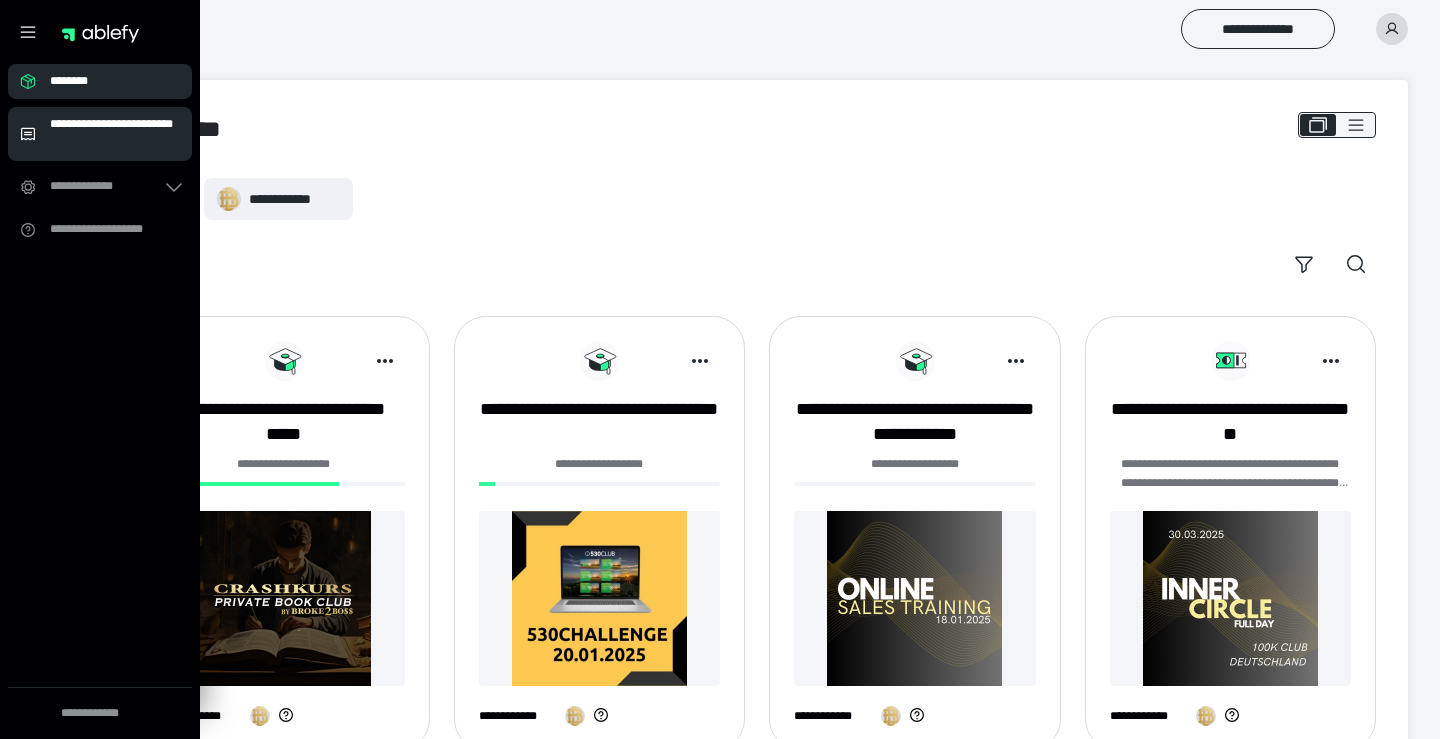 click on "**********" at bounding box center (115, 134) 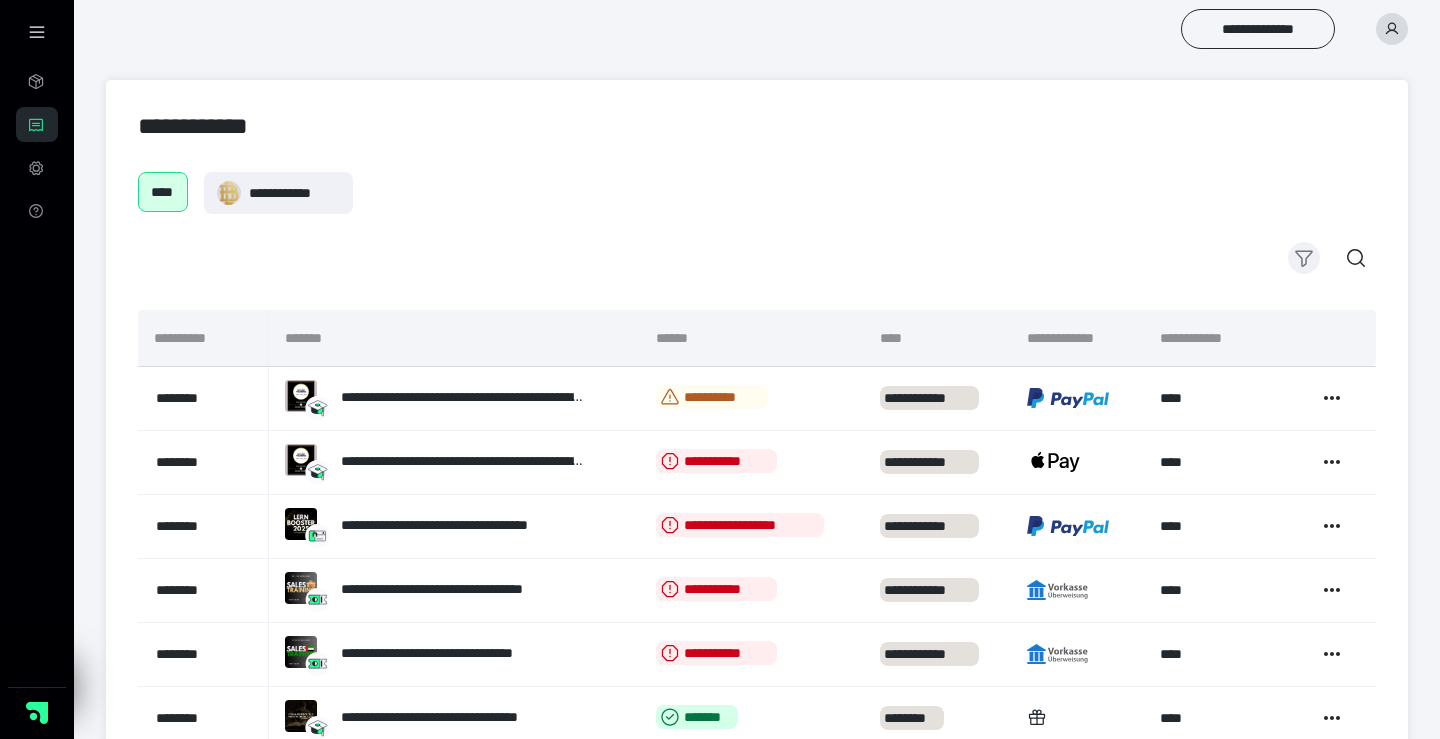 click 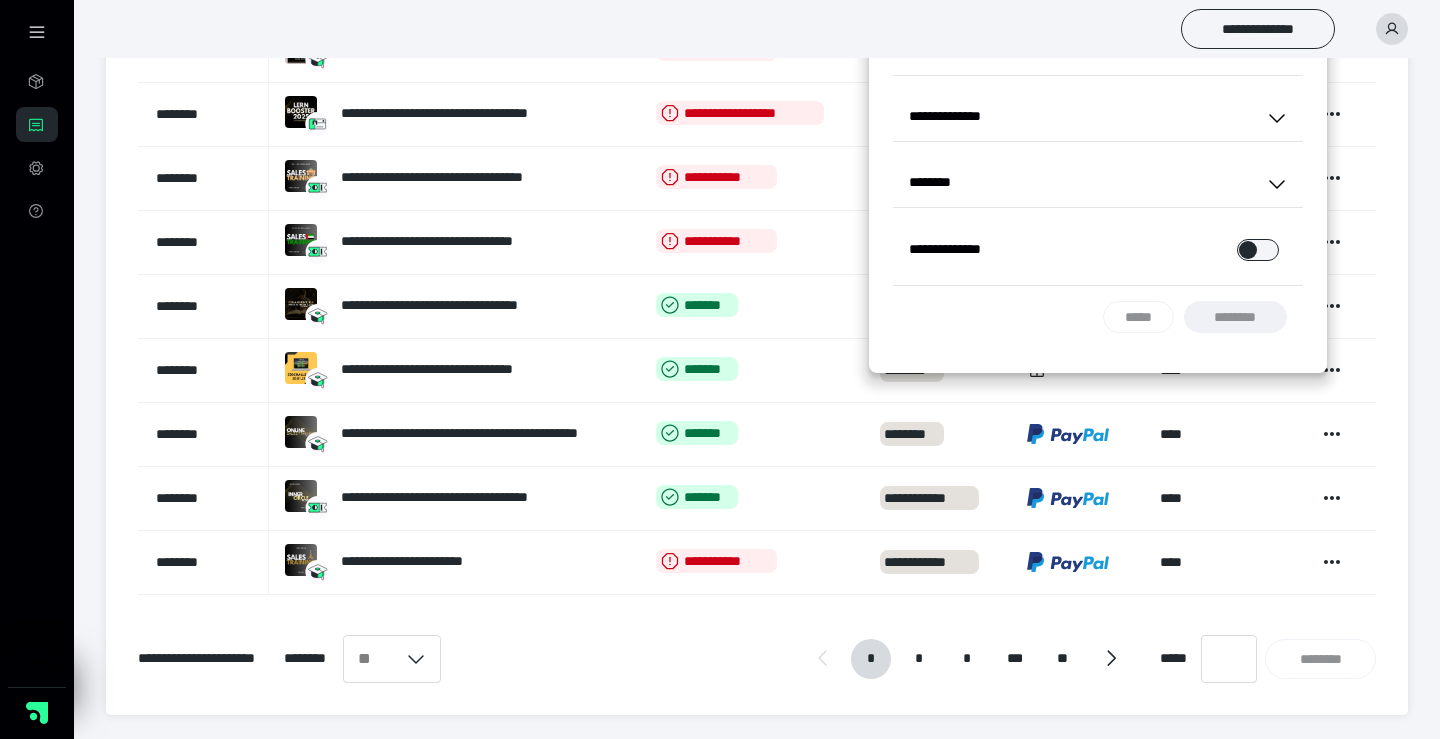 scroll, scrollTop: 412, scrollLeft: 0, axis: vertical 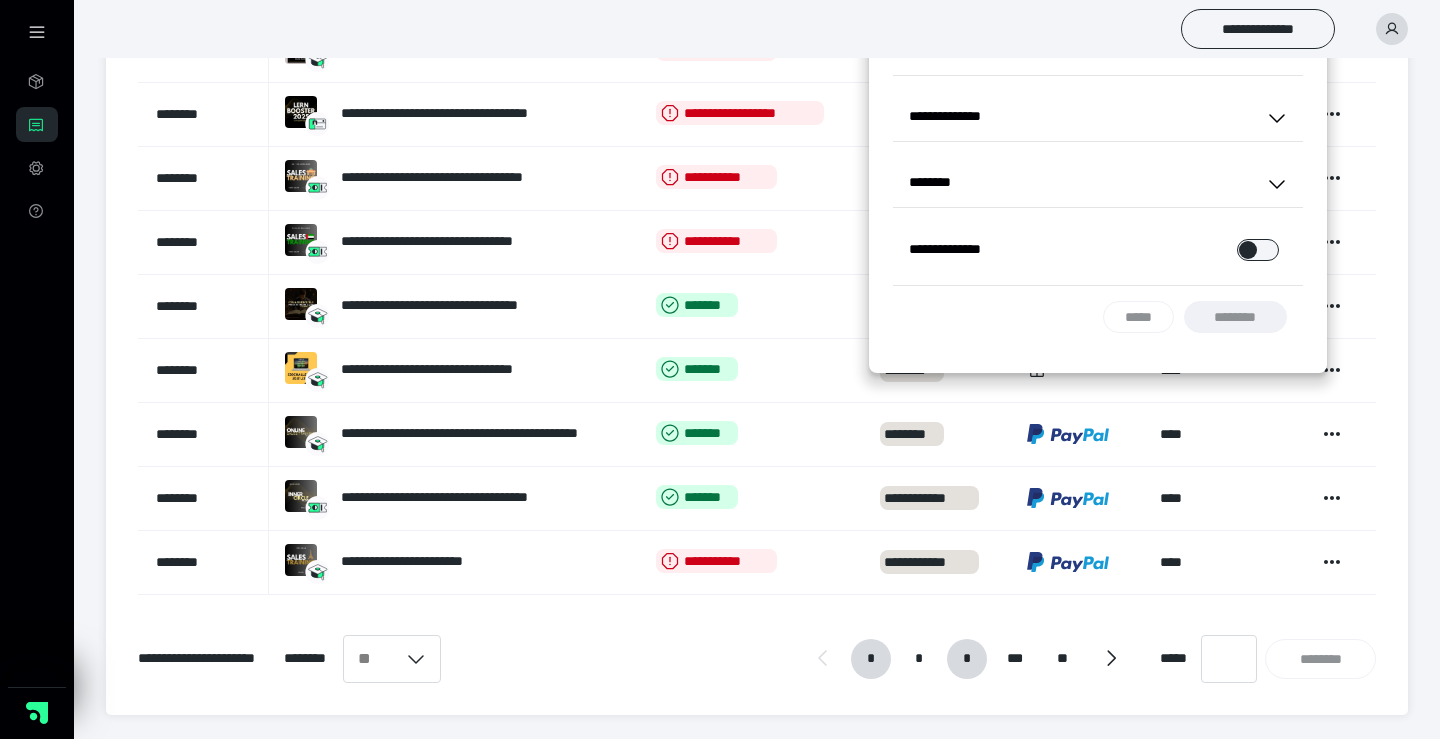 click on "*" at bounding box center (966, 659) 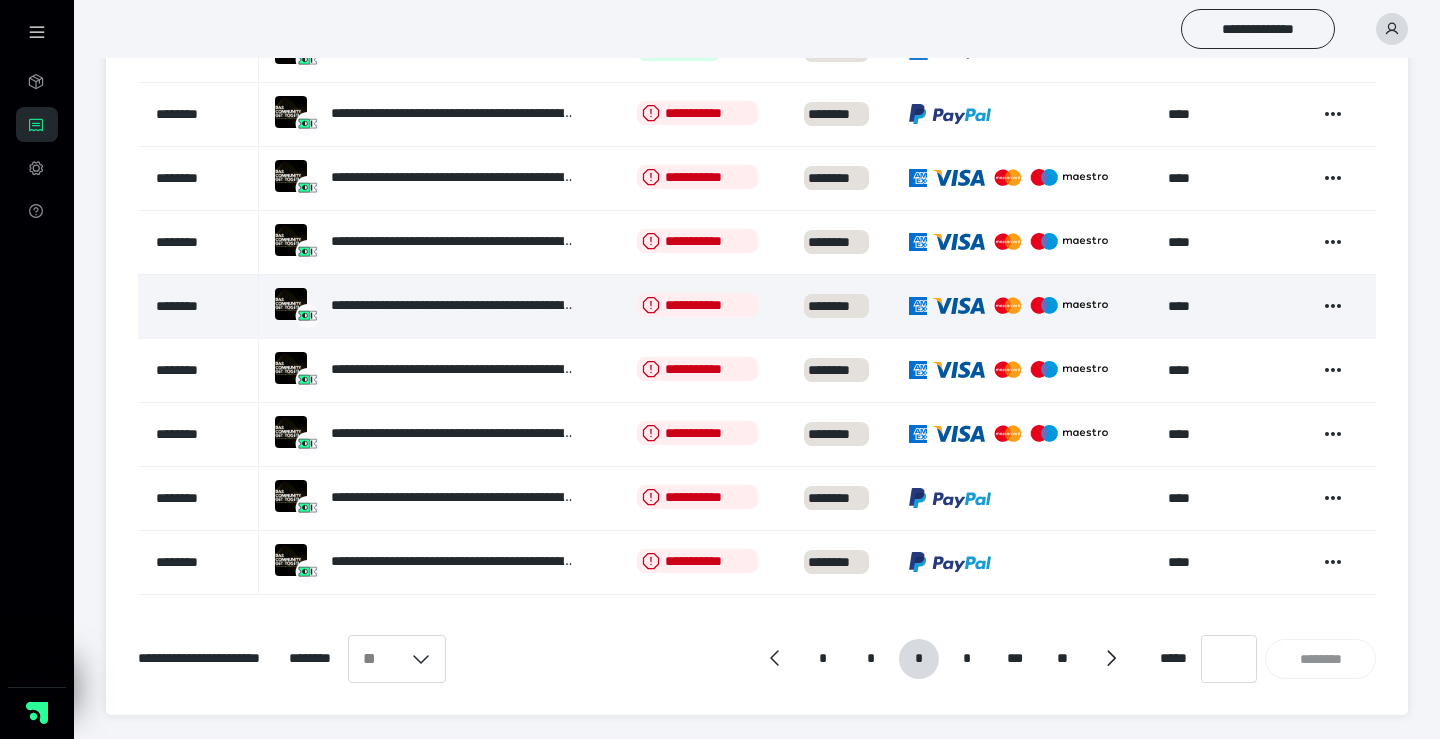 scroll, scrollTop: 412, scrollLeft: 0, axis: vertical 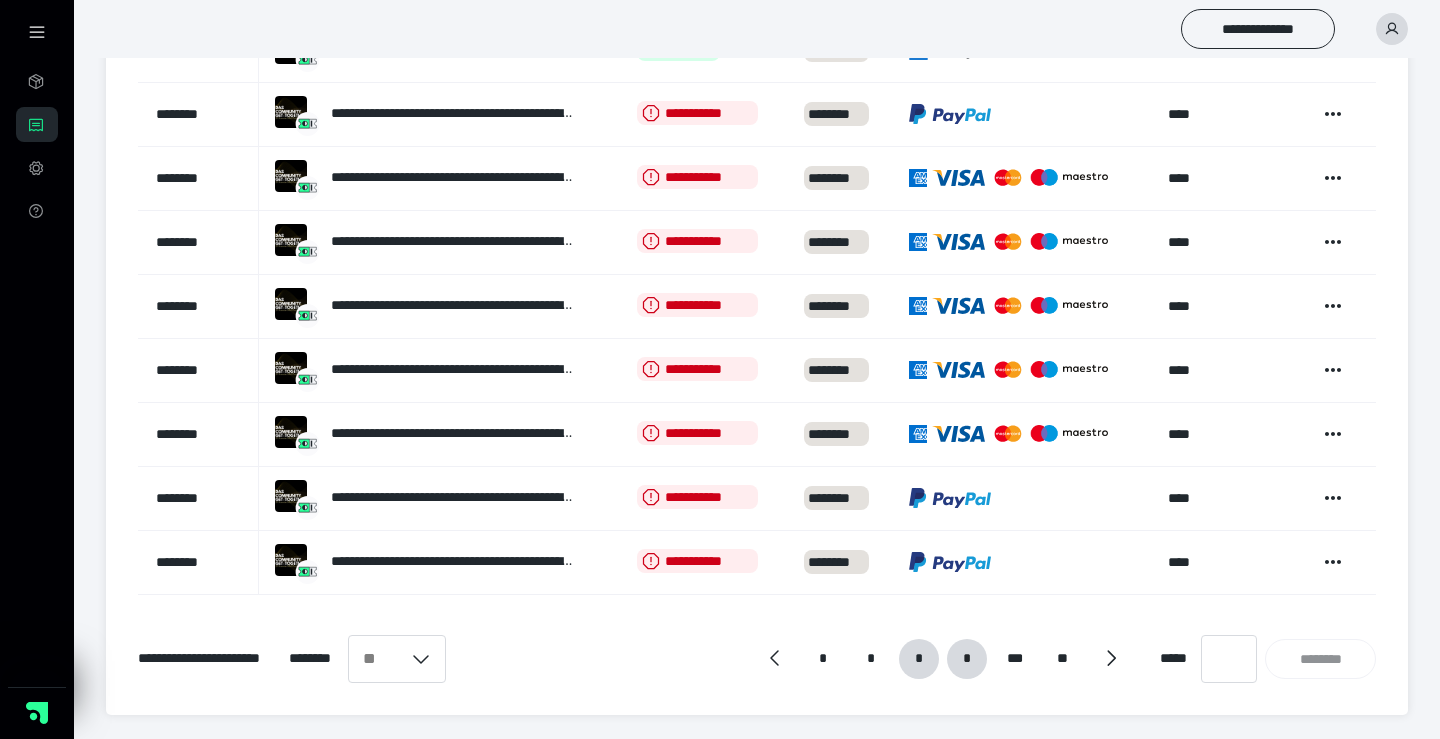 click on "*" at bounding box center (967, 659) 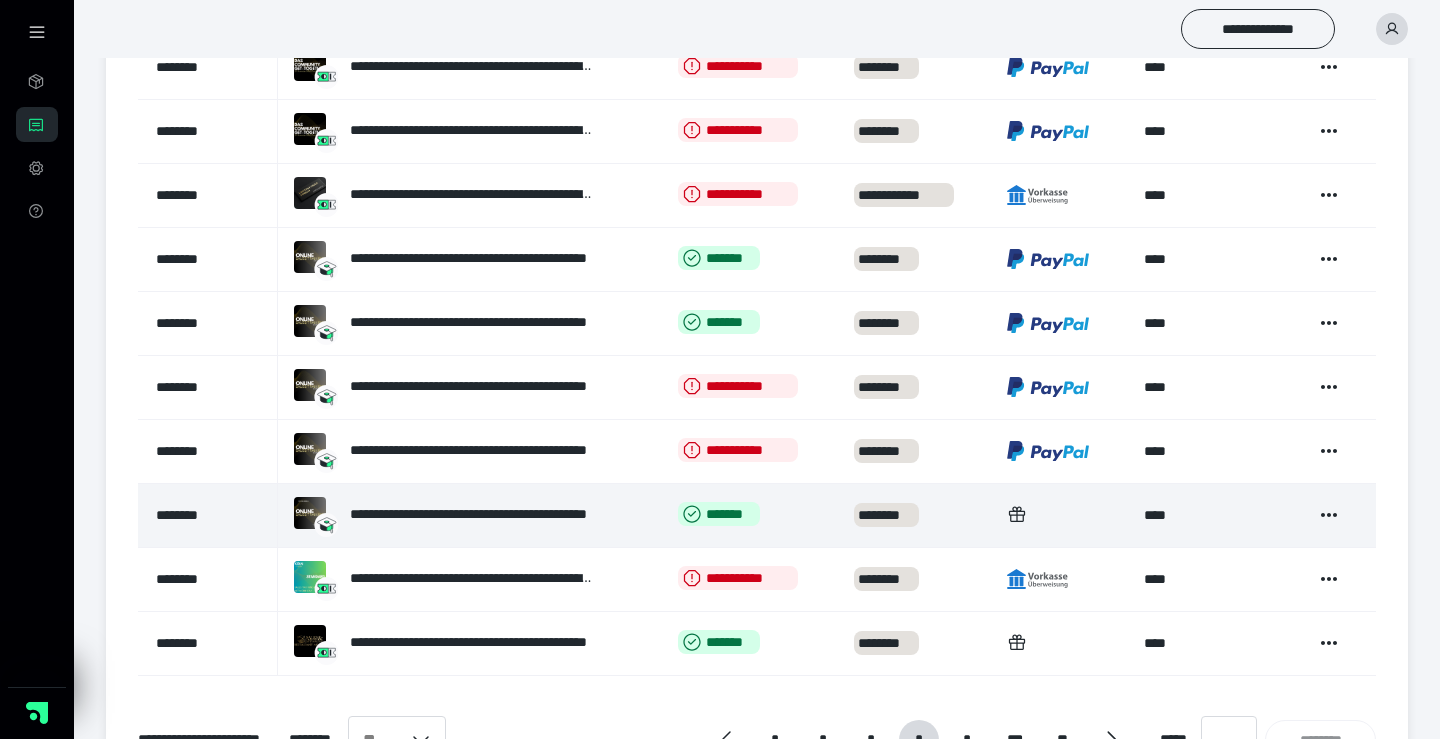 scroll, scrollTop: 314, scrollLeft: 0, axis: vertical 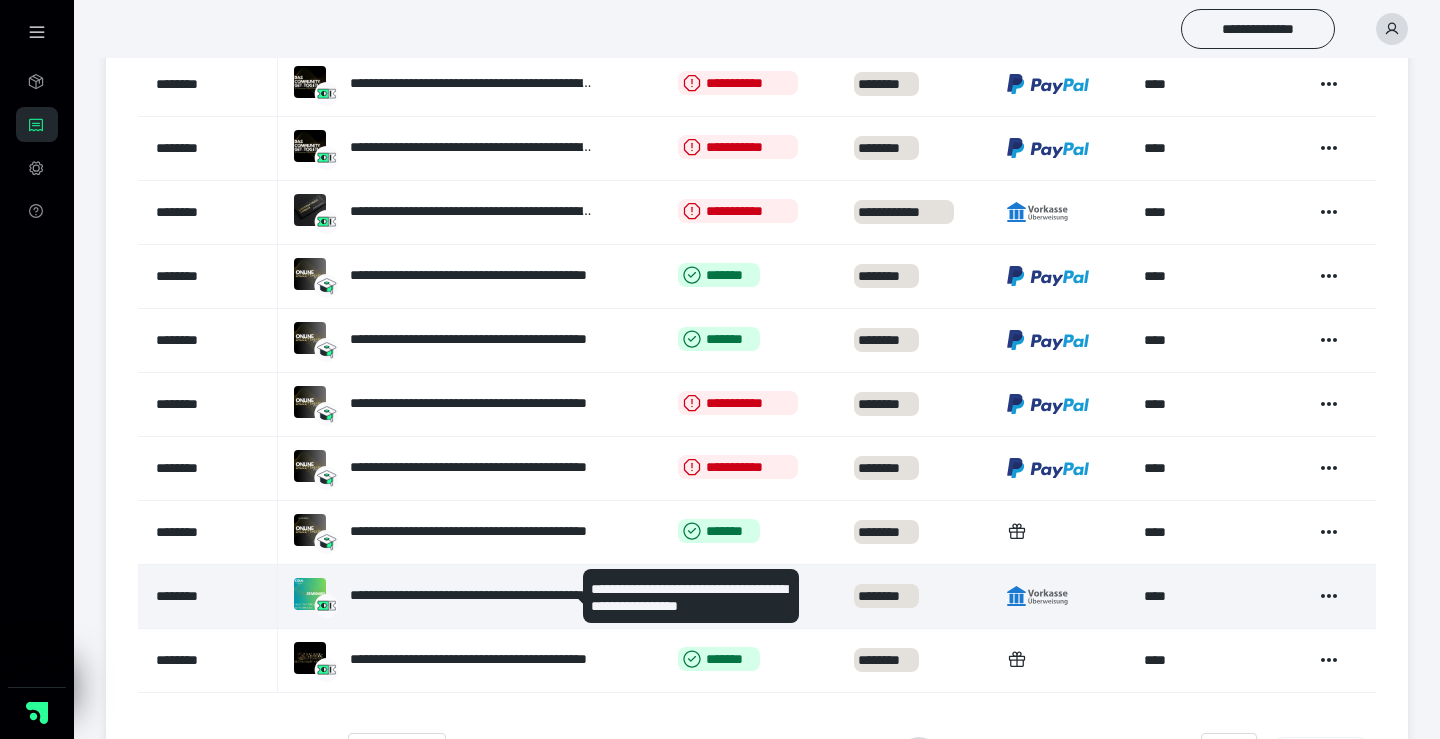 click on "**********" at bounding box center (472, 595) 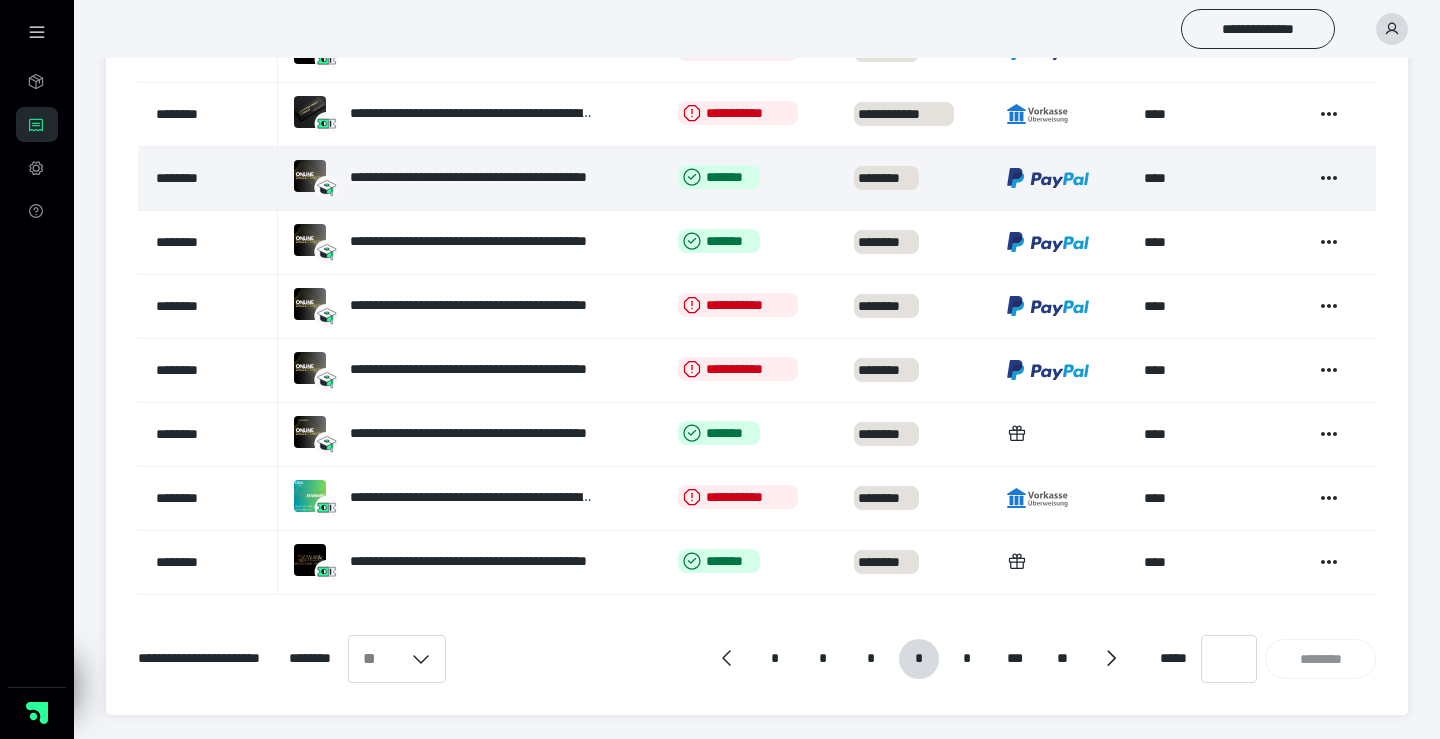 scroll, scrollTop: 412, scrollLeft: 0, axis: vertical 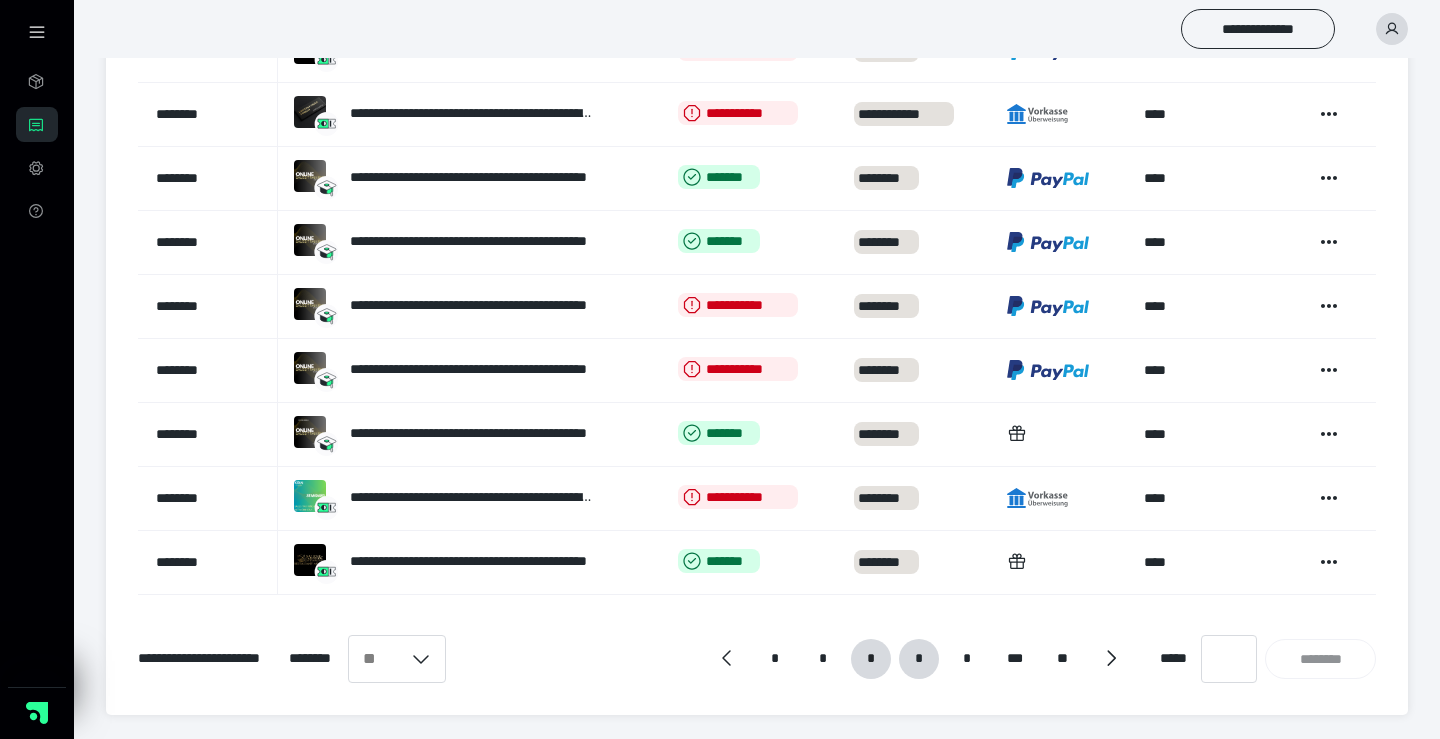 click on "*" at bounding box center (870, 659) 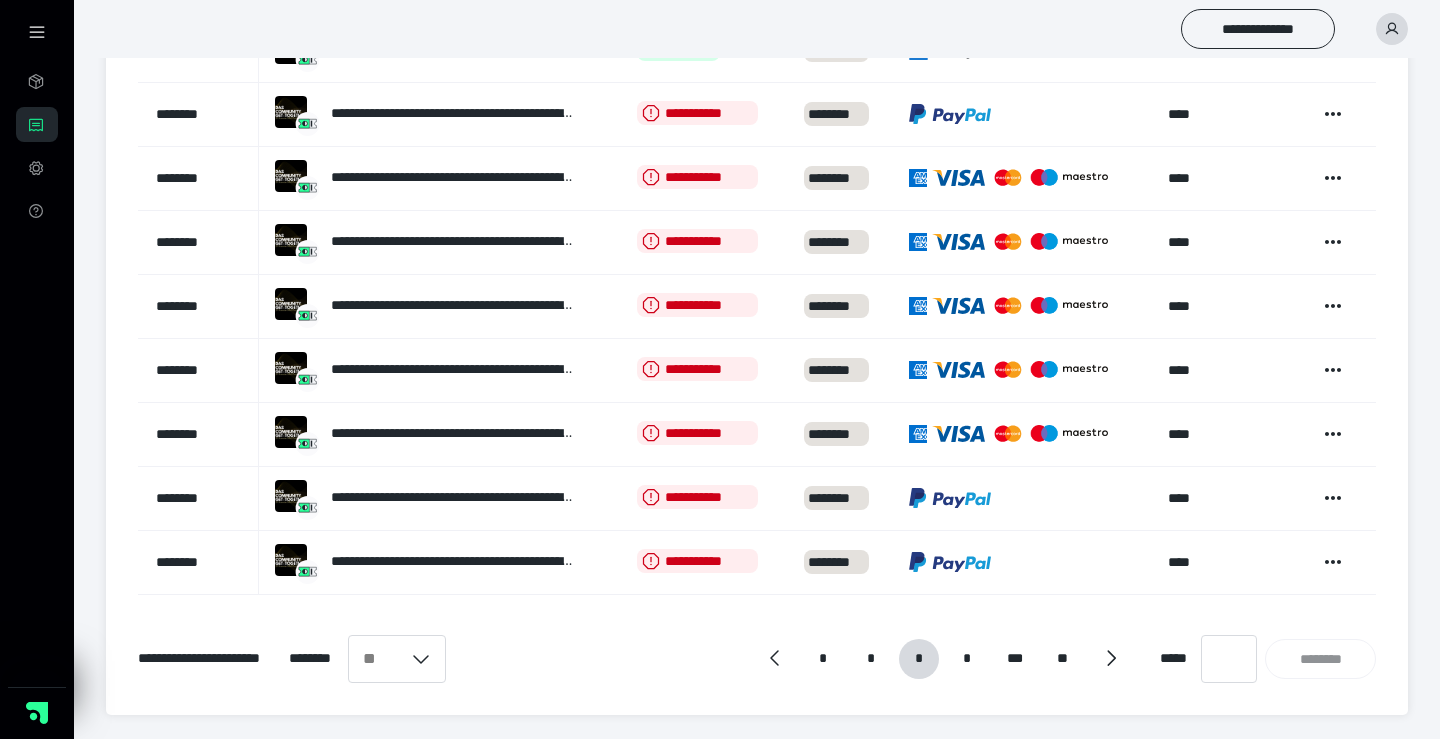 scroll, scrollTop: 412, scrollLeft: 0, axis: vertical 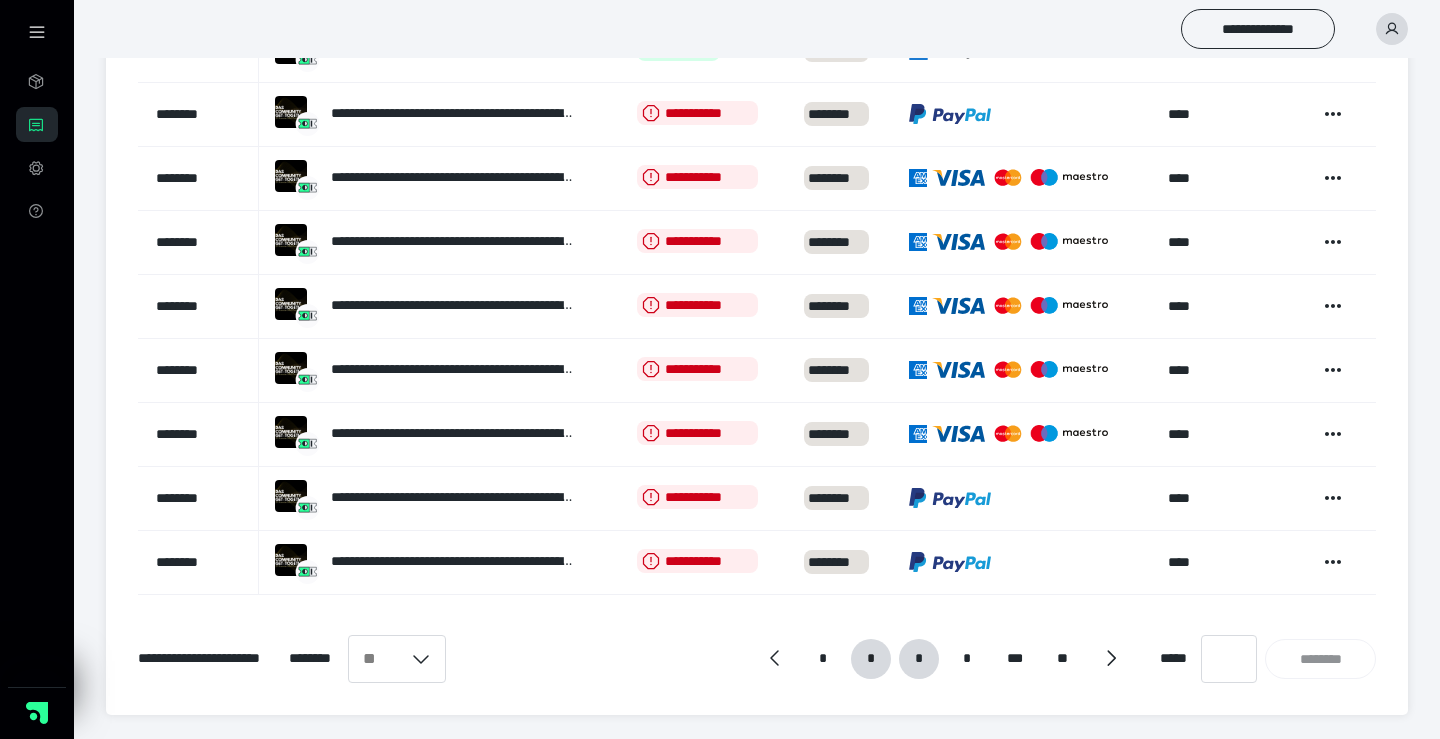 click on "*" at bounding box center (871, 659) 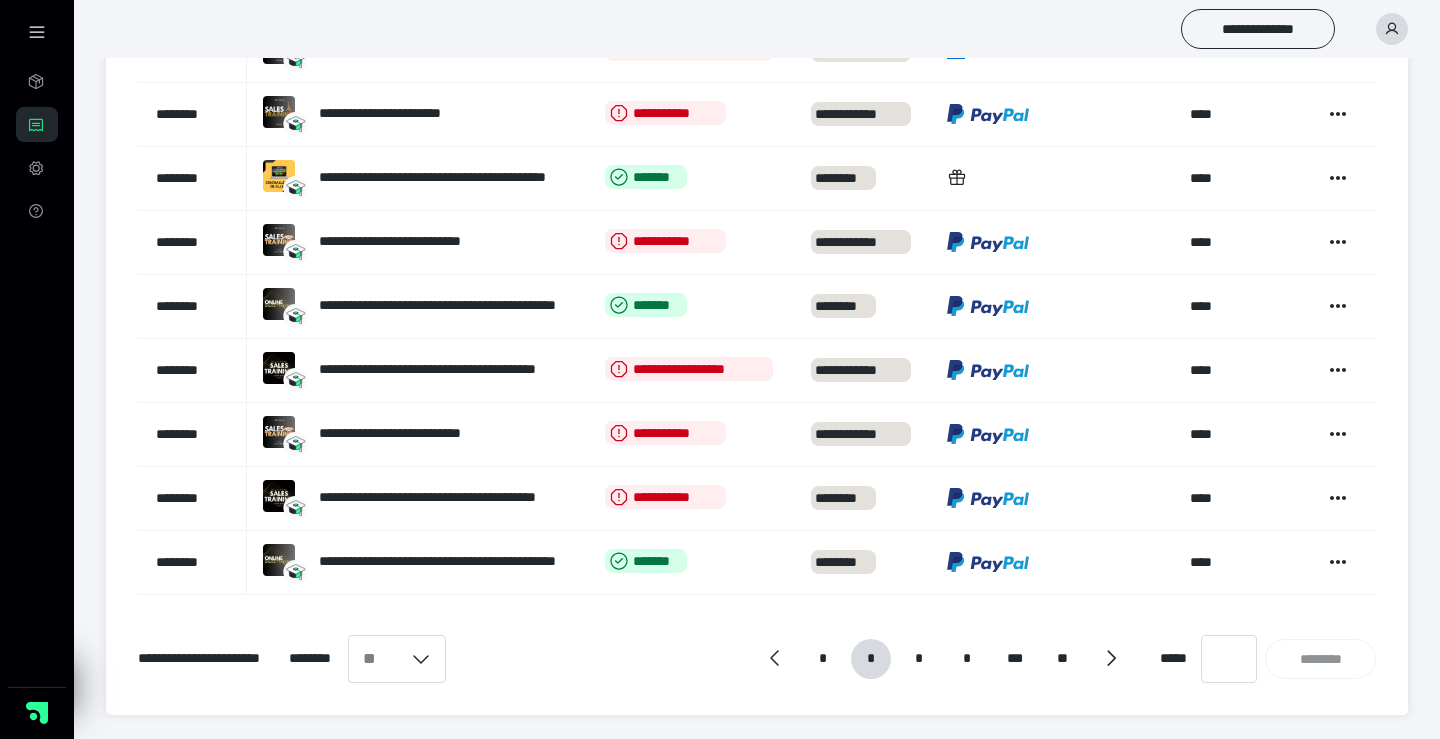 scroll, scrollTop: 412, scrollLeft: 0, axis: vertical 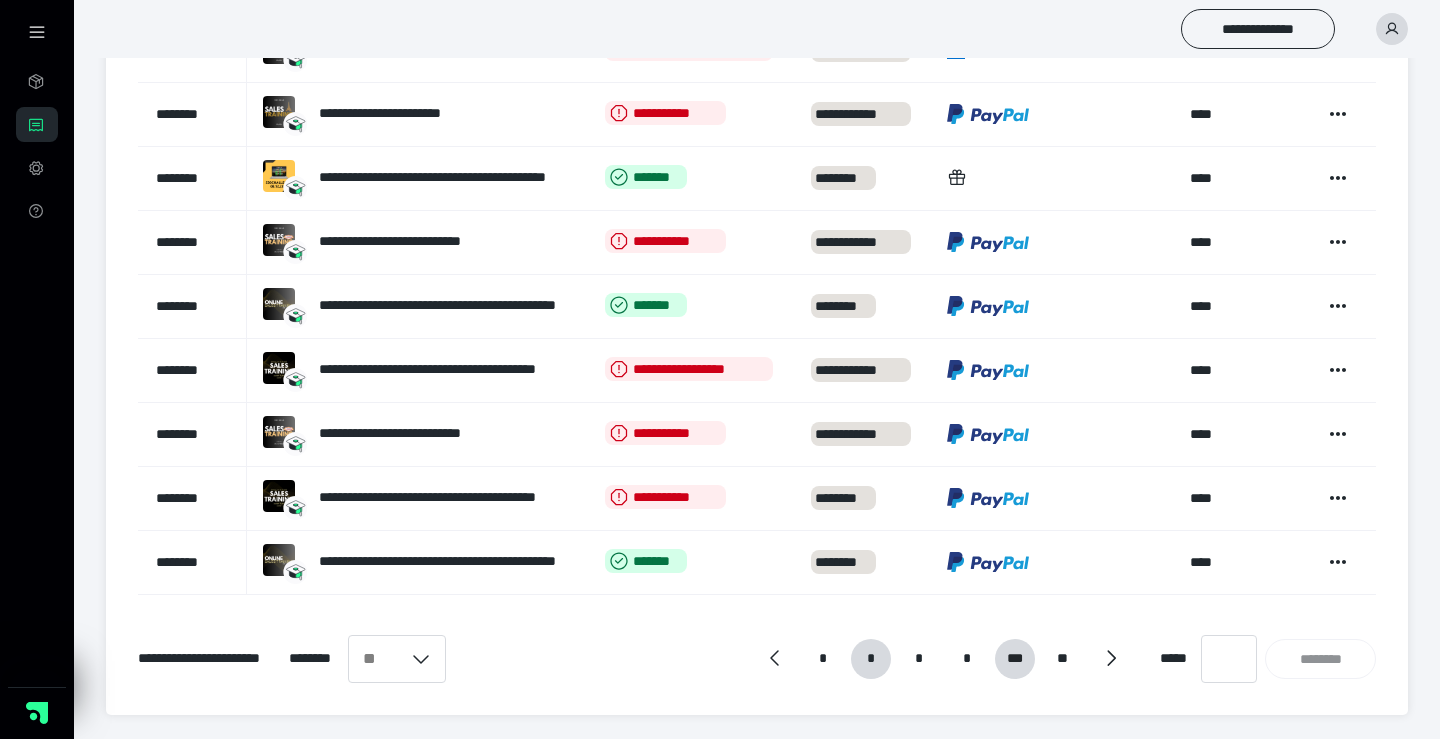 click on "***" at bounding box center [1015, 659] 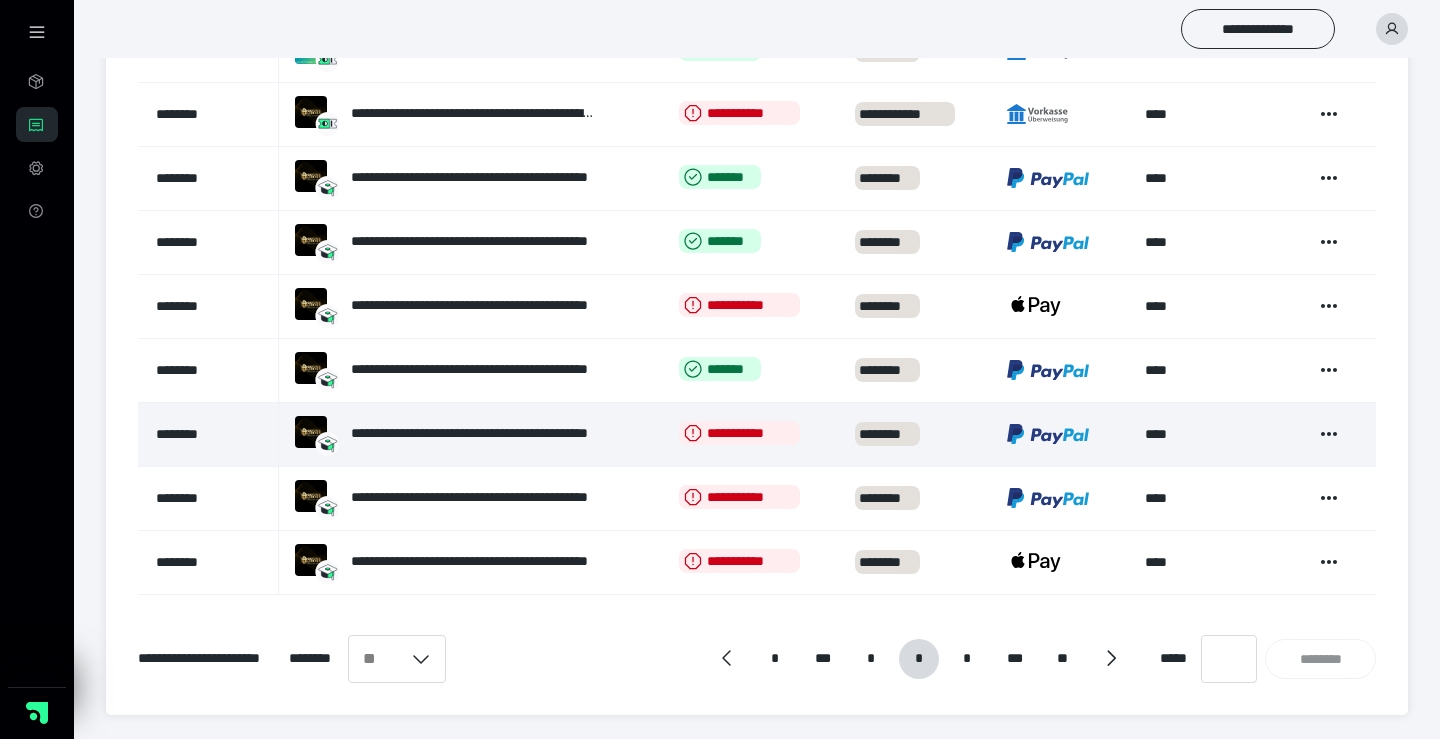 scroll, scrollTop: 412, scrollLeft: 0, axis: vertical 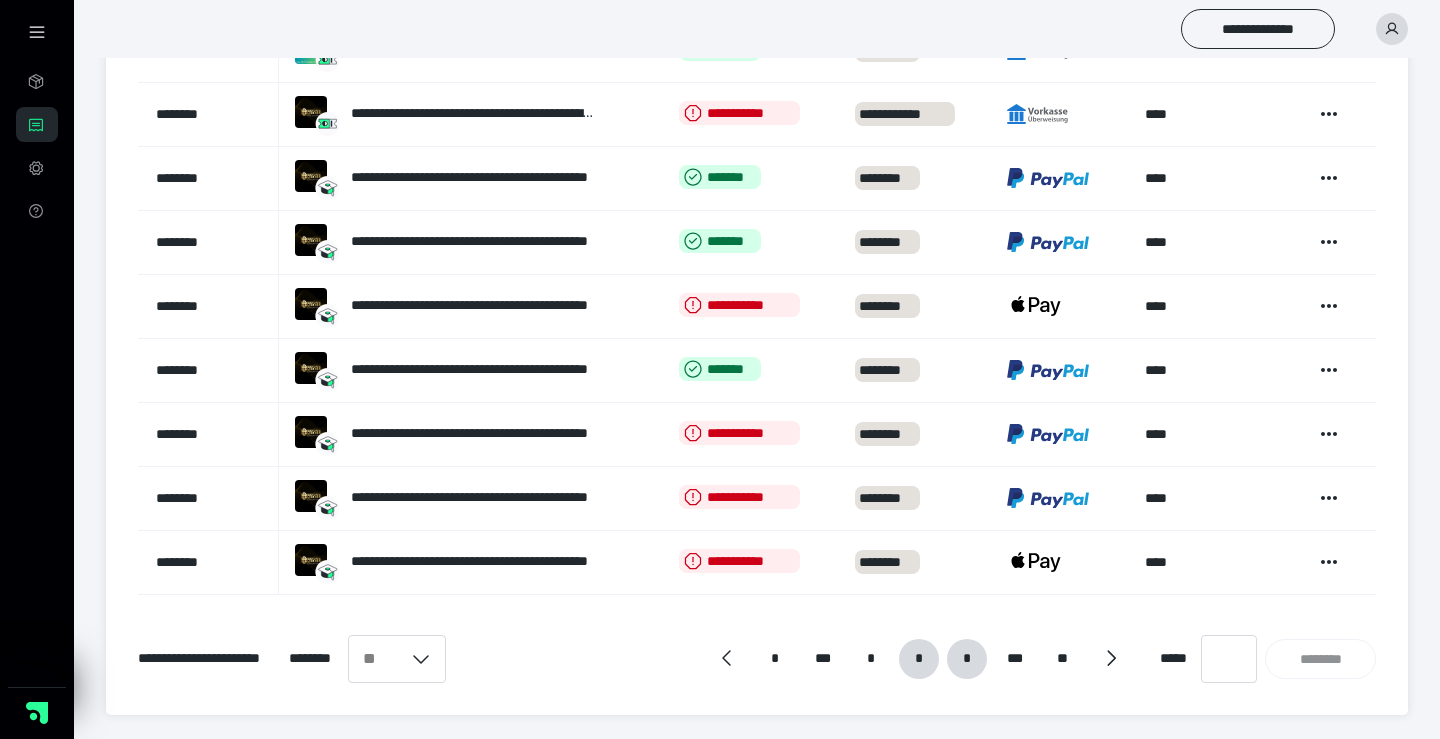 click on "*" at bounding box center (966, 659) 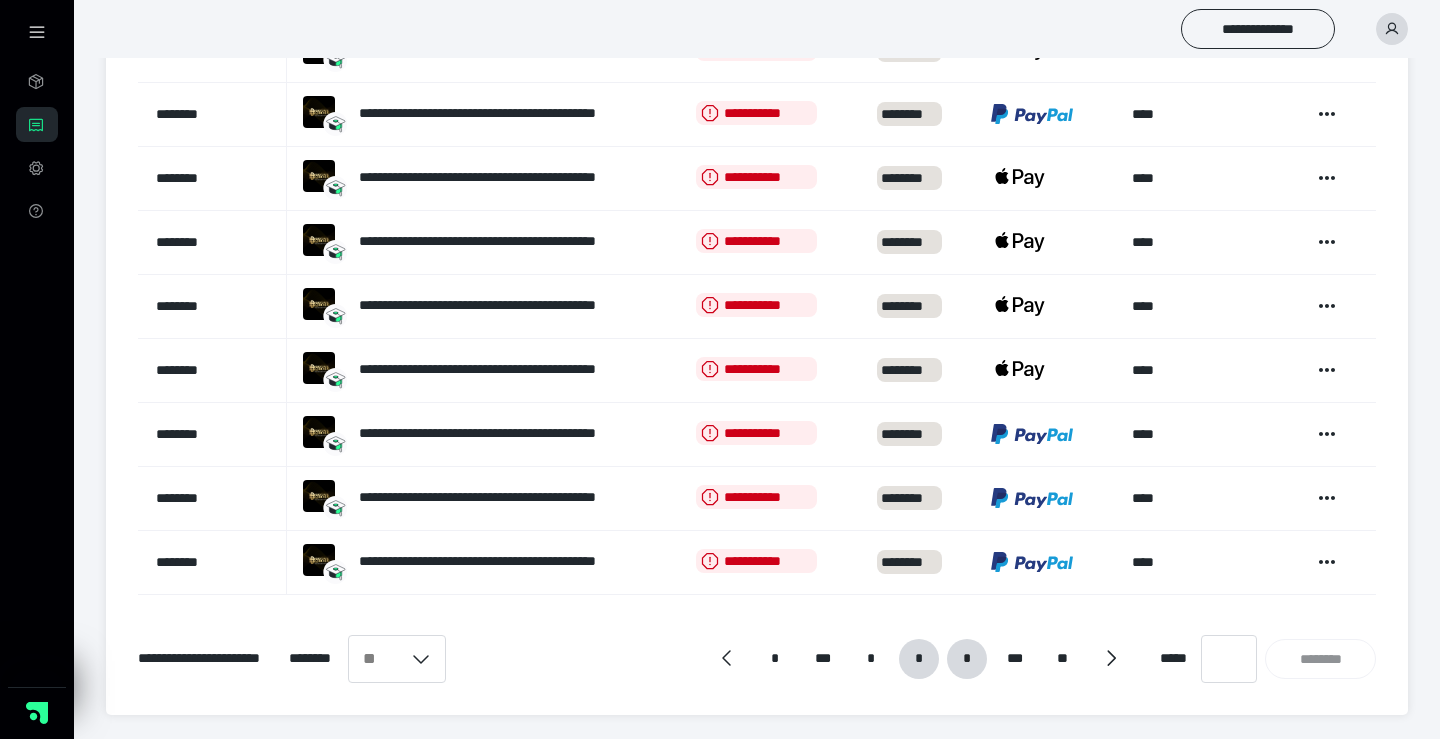 scroll, scrollTop: 412, scrollLeft: 0, axis: vertical 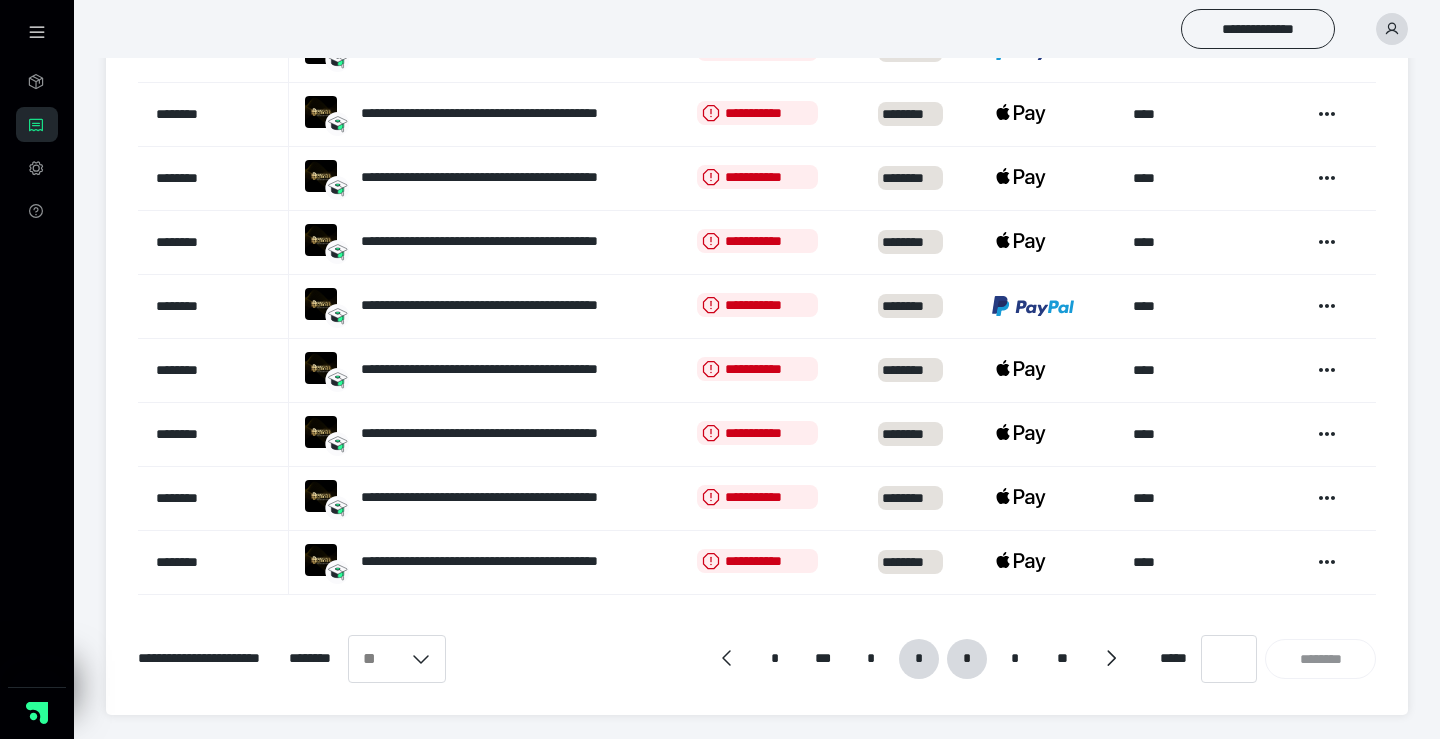 click on "*" at bounding box center [967, 659] 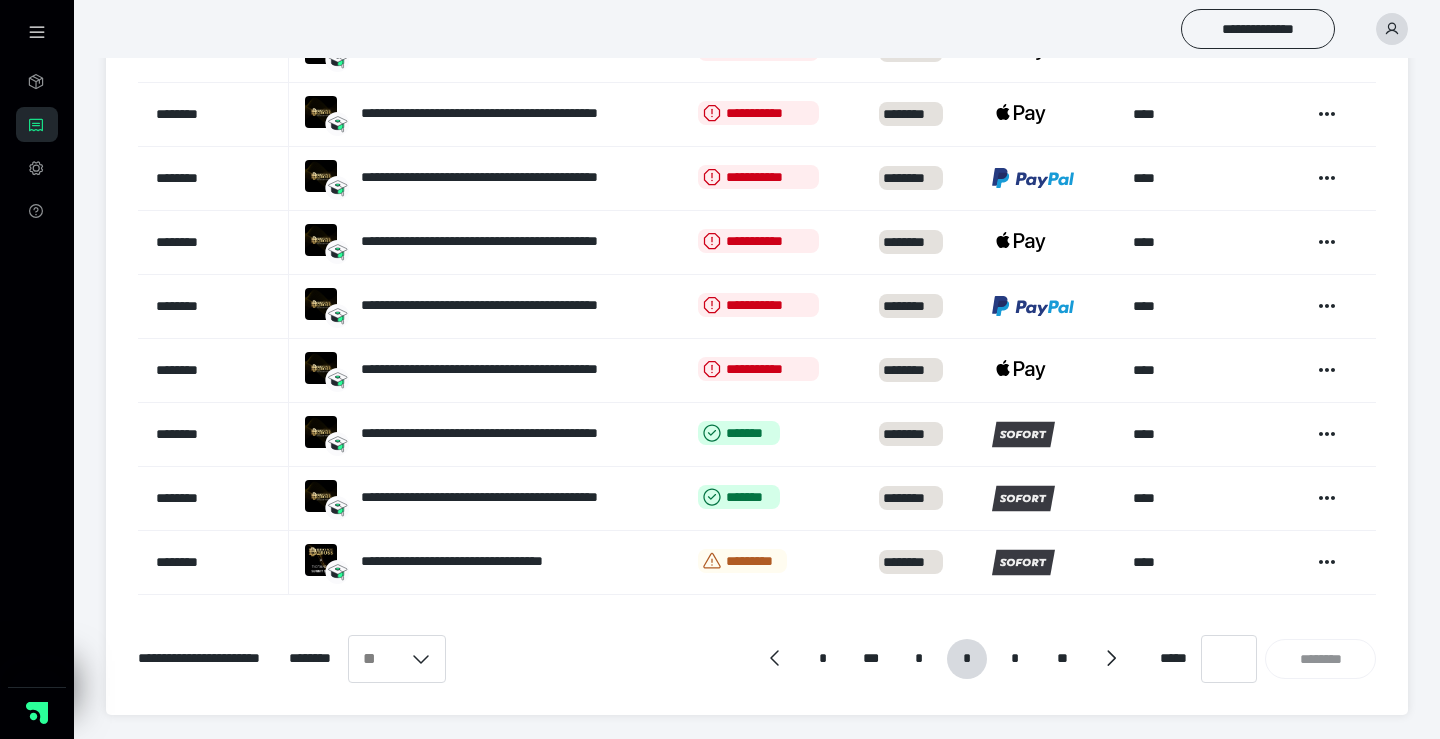 scroll, scrollTop: 412, scrollLeft: 0, axis: vertical 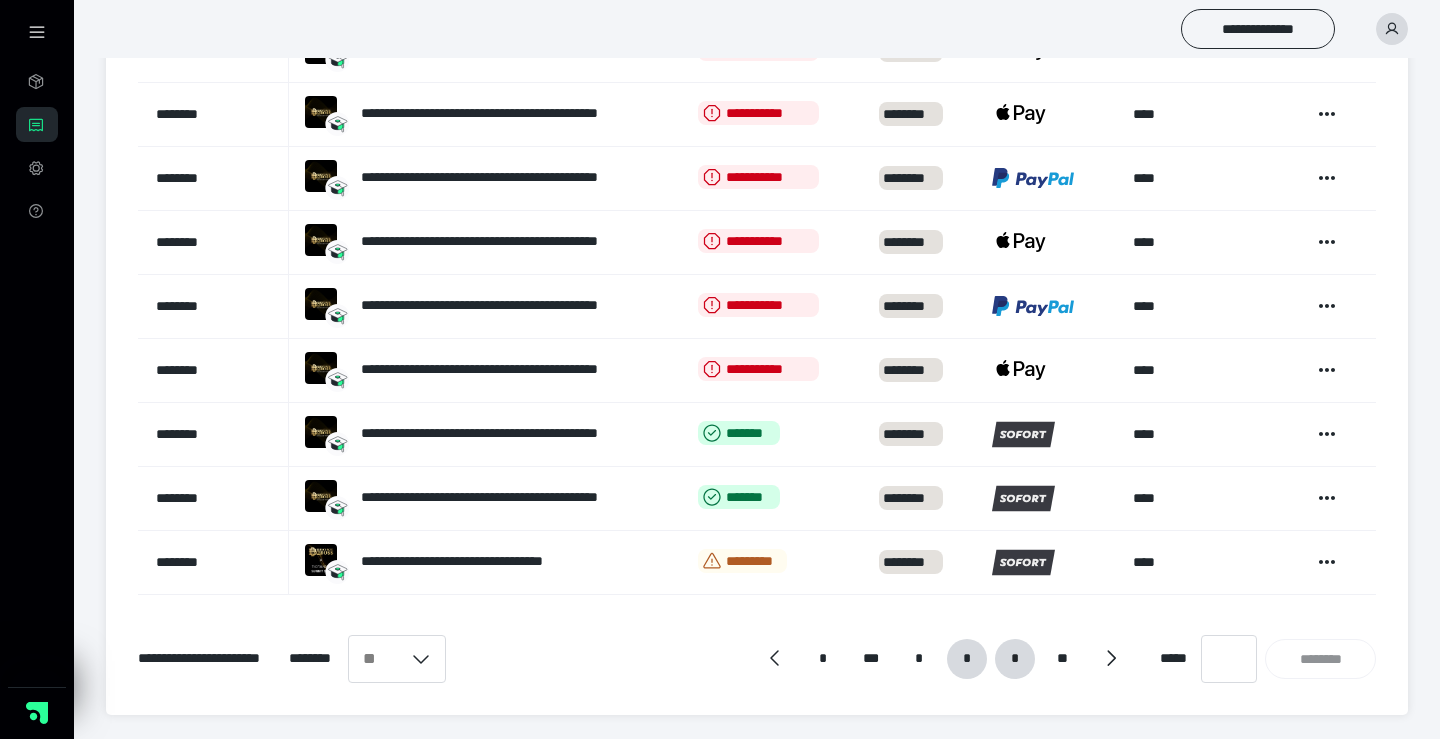 click on "*" at bounding box center (1014, 659) 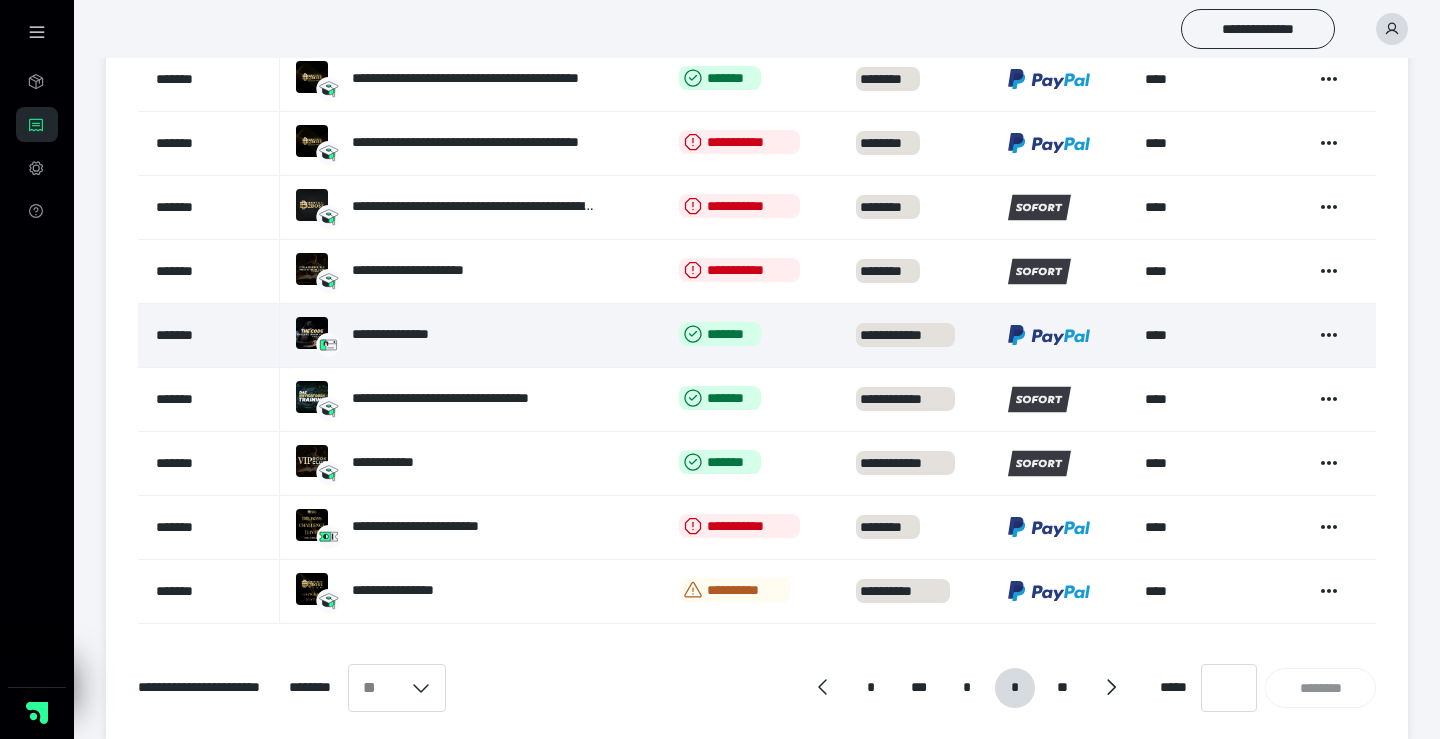 scroll, scrollTop: 398, scrollLeft: 0, axis: vertical 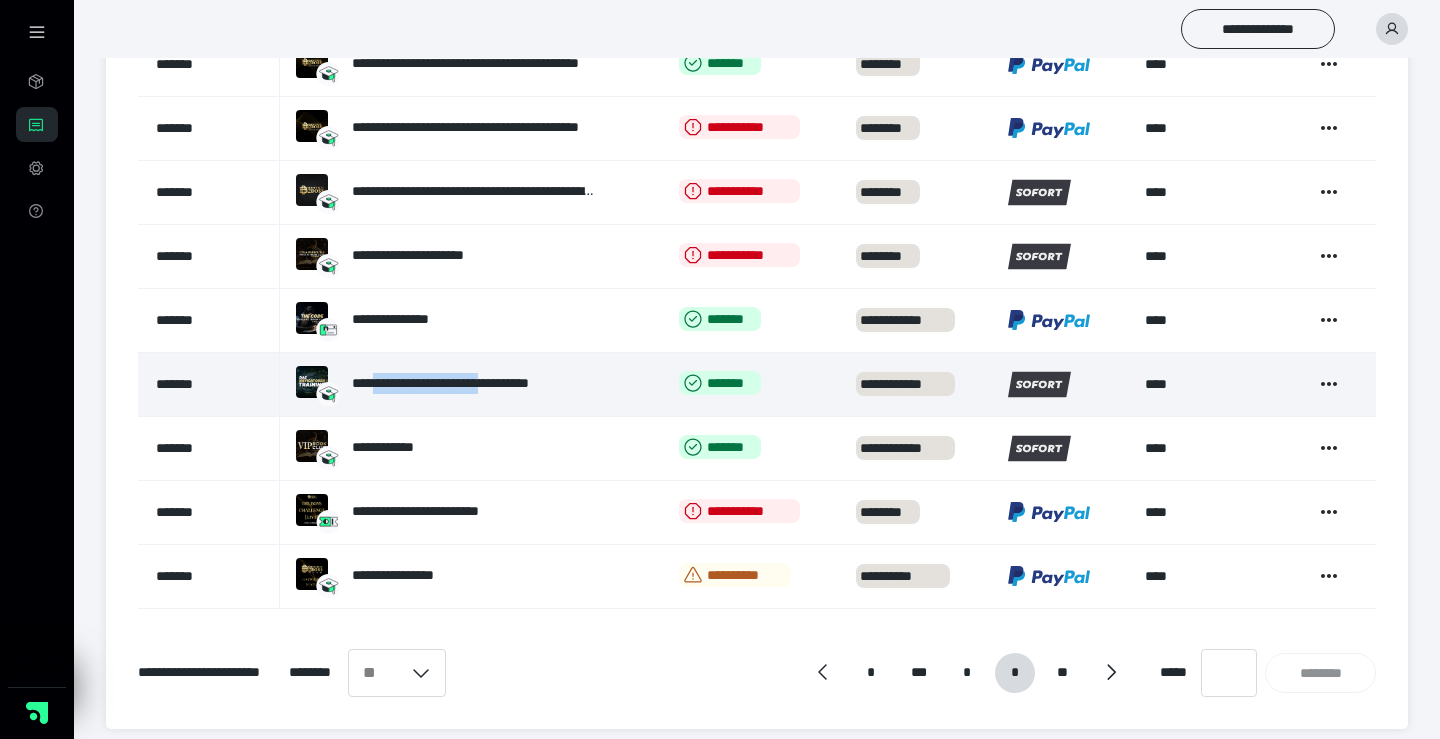 drag, startPoint x: 504, startPoint y: 386, endPoint x: 364, endPoint y: 380, distance: 140.12851 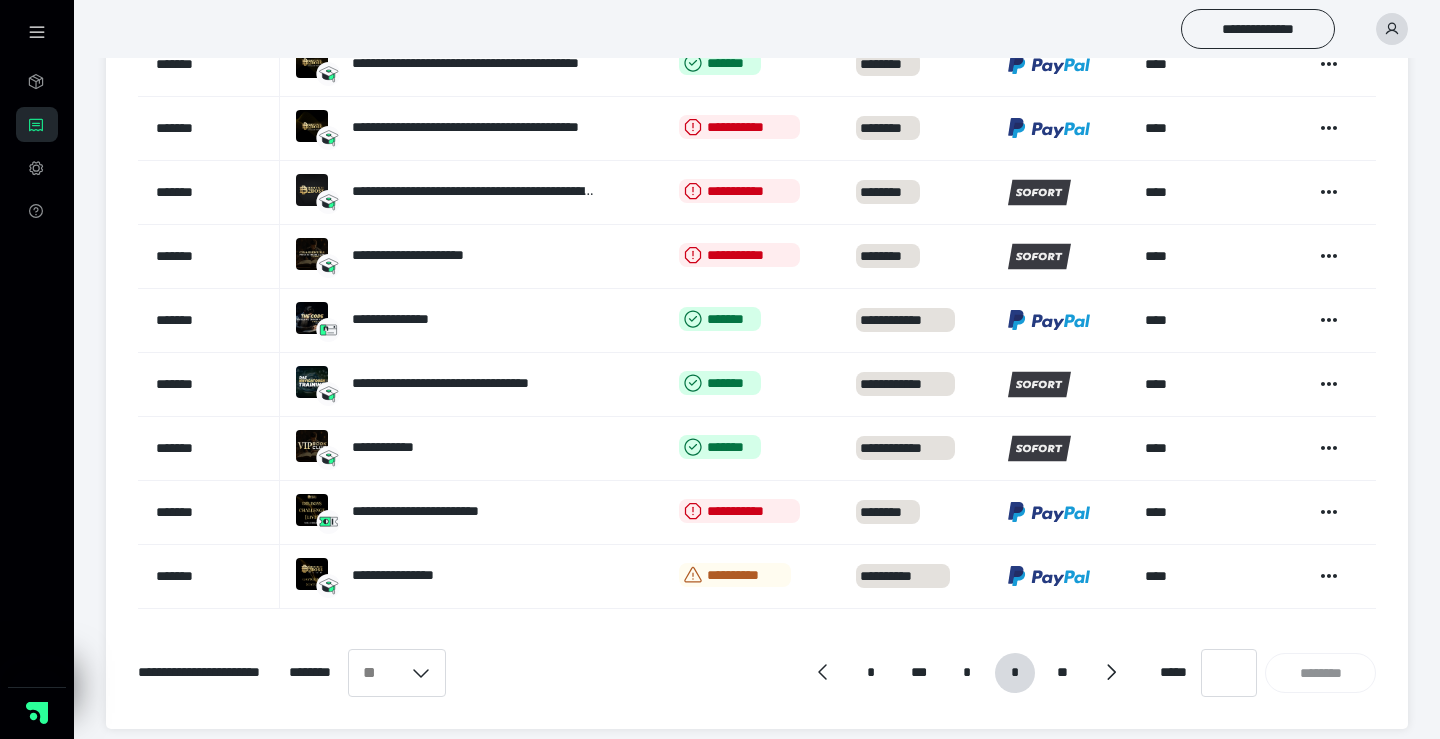 click on "**********" at bounding box center (757, 29) 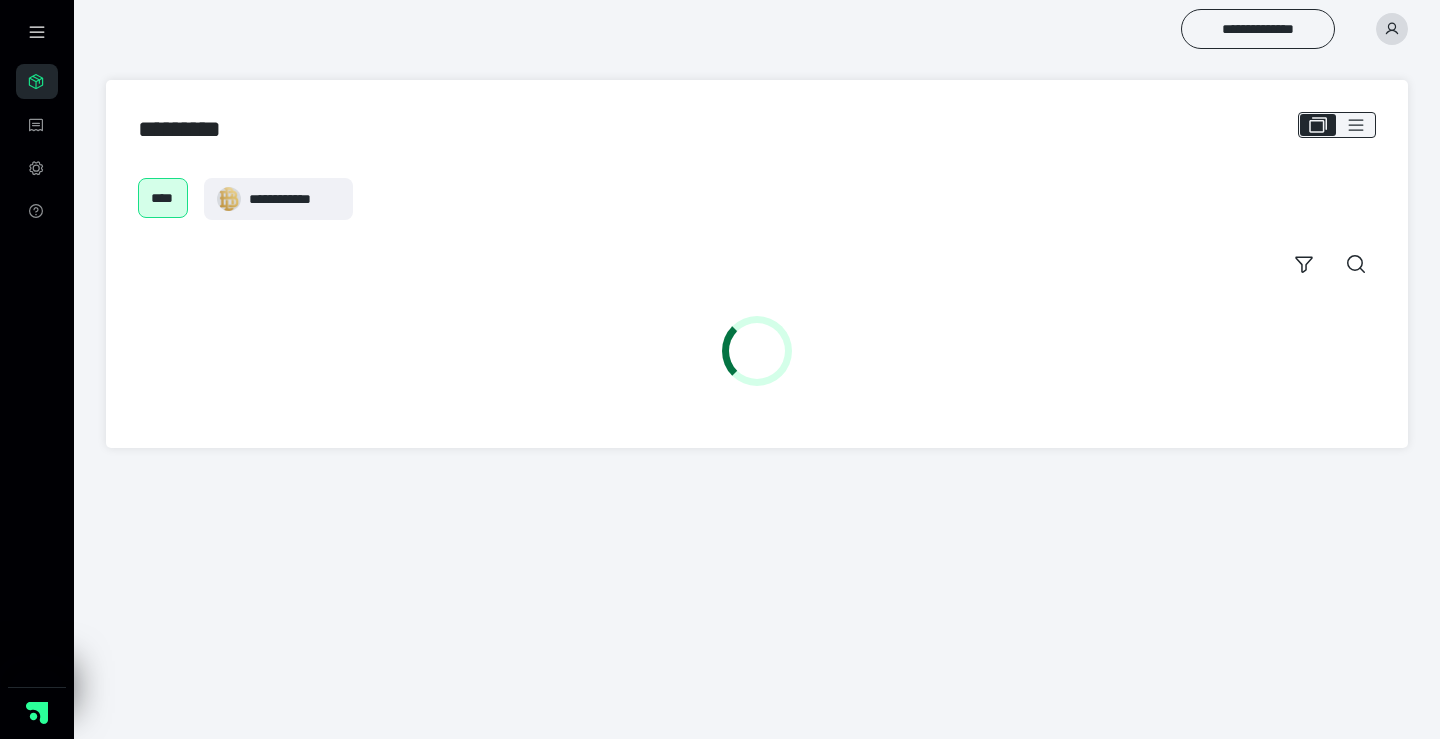 scroll, scrollTop: 0, scrollLeft: 0, axis: both 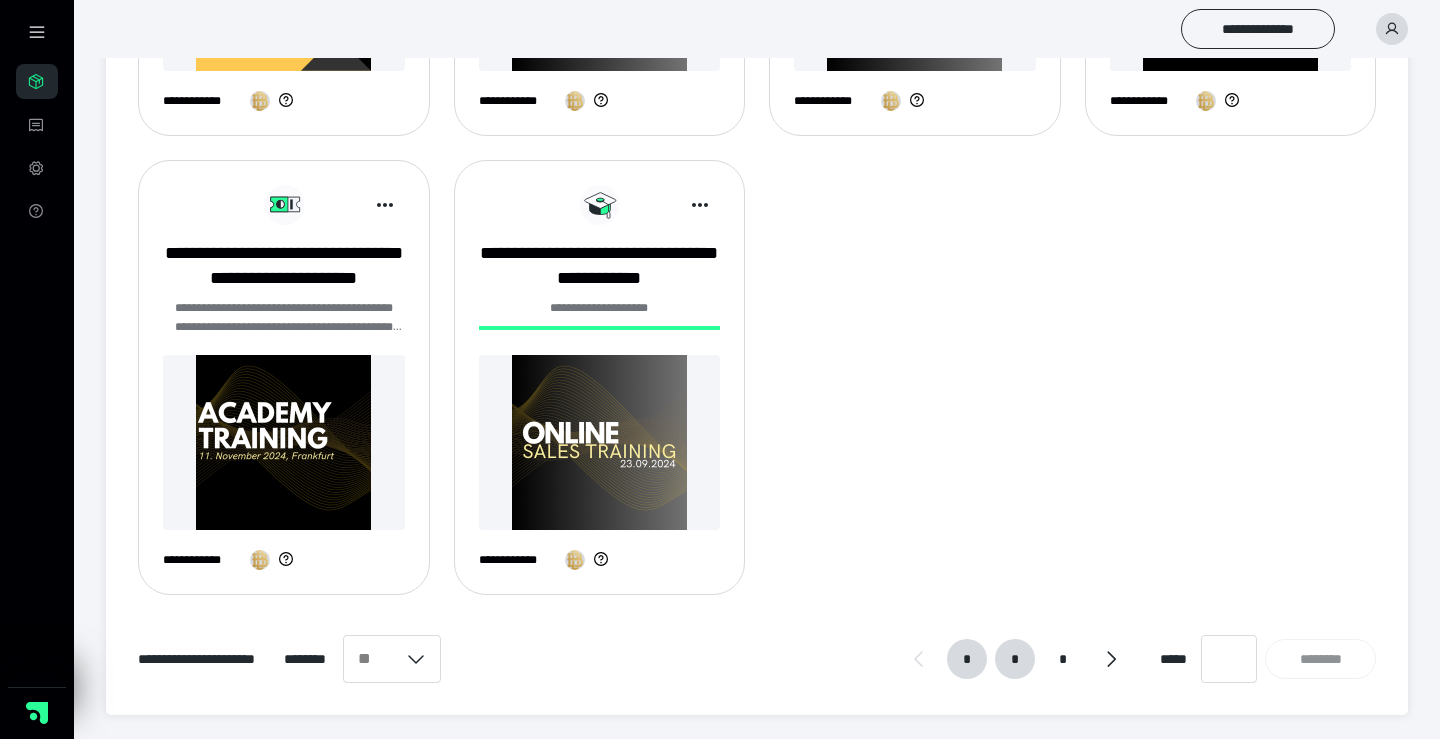 click on "*" at bounding box center [1015, 659] 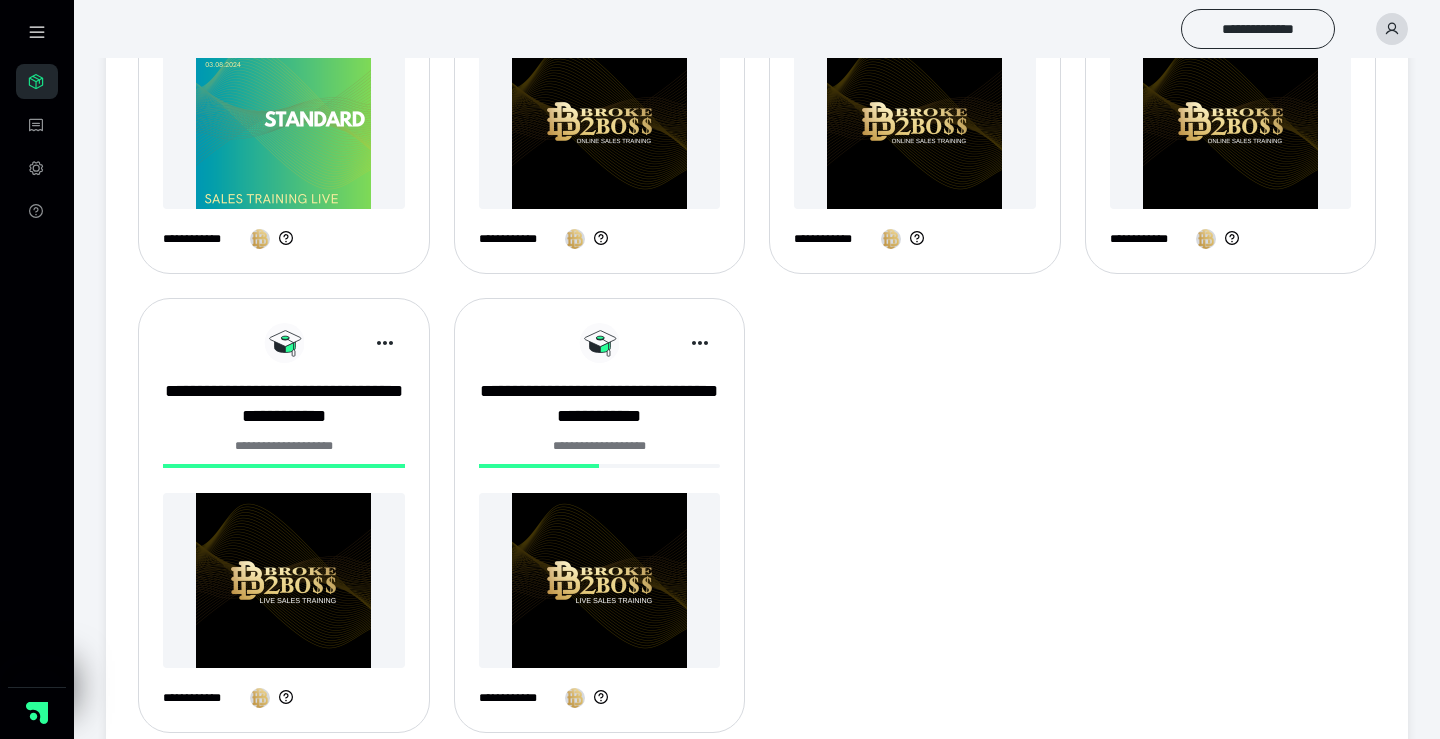 scroll, scrollTop: 1009, scrollLeft: 0, axis: vertical 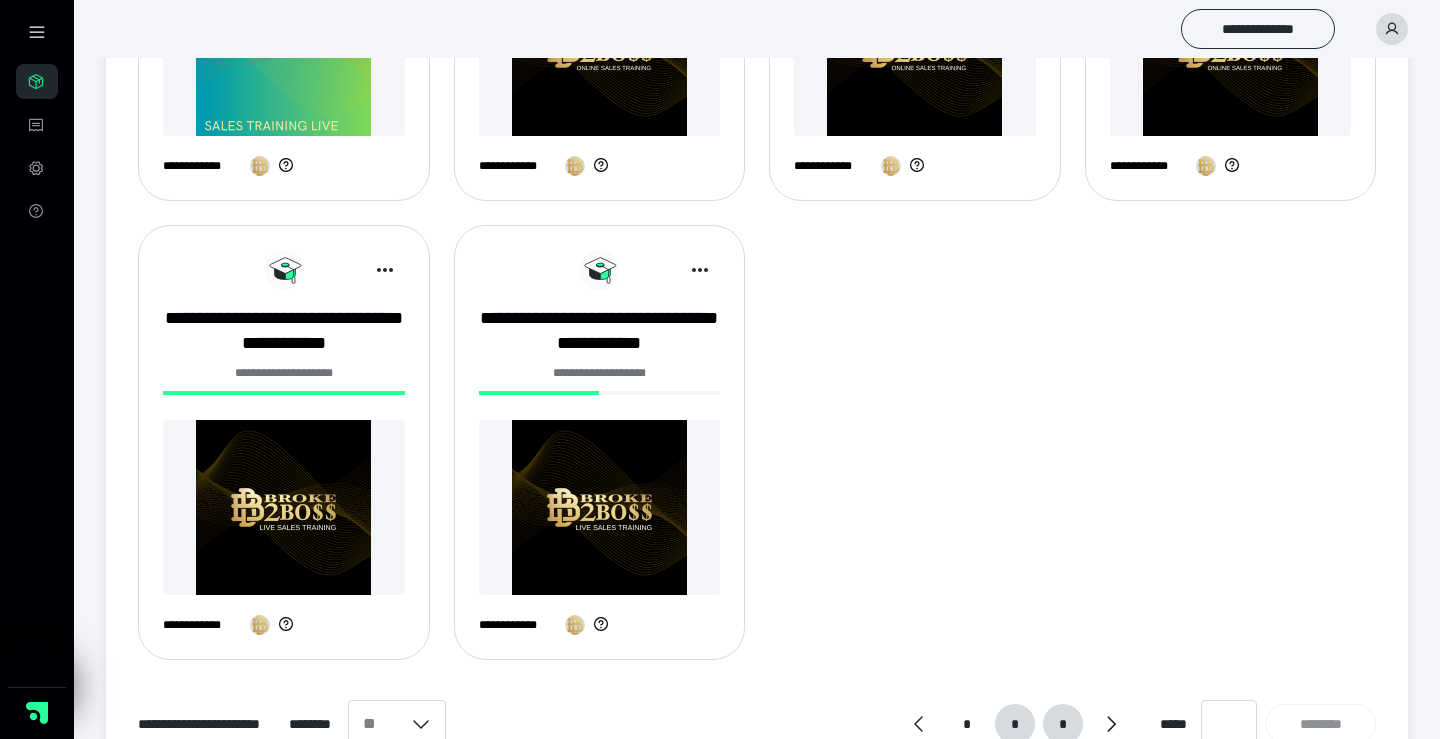 click on "*" at bounding box center [1062, 724] 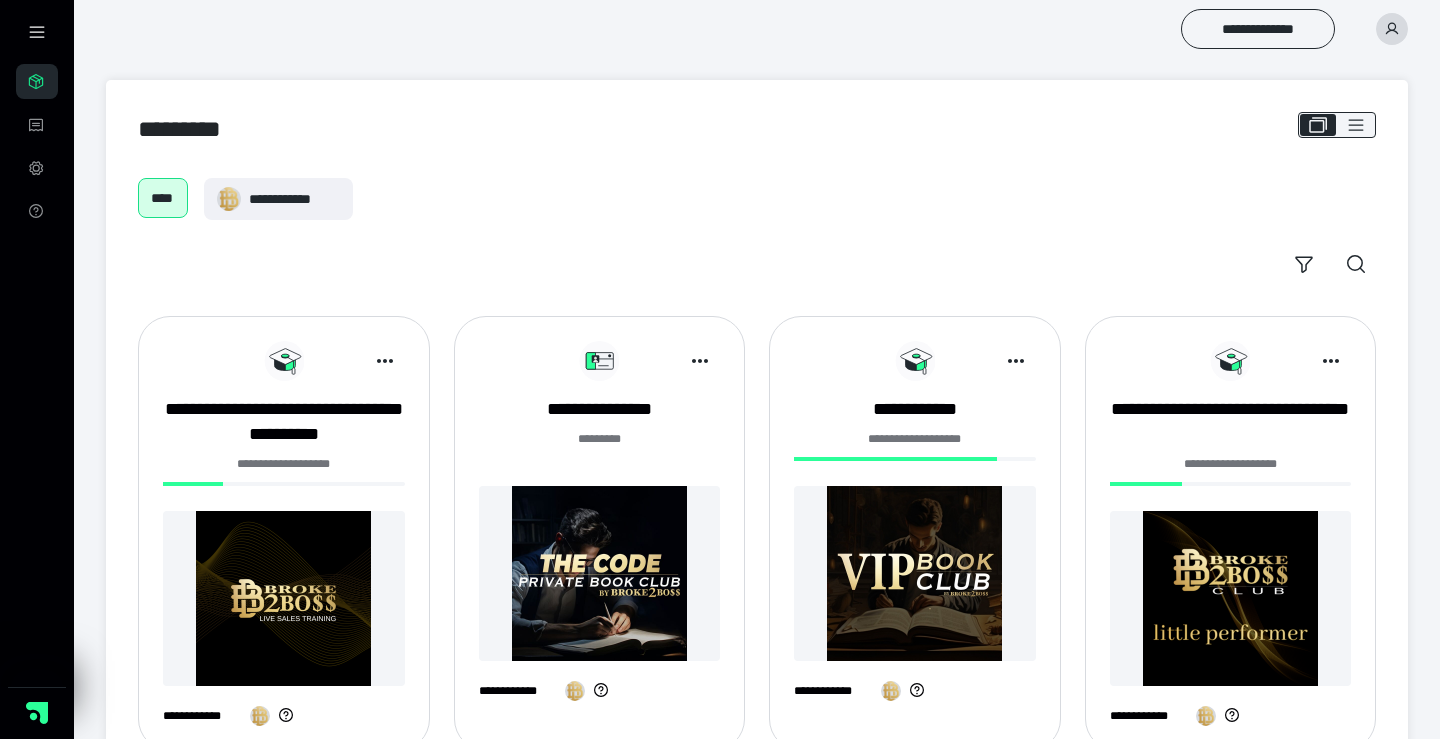 scroll, scrollTop: 11, scrollLeft: 0, axis: vertical 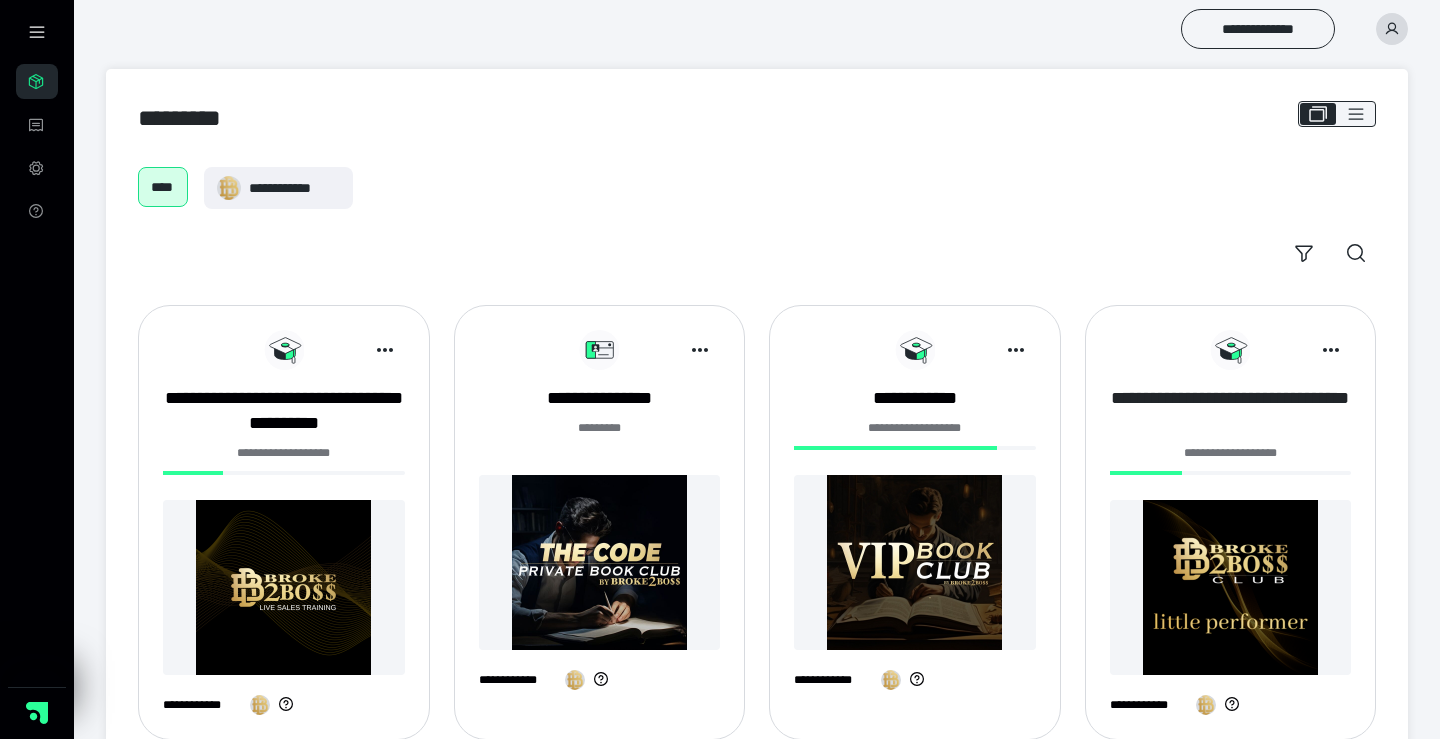 click on "**********" at bounding box center (1231, 411) 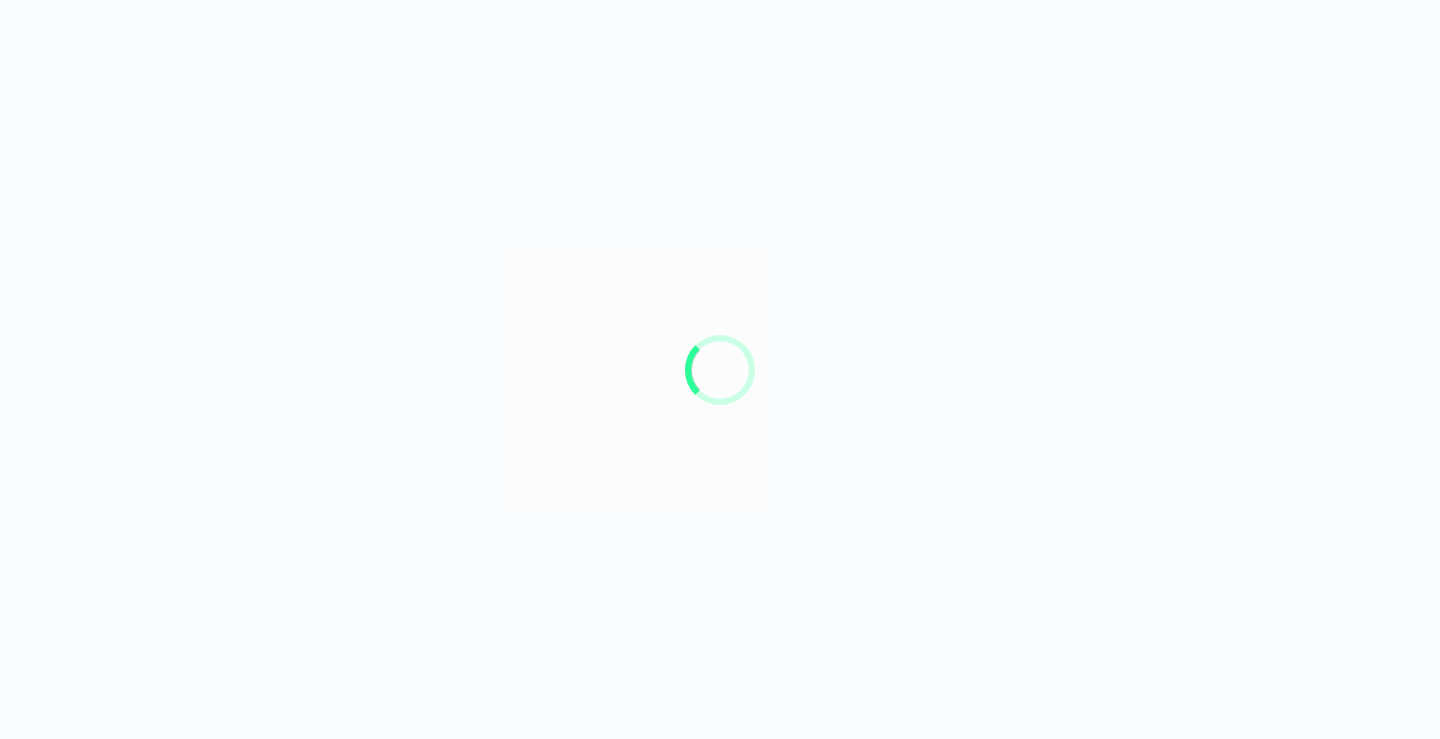 scroll, scrollTop: 0, scrollLeft: 0, axis: both 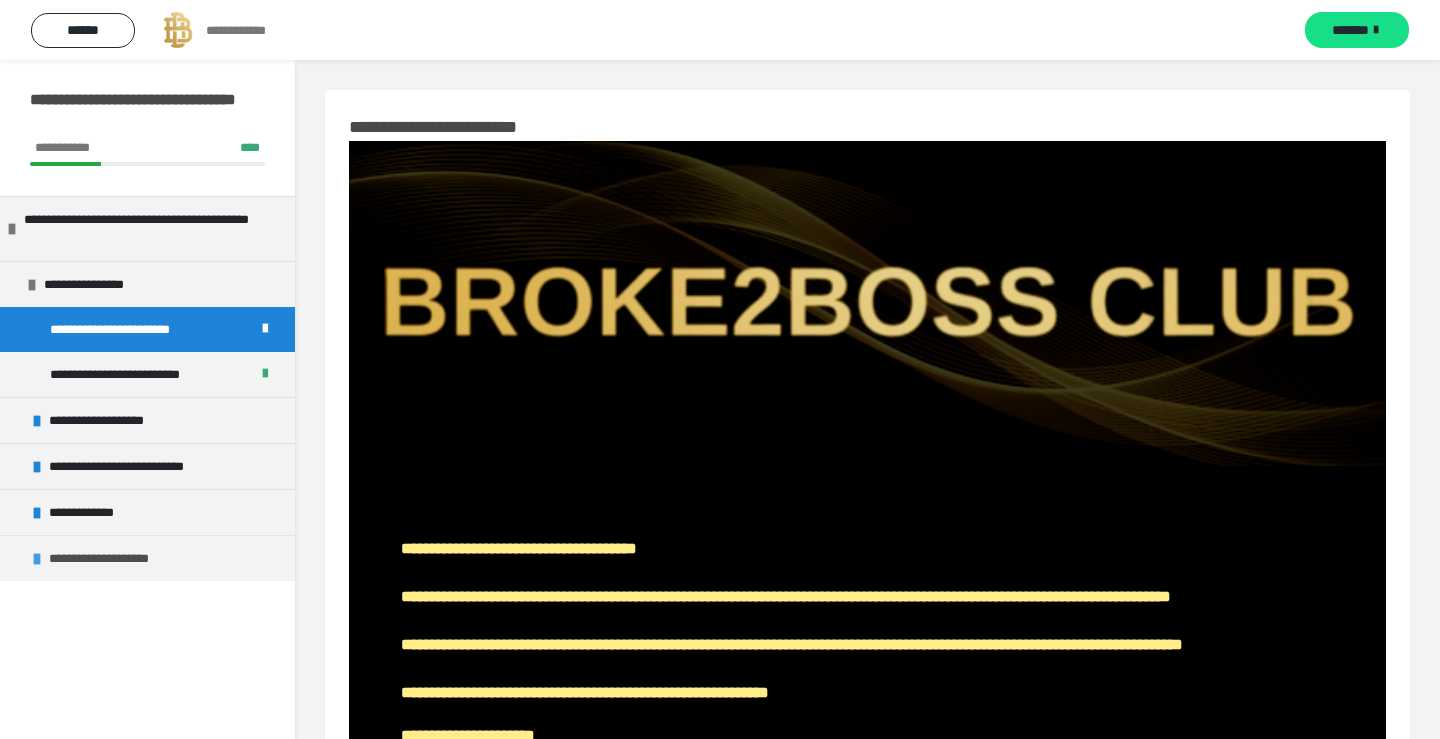 click on "**********" at bounding box center (115, 558) 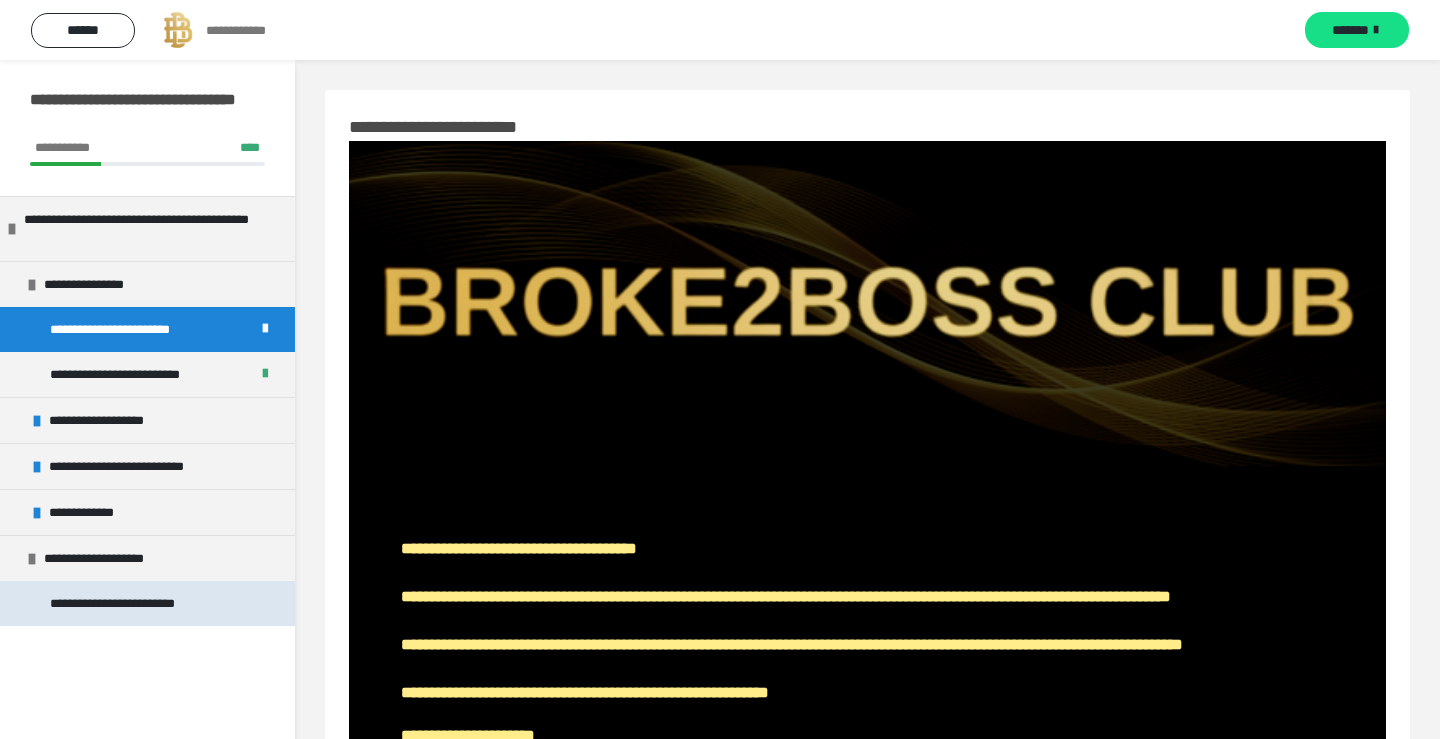 click on "**********" at bounding box center [137, 603] 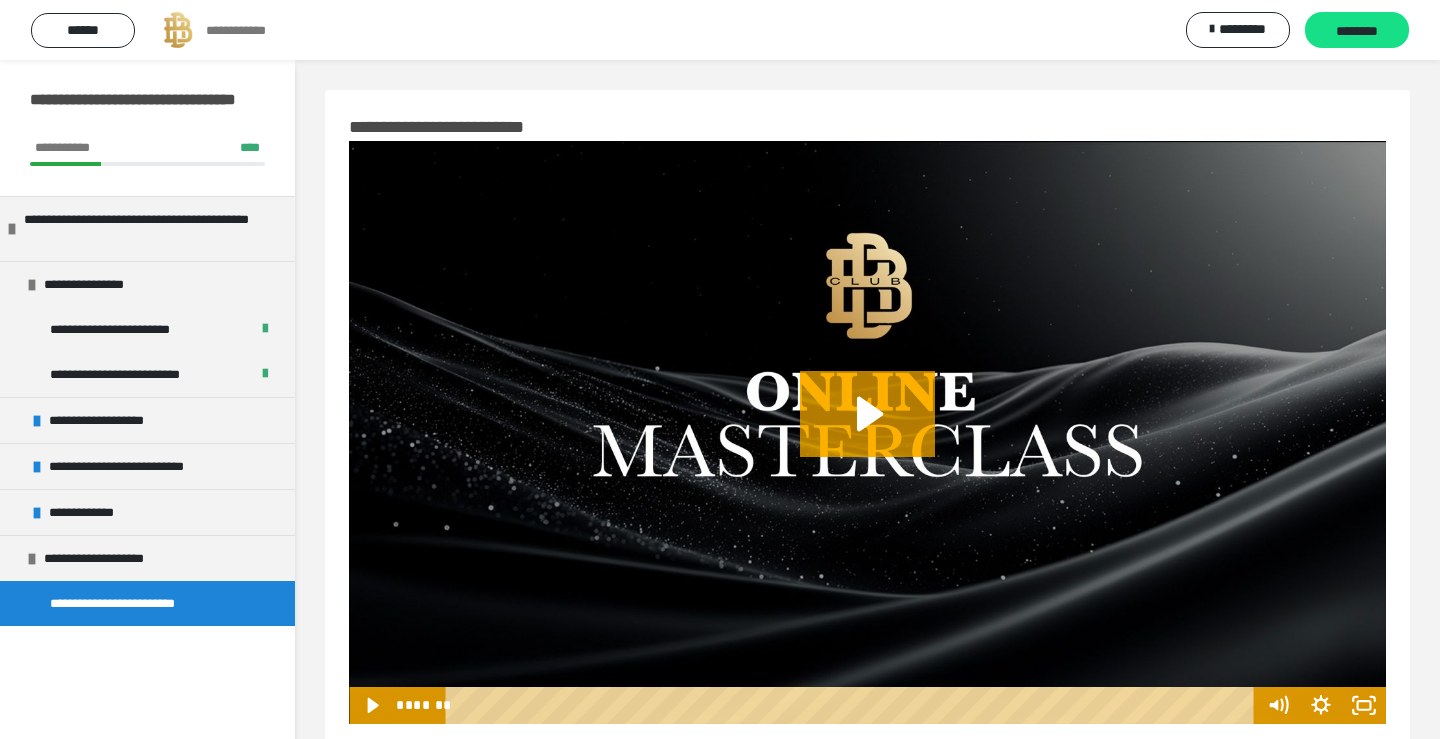 click at bounding box center [867, 432] 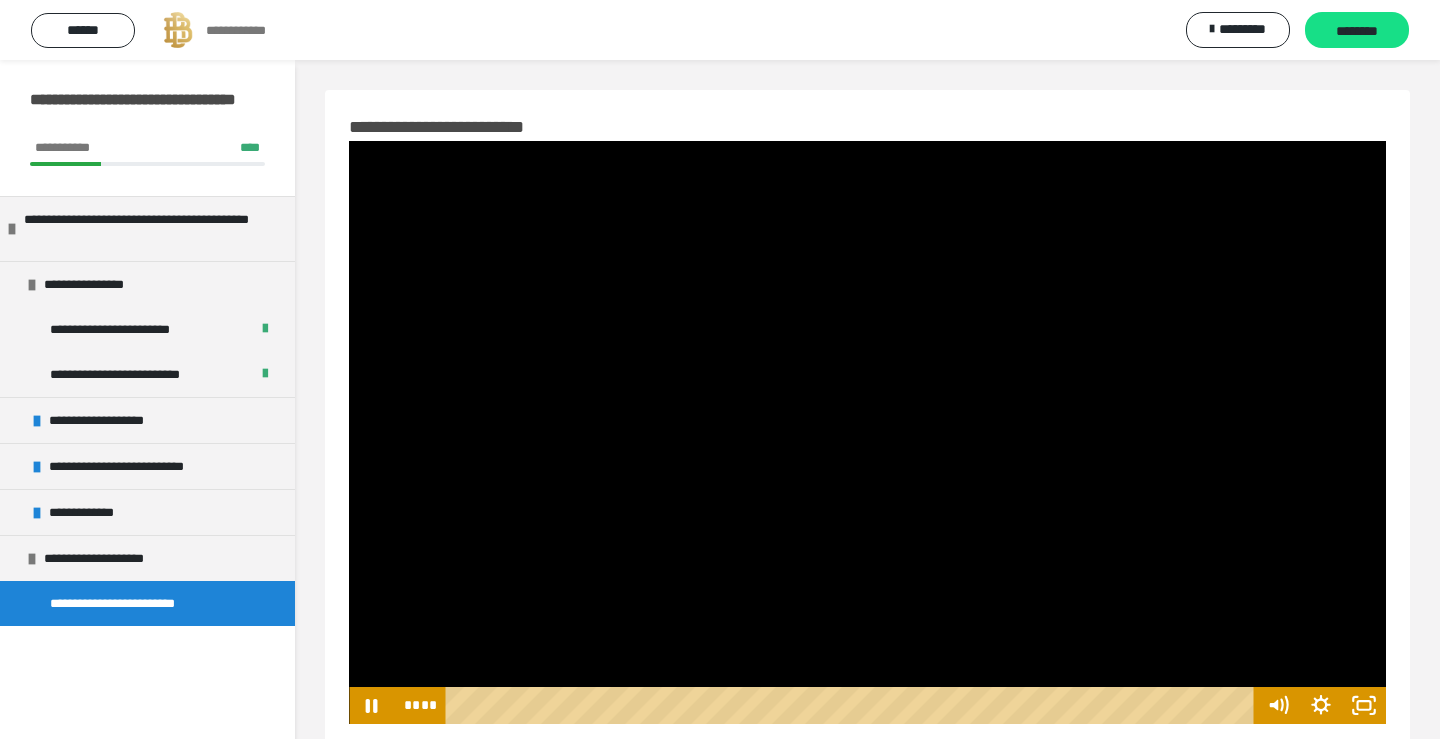 click at bounding box center [867, 432] 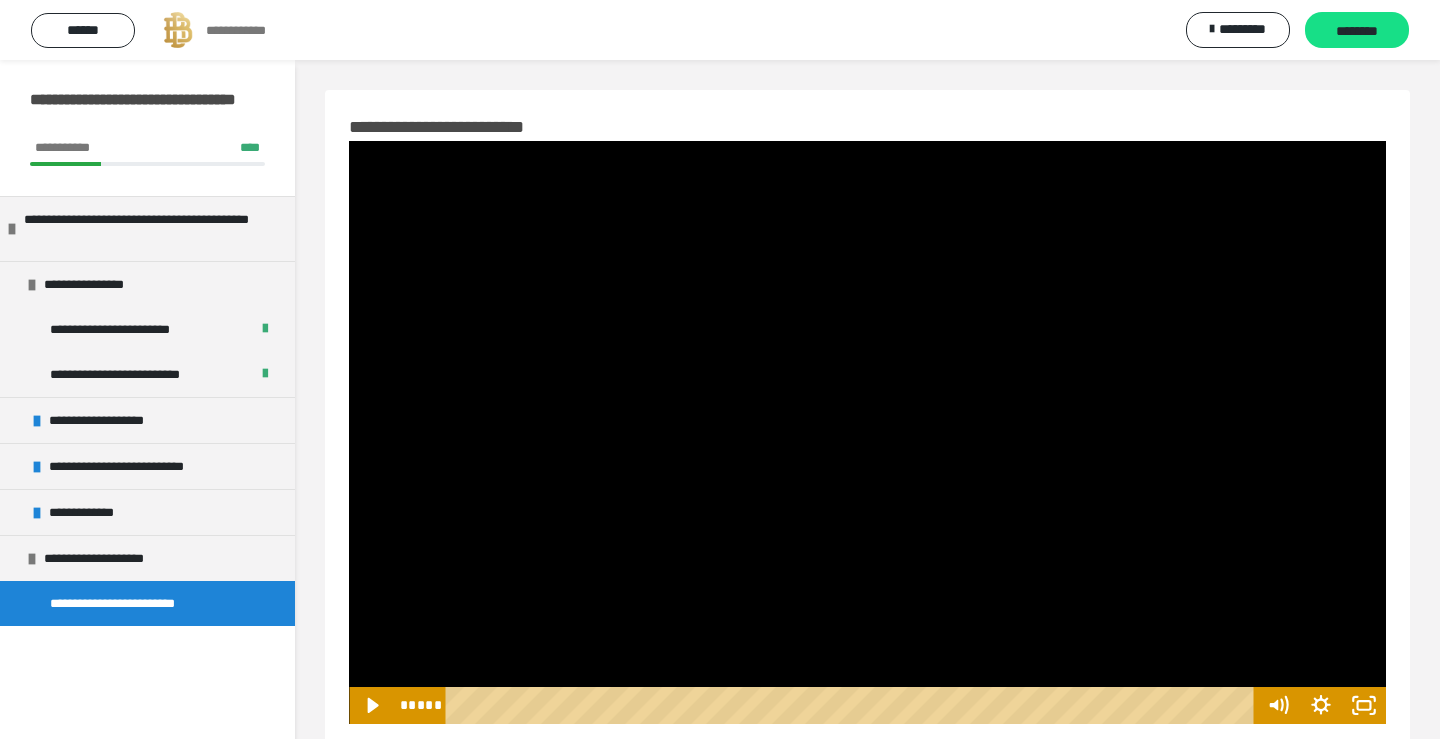 click at bounding box center [852, 705] 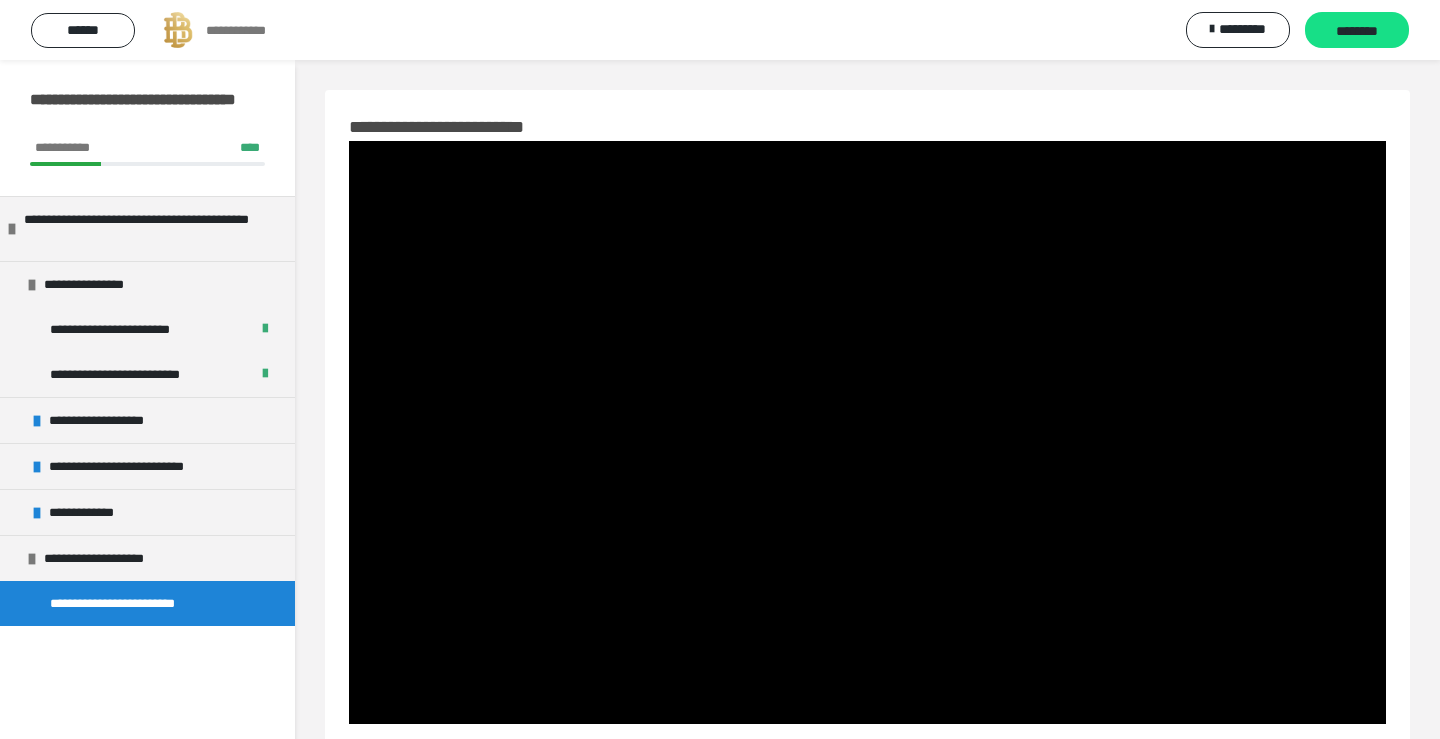 click at bounding box center (867, 432) 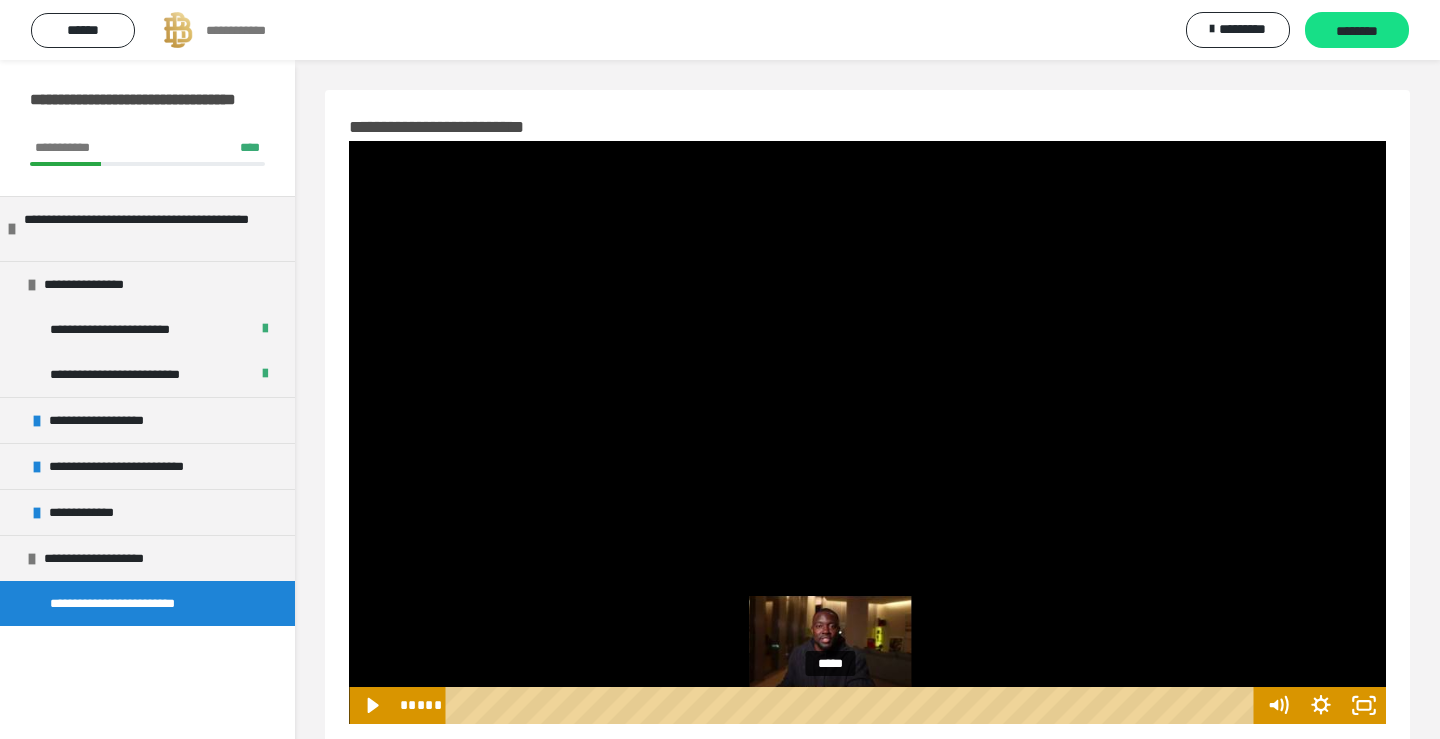 click on "*****" at bounding box center [852, 705] 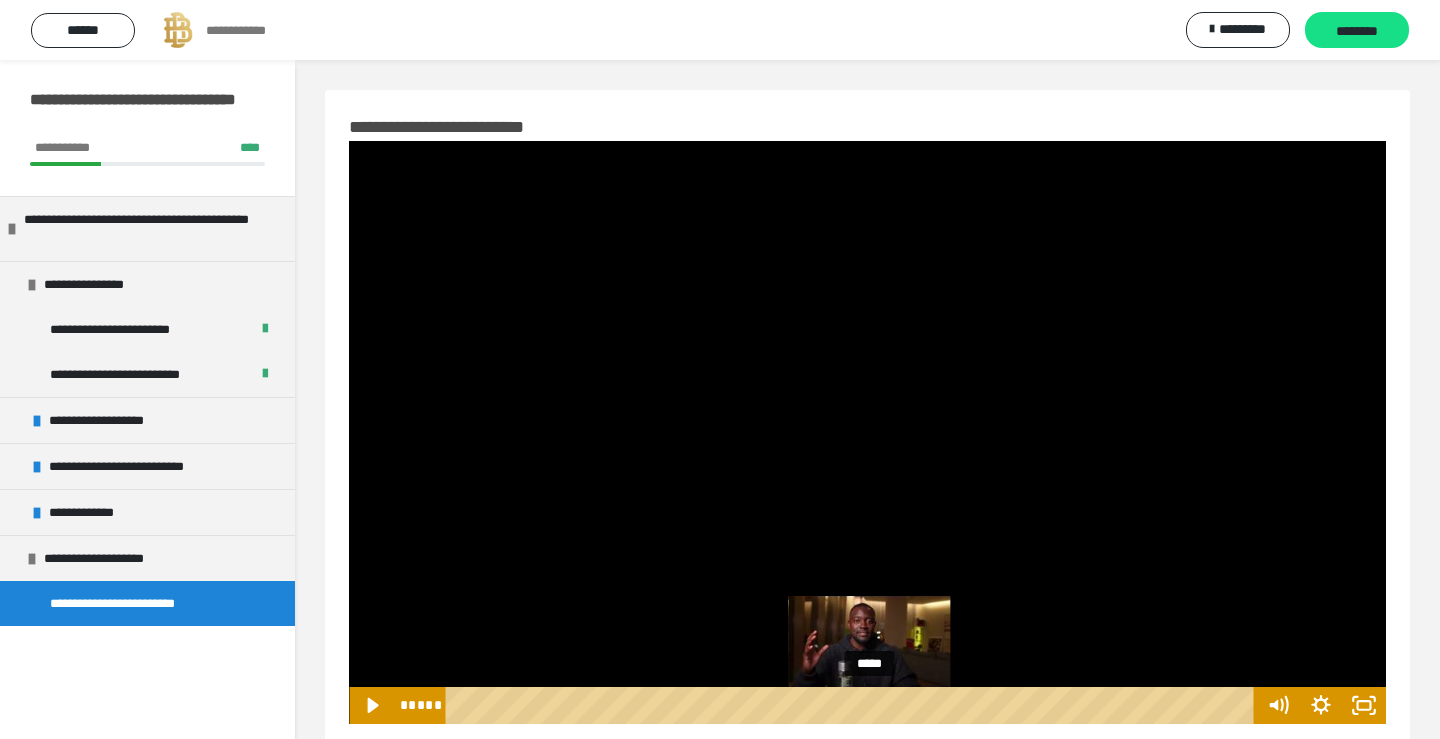 click on "*****" at bounding box center [852, 705] 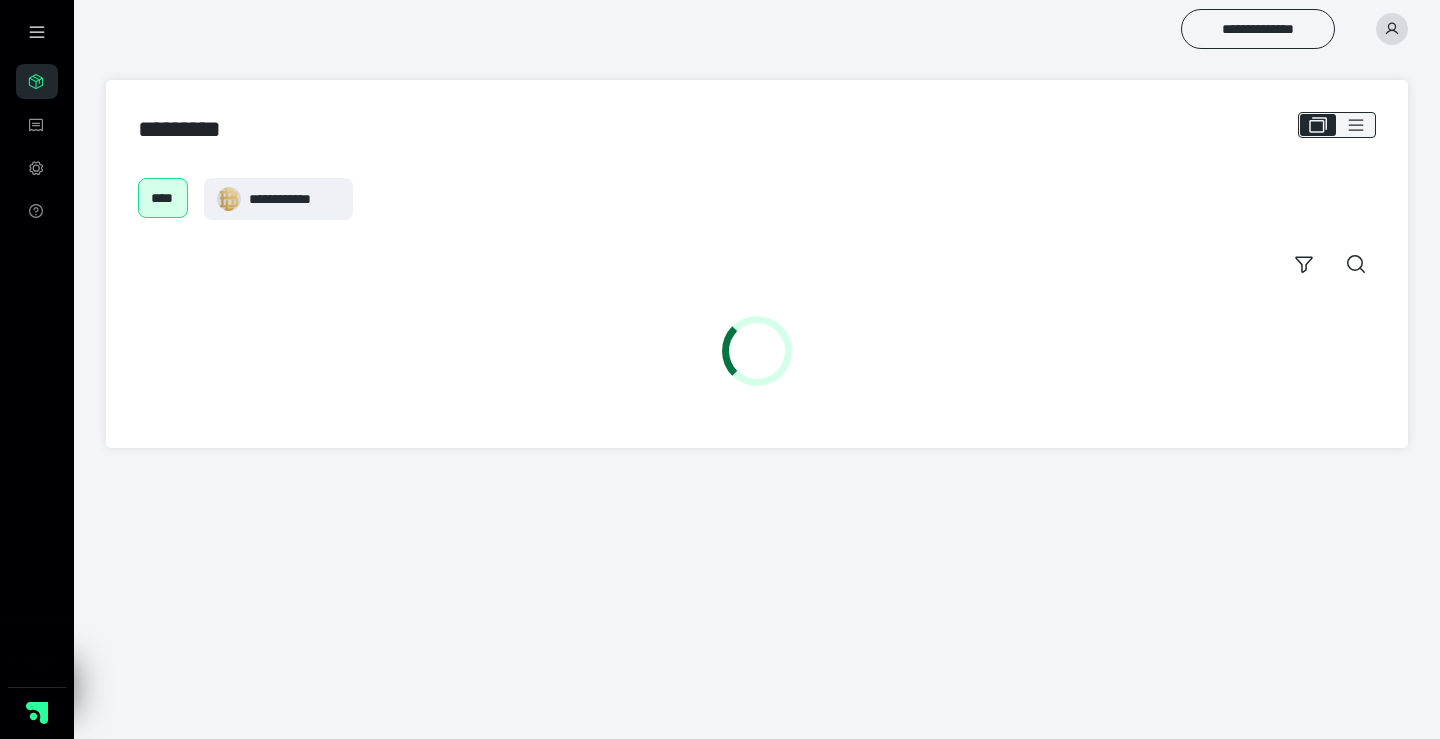 scroll, scrollTop: 0, scrollLeft: 0, axis: both 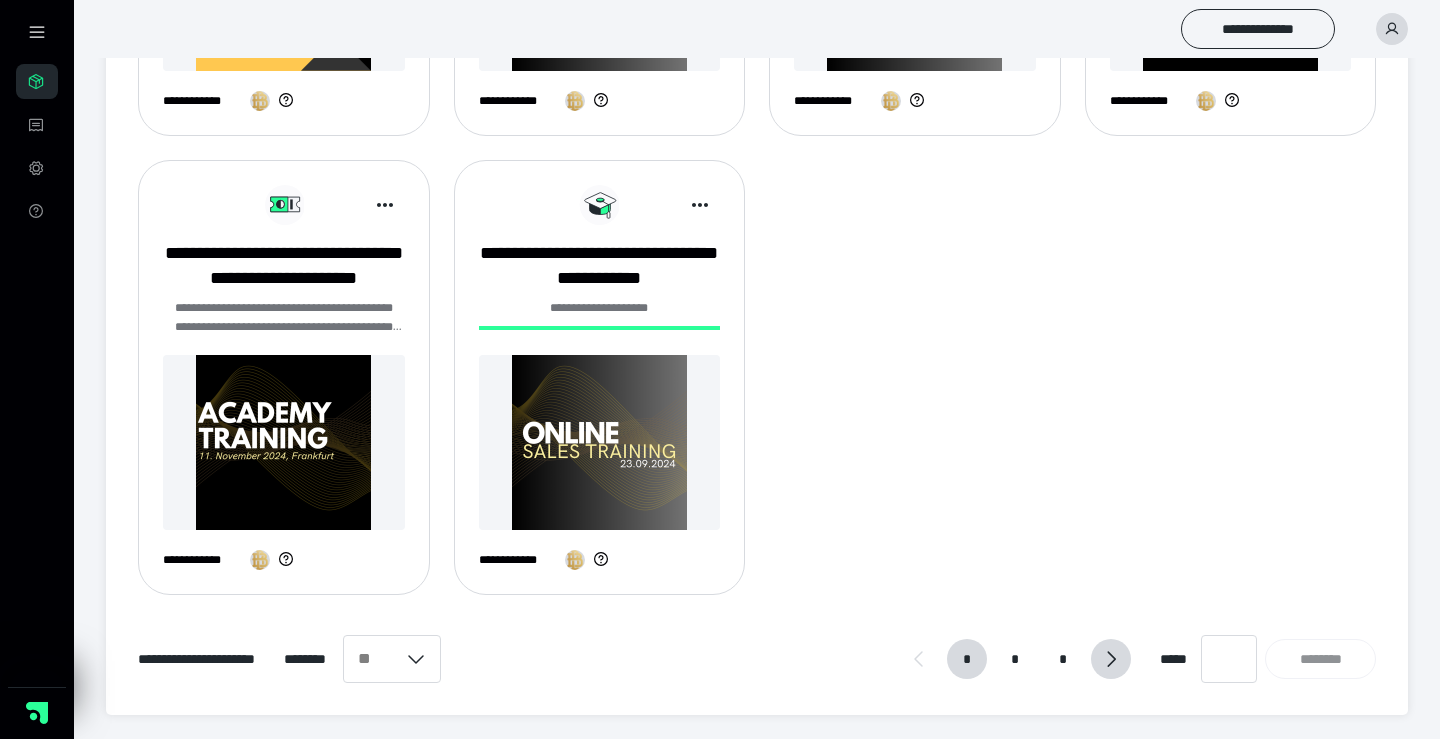 click 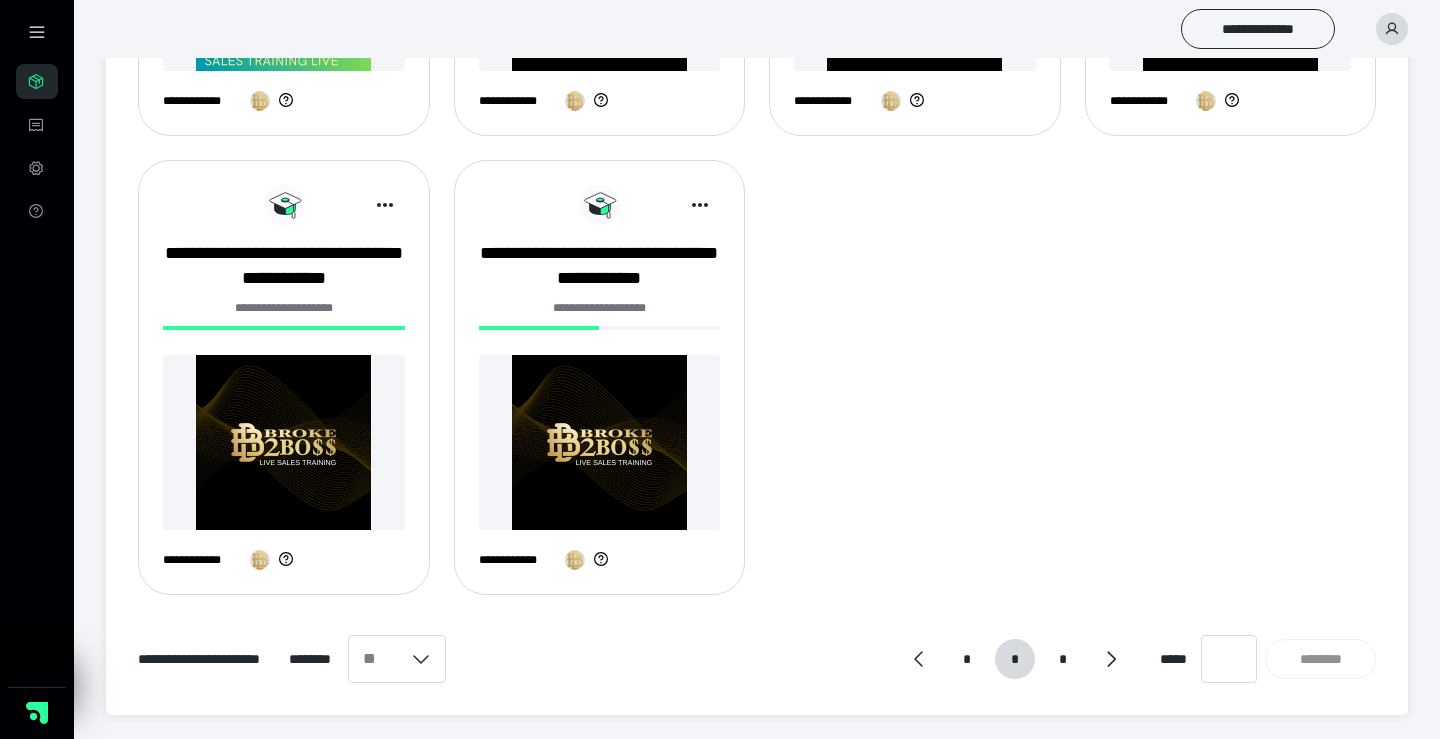 scroll, scrollTop: 1074, scrollLeft: 0, axis: vertical 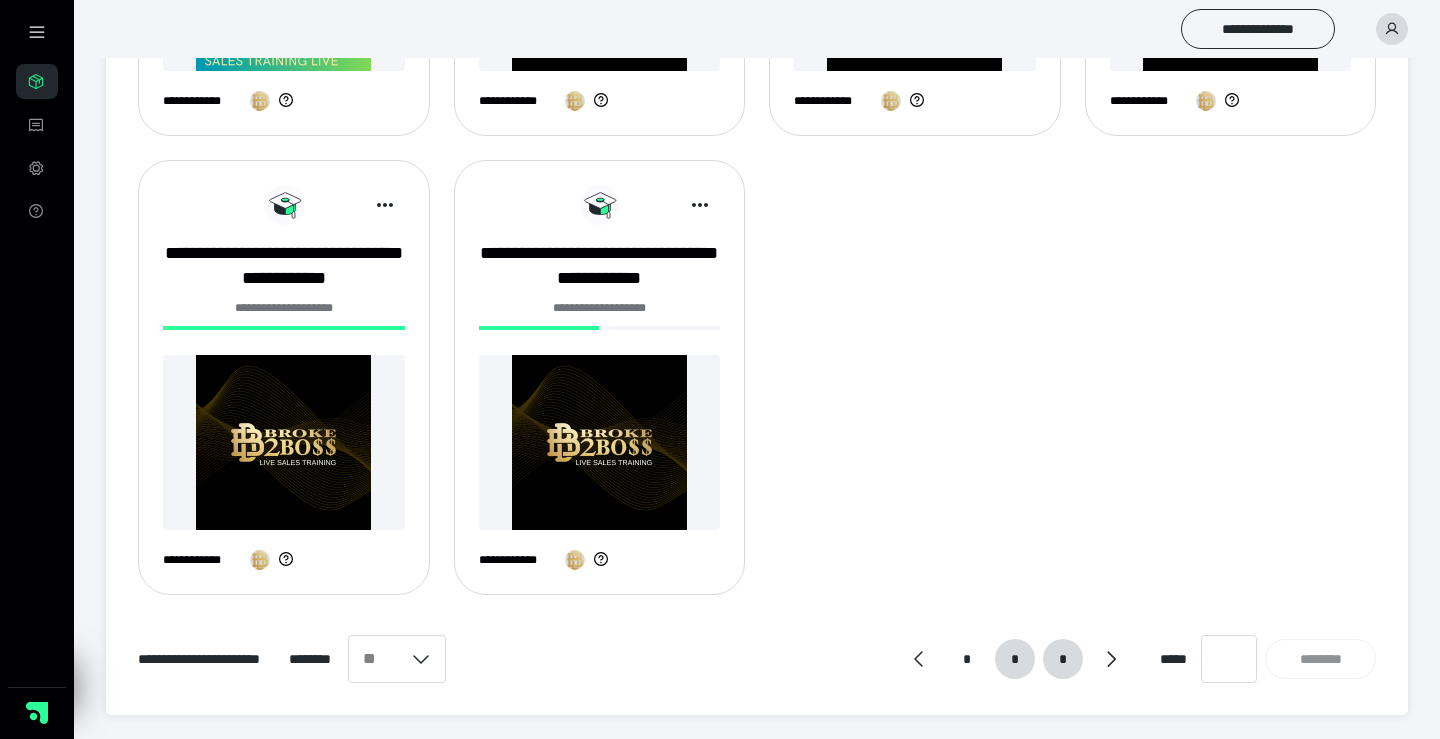 click on "*" at bounding box center (1063, 659) 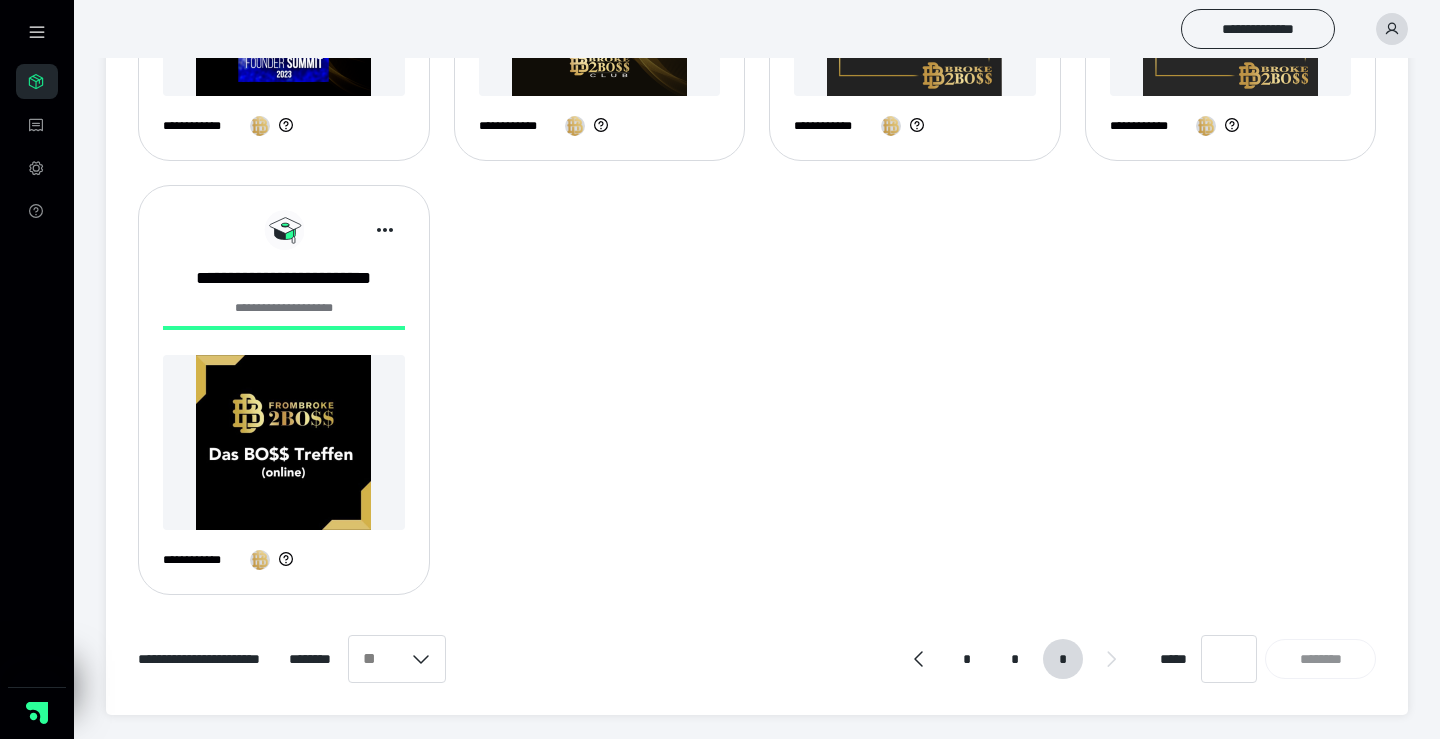 scroll, scrollTop: 1049, scrollLeft: 0, axis: vertical 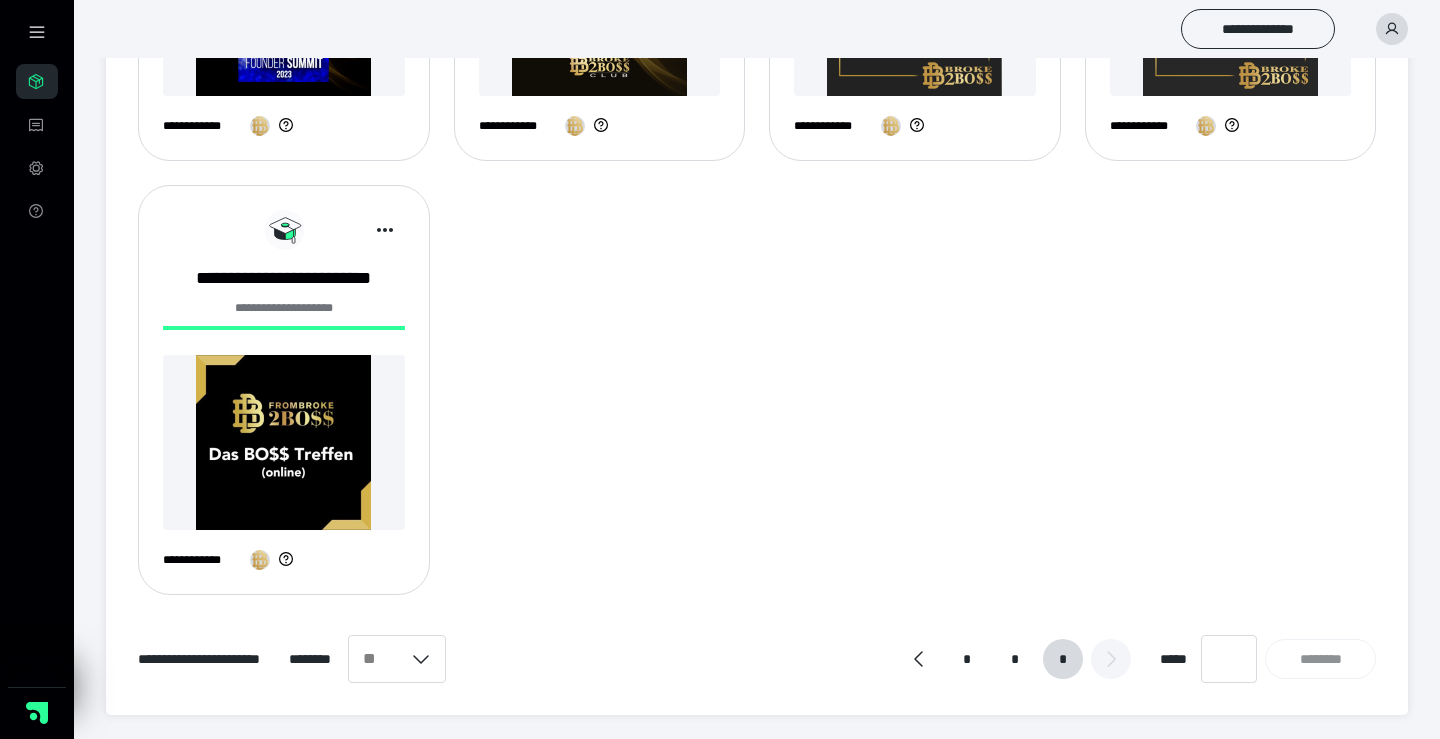 click at bounding box center (1111, 659) 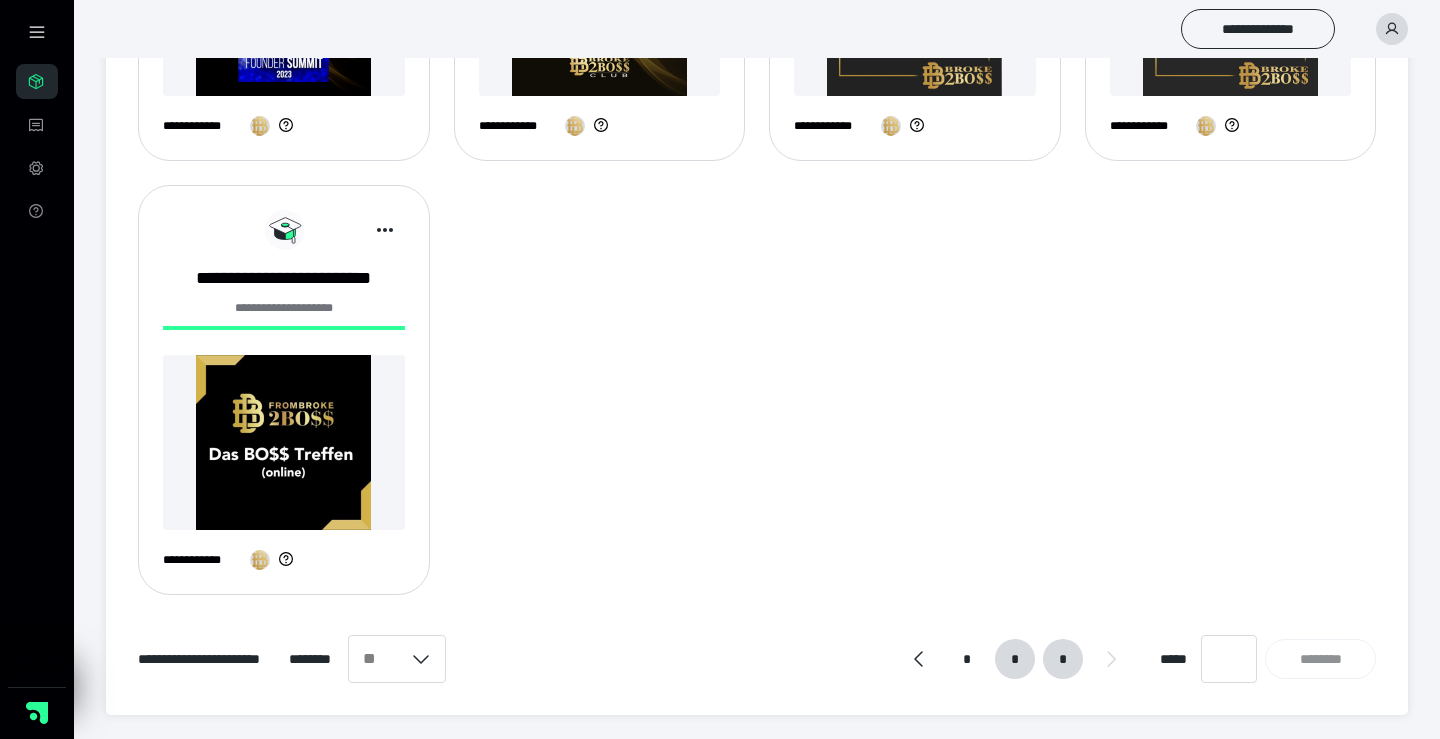 scroll, scrollTop: 1049, scrollLeft: 0, axis: vertical 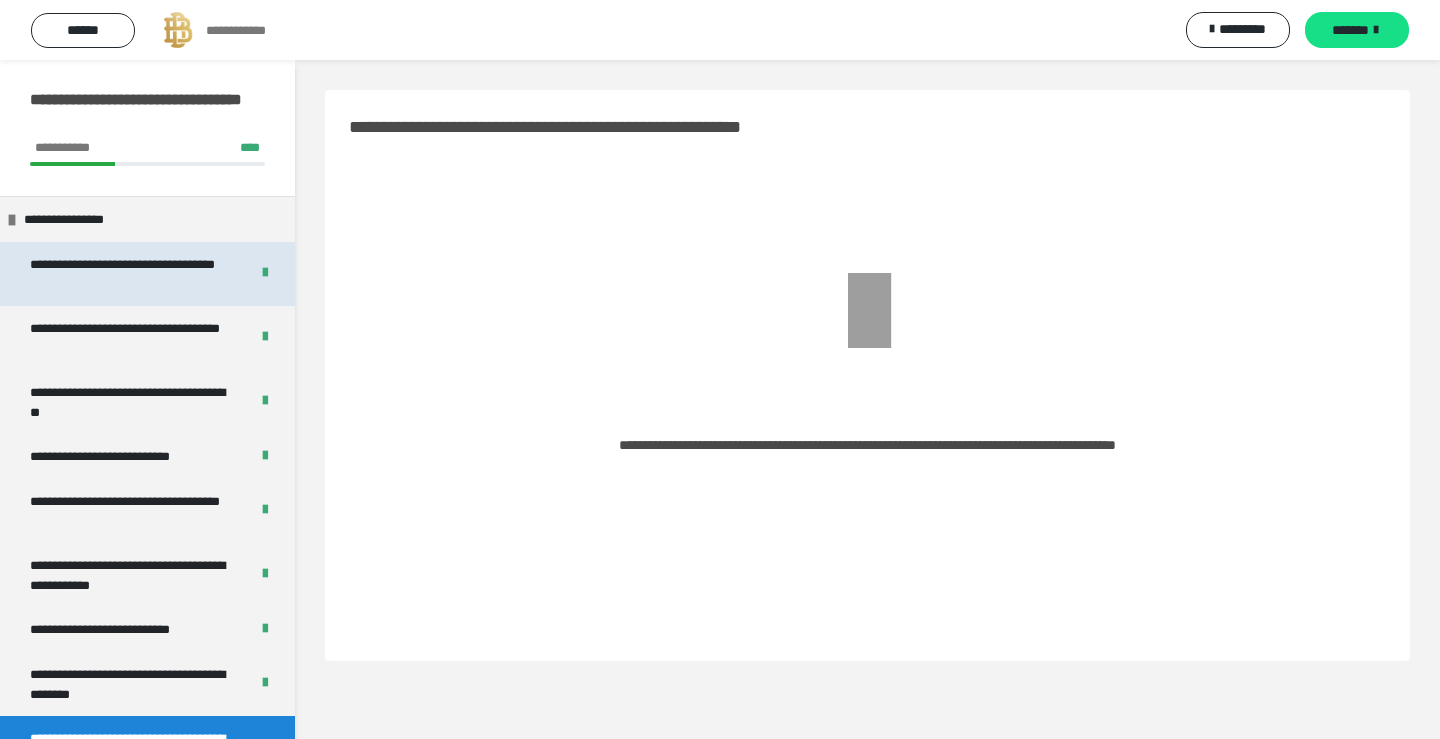 click on "**********" at bounding box center (131, 274) 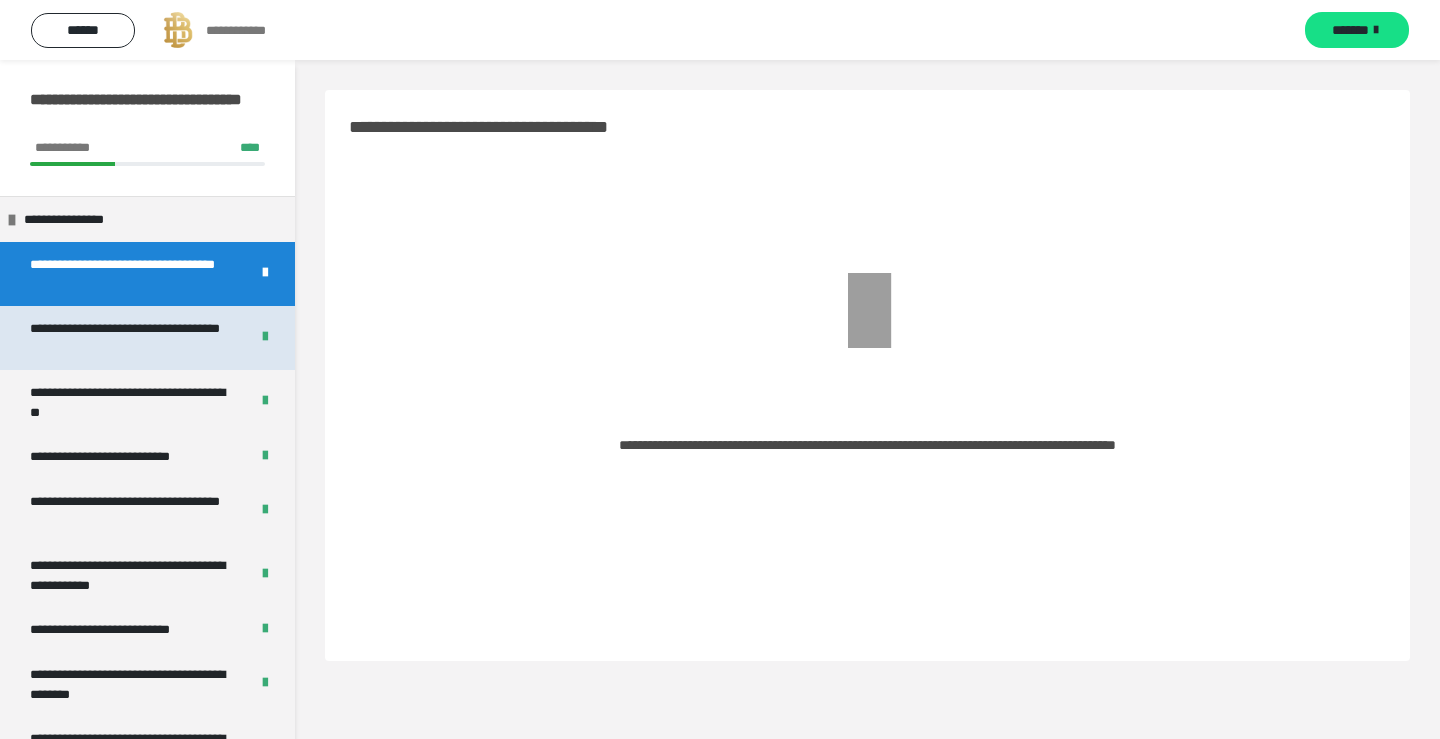 click on "**********" at bounding box center [131, 338] 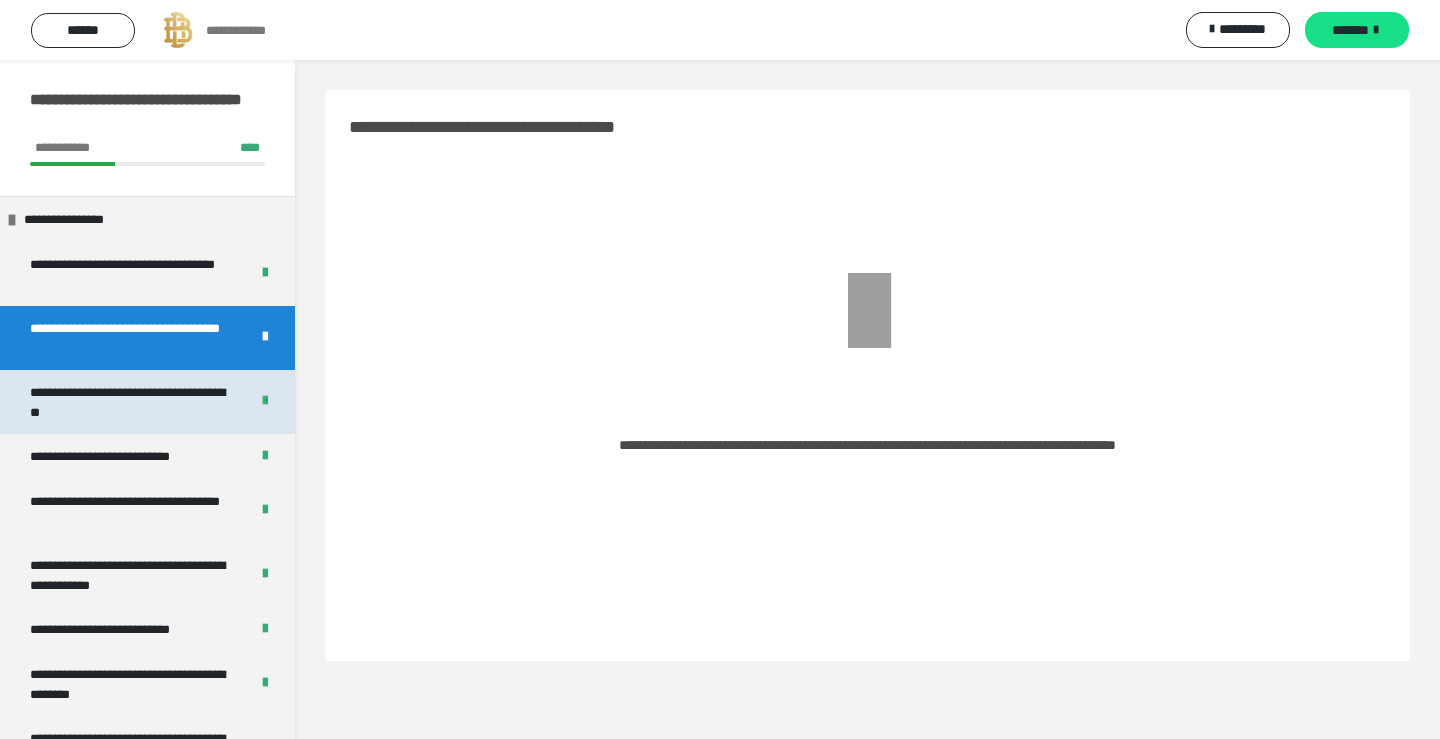click on "**********" at bounding box center [131, 402] 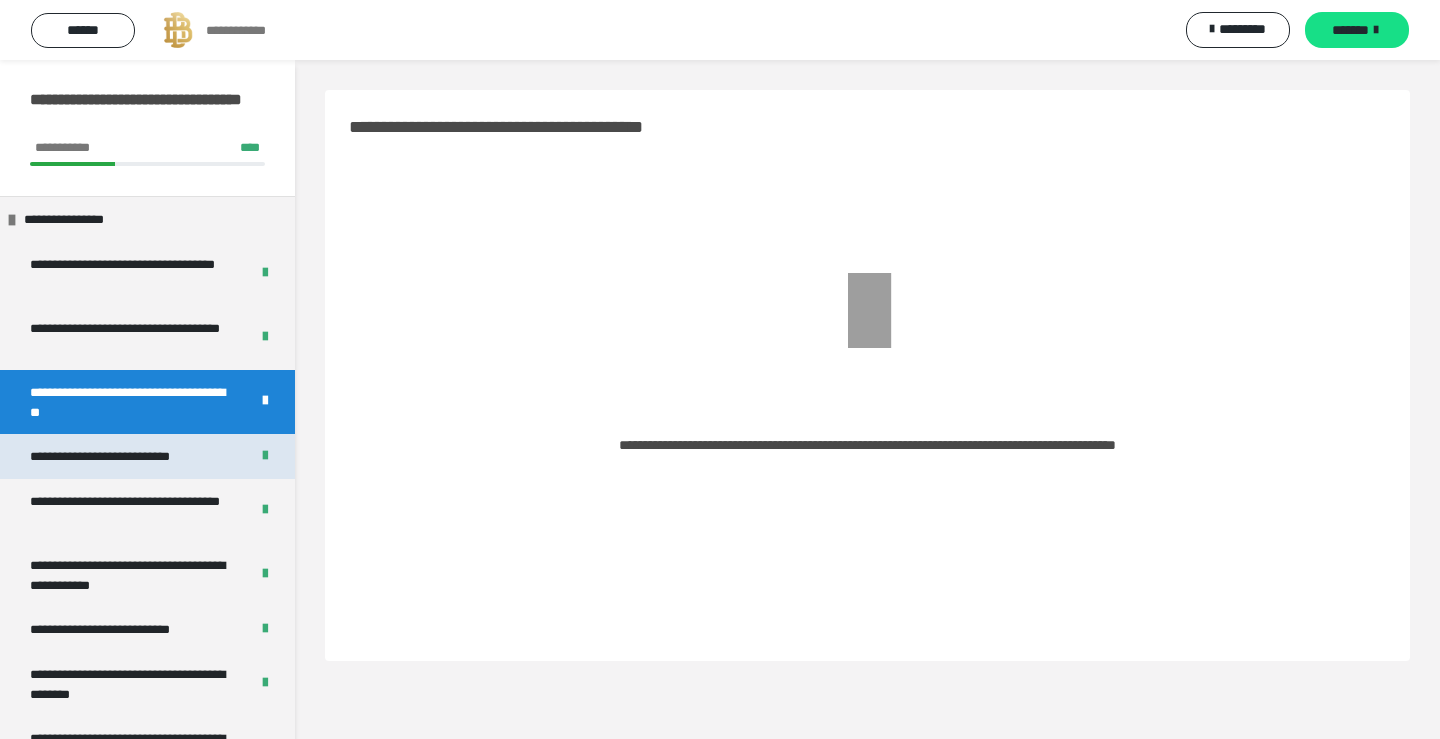 click on "**********" at bounding box center [131, 456] 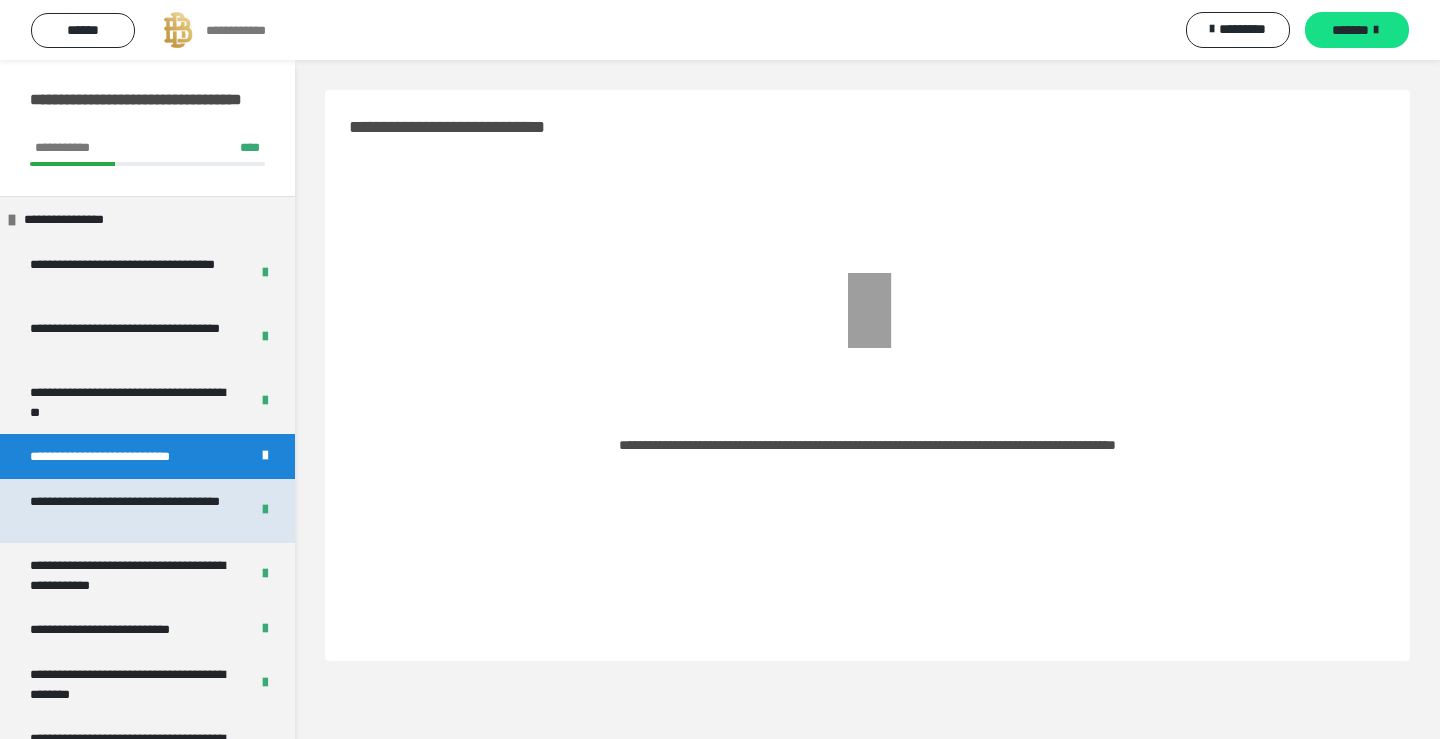 click on "**********" at bounding box center (147, 511) 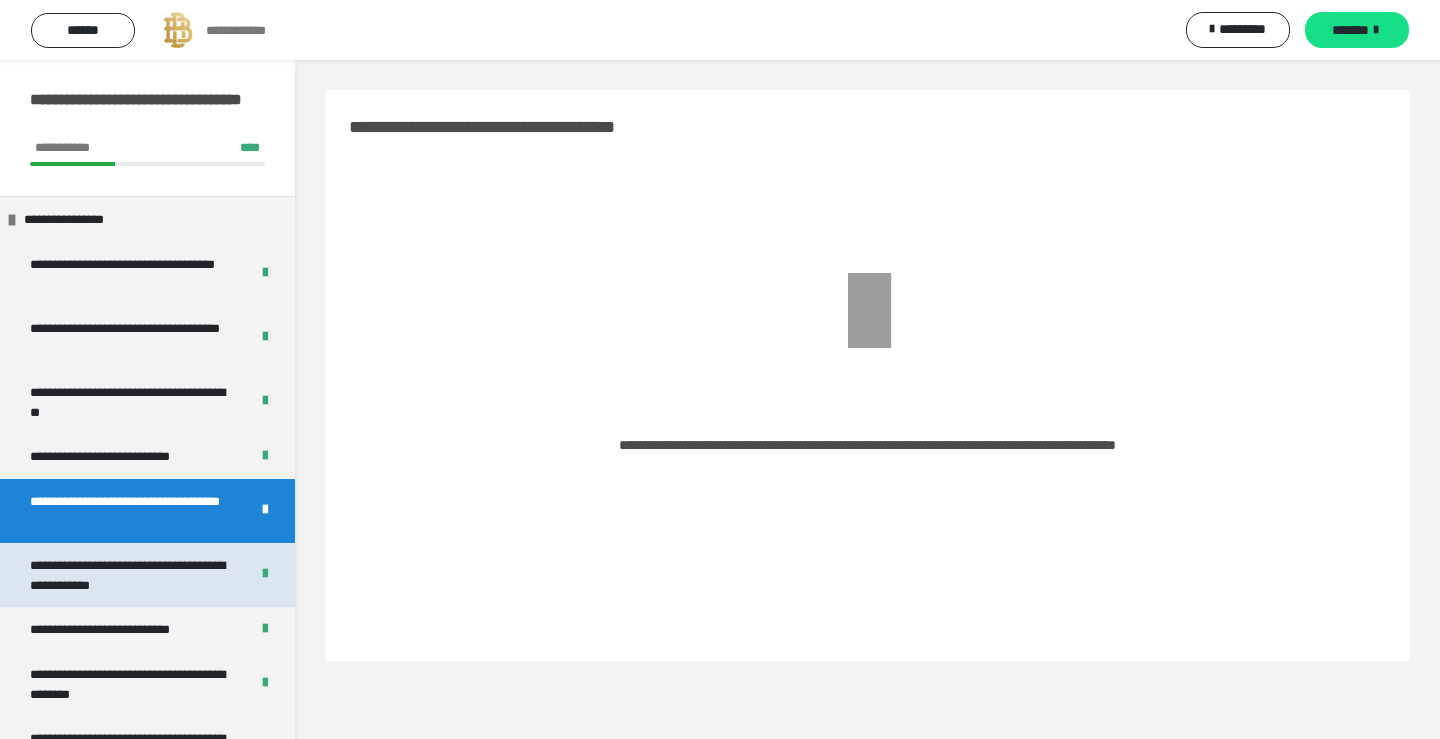 click on "**********" at bounding box center [131, 575] 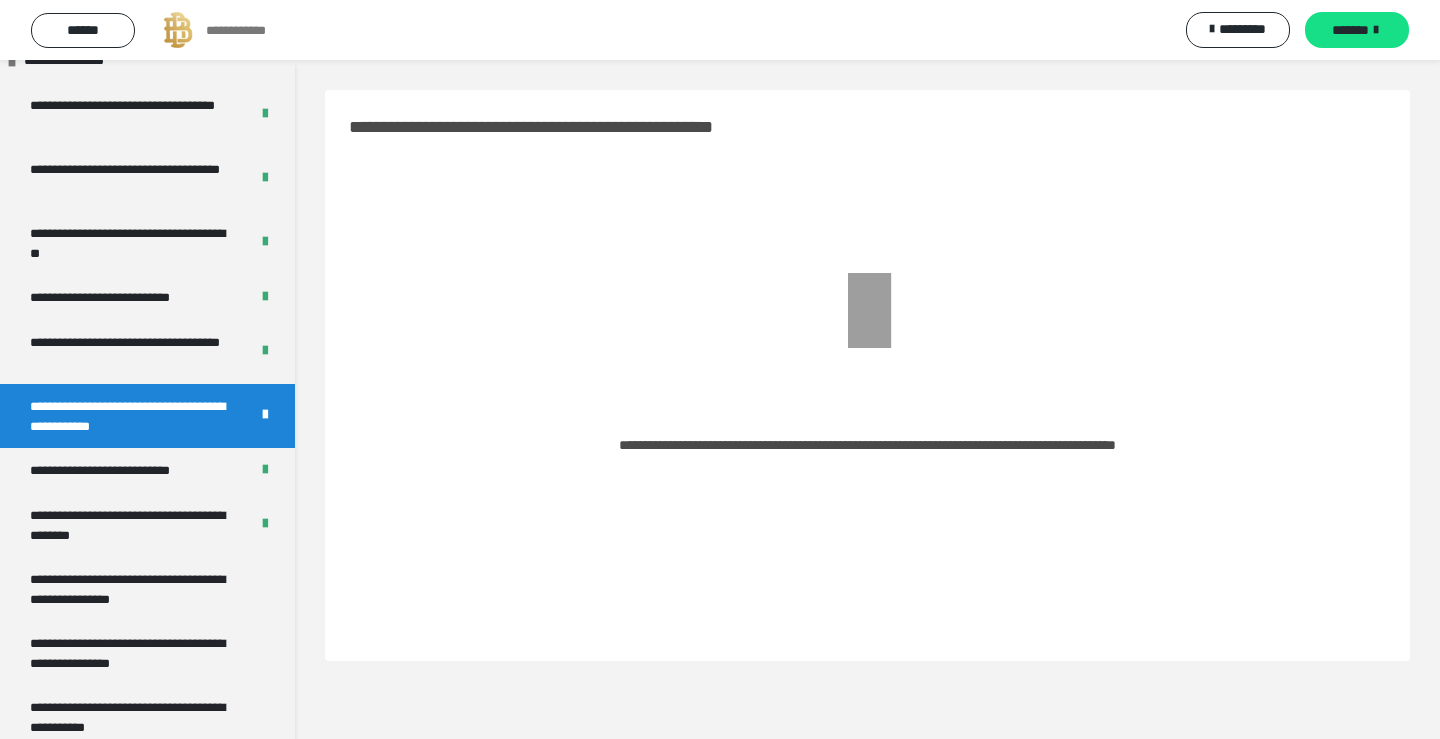 scroll, scrollTop: 177, scrollLeft: 0, axis: vertical 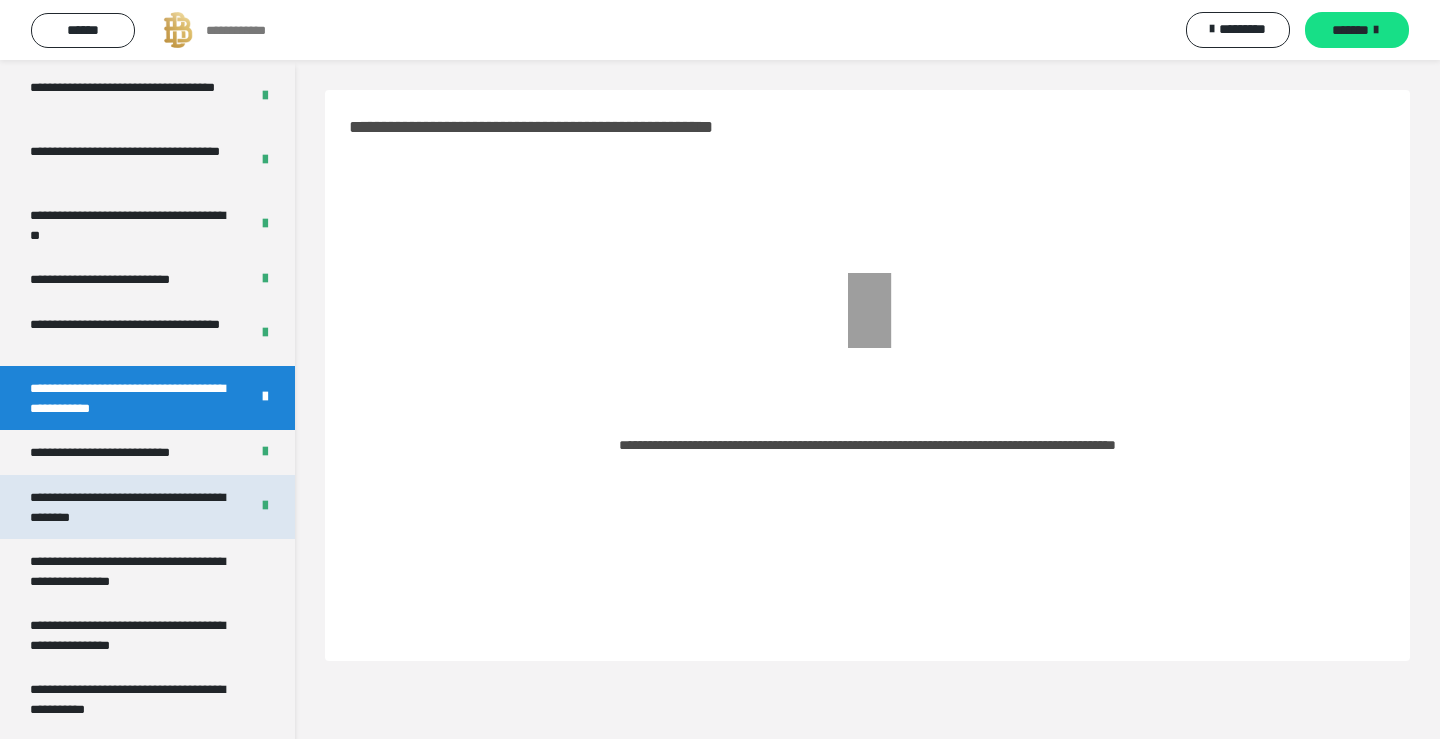 click on "**********" at bounding box center [131, 507] 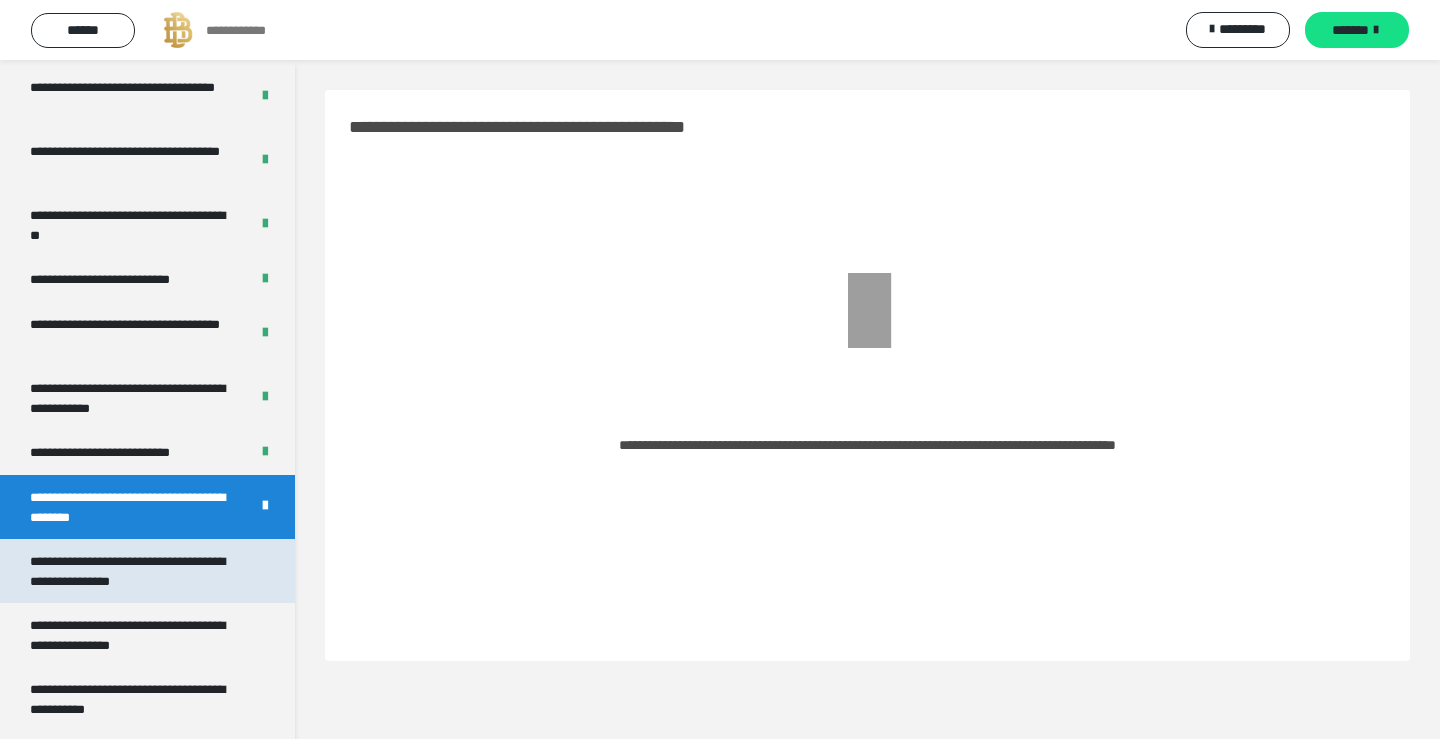click on "**********" at bounding box center (139, 571) 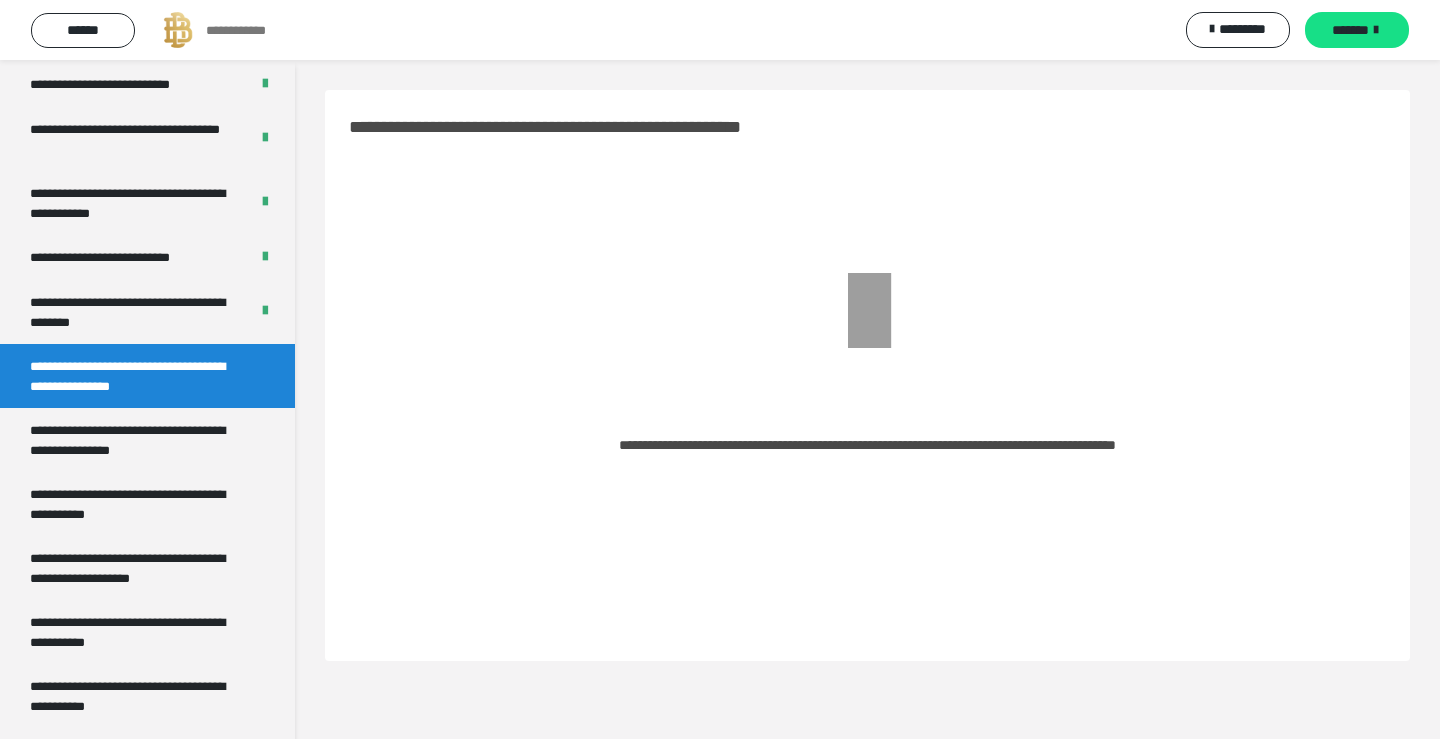 scroll, scrollTop: 385, scrollLeft: 0, axis: vertical 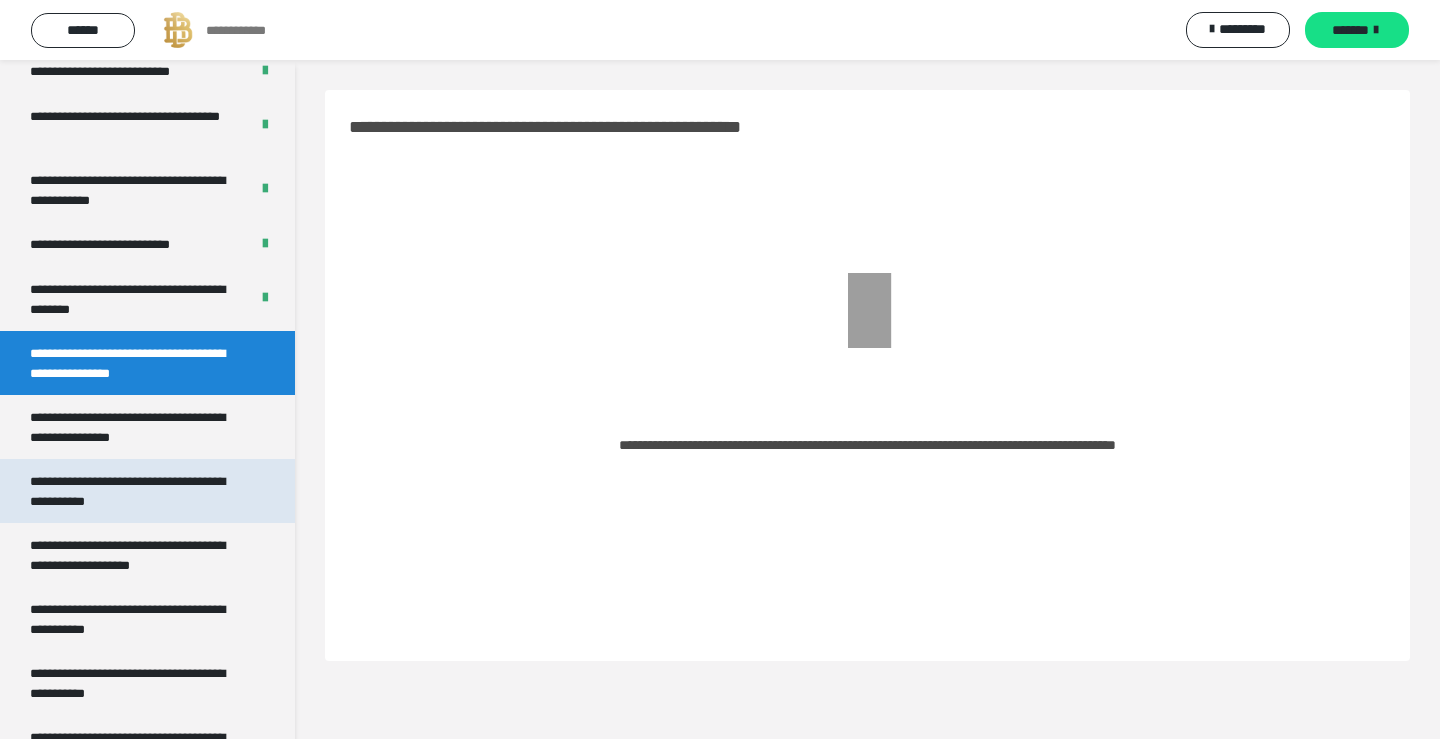 click on "**********" at bounding box center [147, 491] 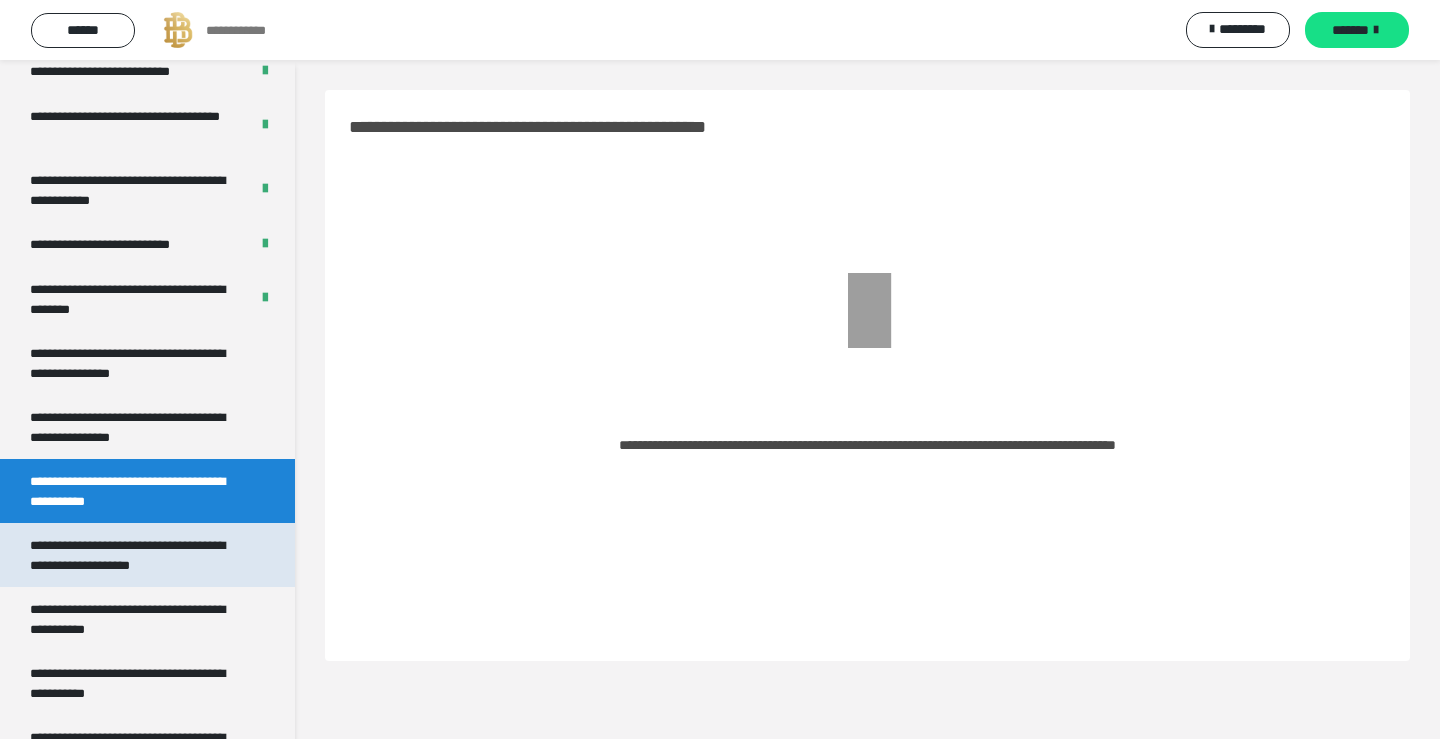 click on "**********" at bounding box center (139, 555) 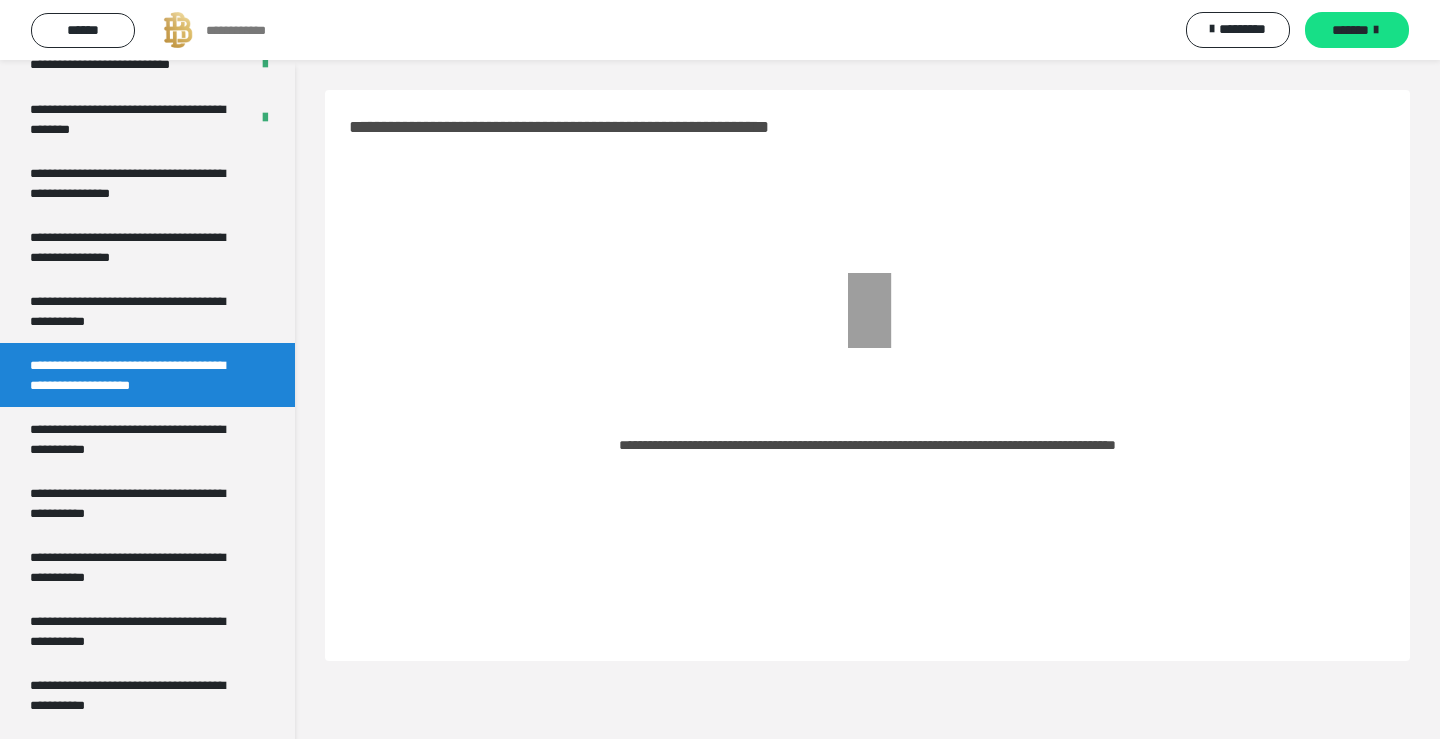scroll, scrollTop: 675, scrollLeft: 0, axis: vertical 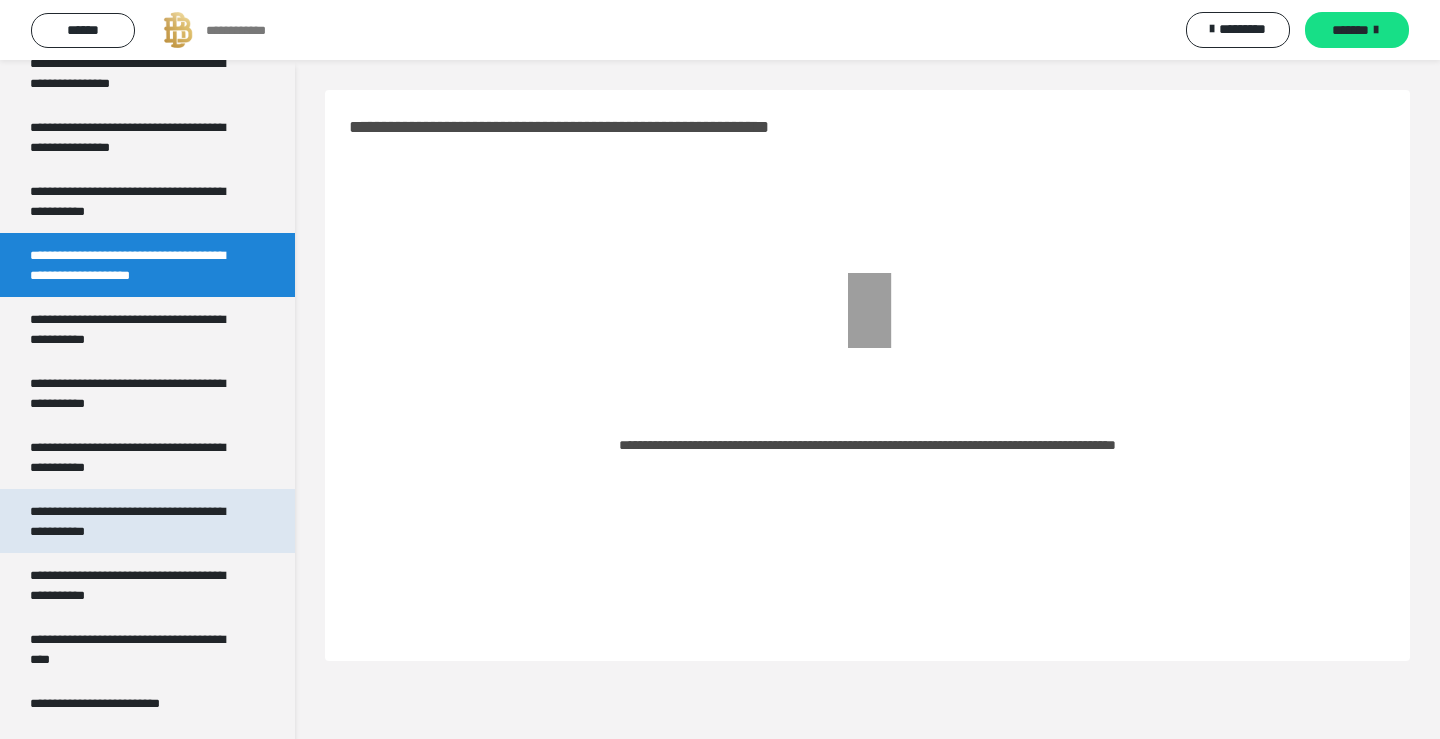 click on "**********" at bounding box center [139, 521] 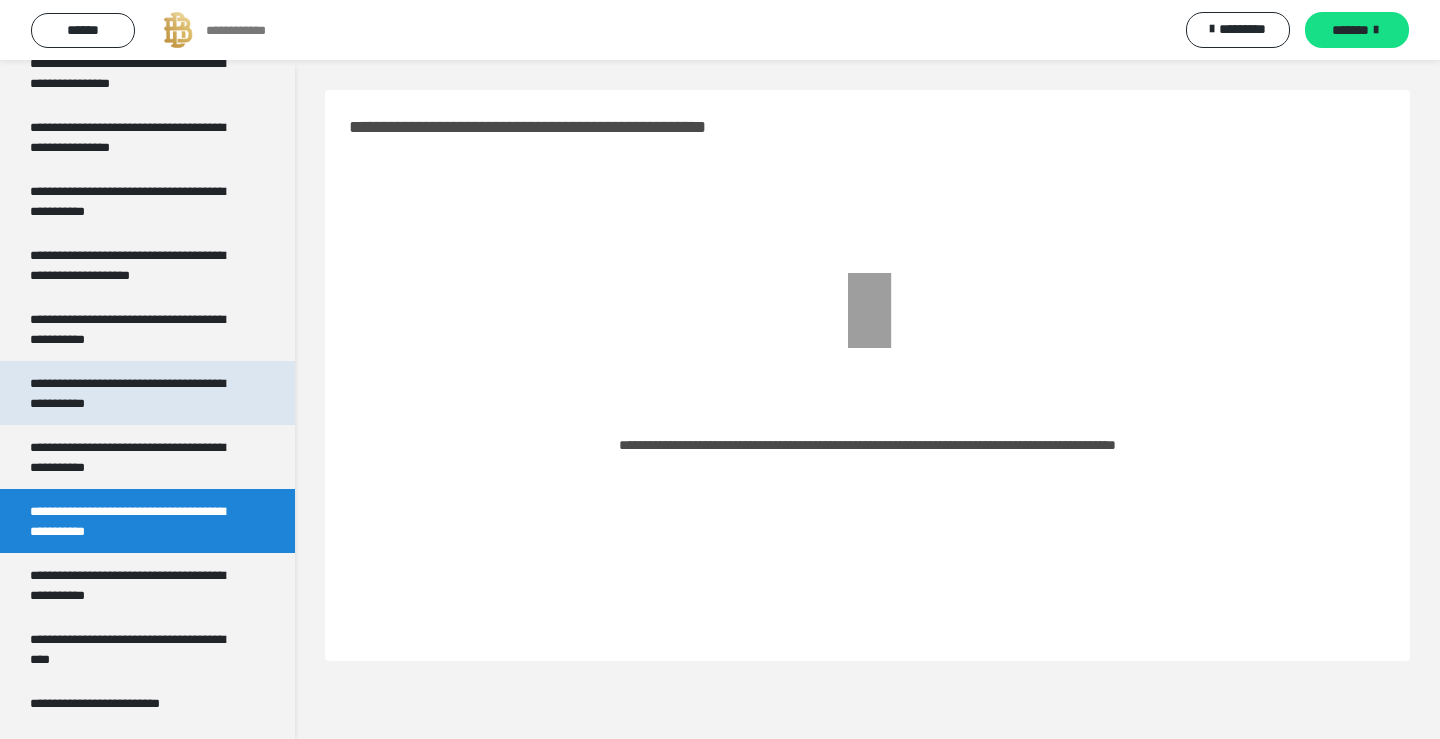 click on "**********" at bounding box center [139, 393] 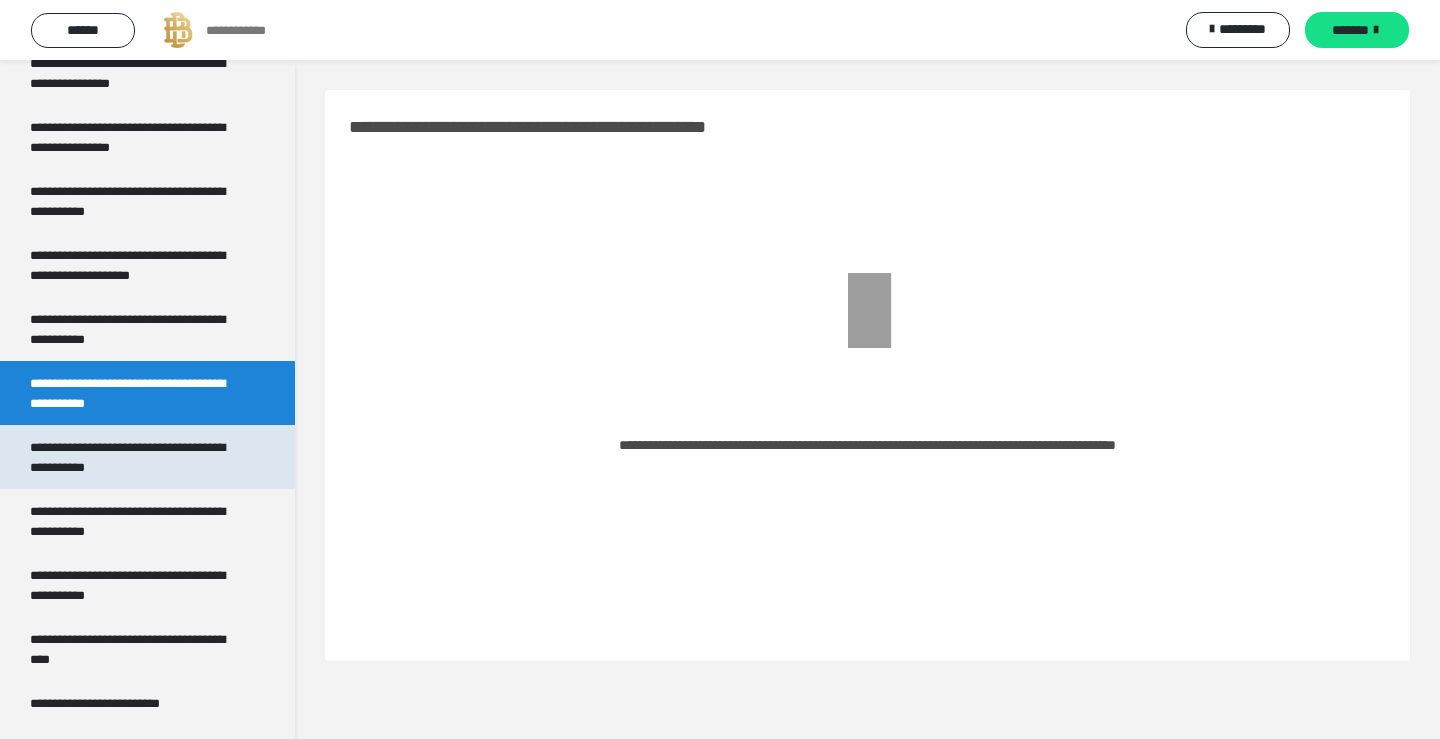 click on "**********" at bounding box center (139, 457) 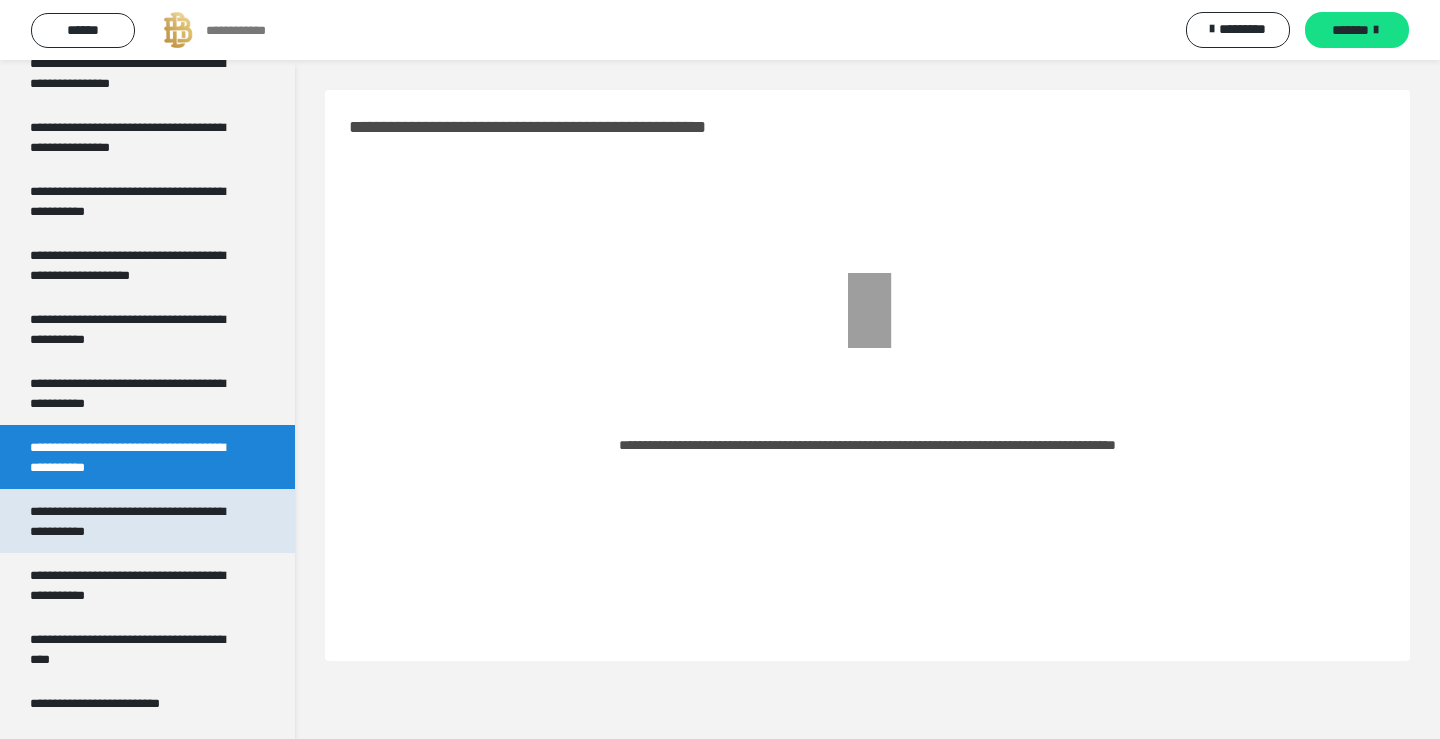 click on "**********" at bounding box center (139, 521) 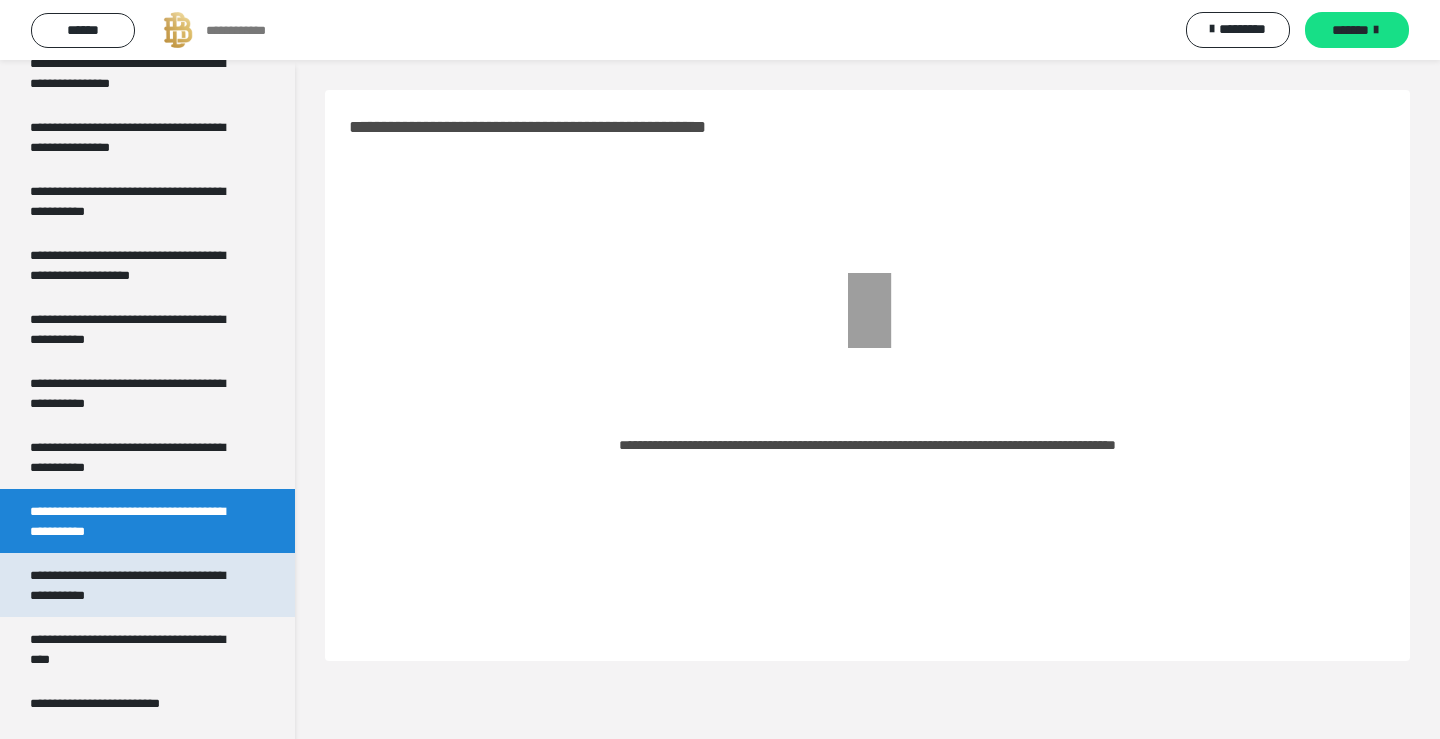click on "**********" at bounding box center [139, 585] 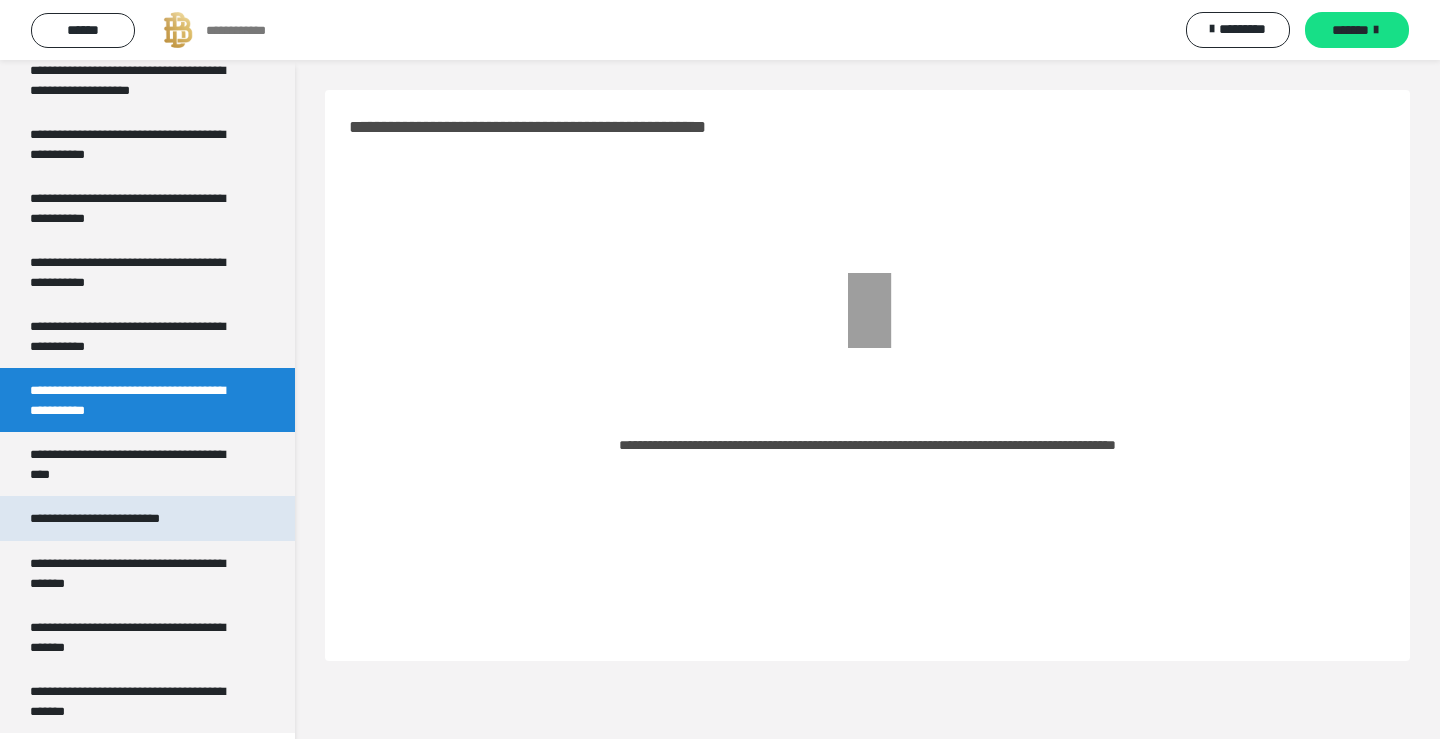 click on "**********" at bounding box center [147, 518] 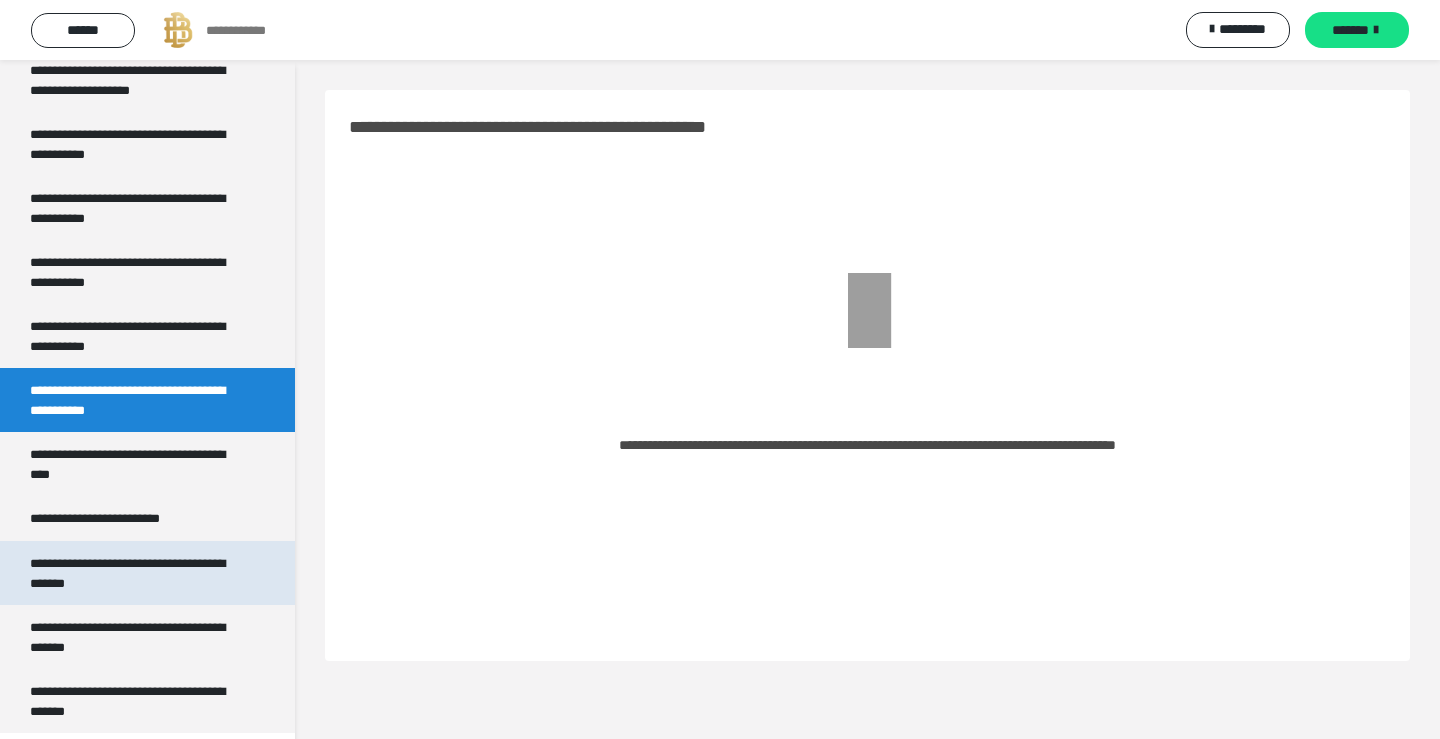 scroll, scrollTop: 859, scrollLeft: 0, axis: vertical 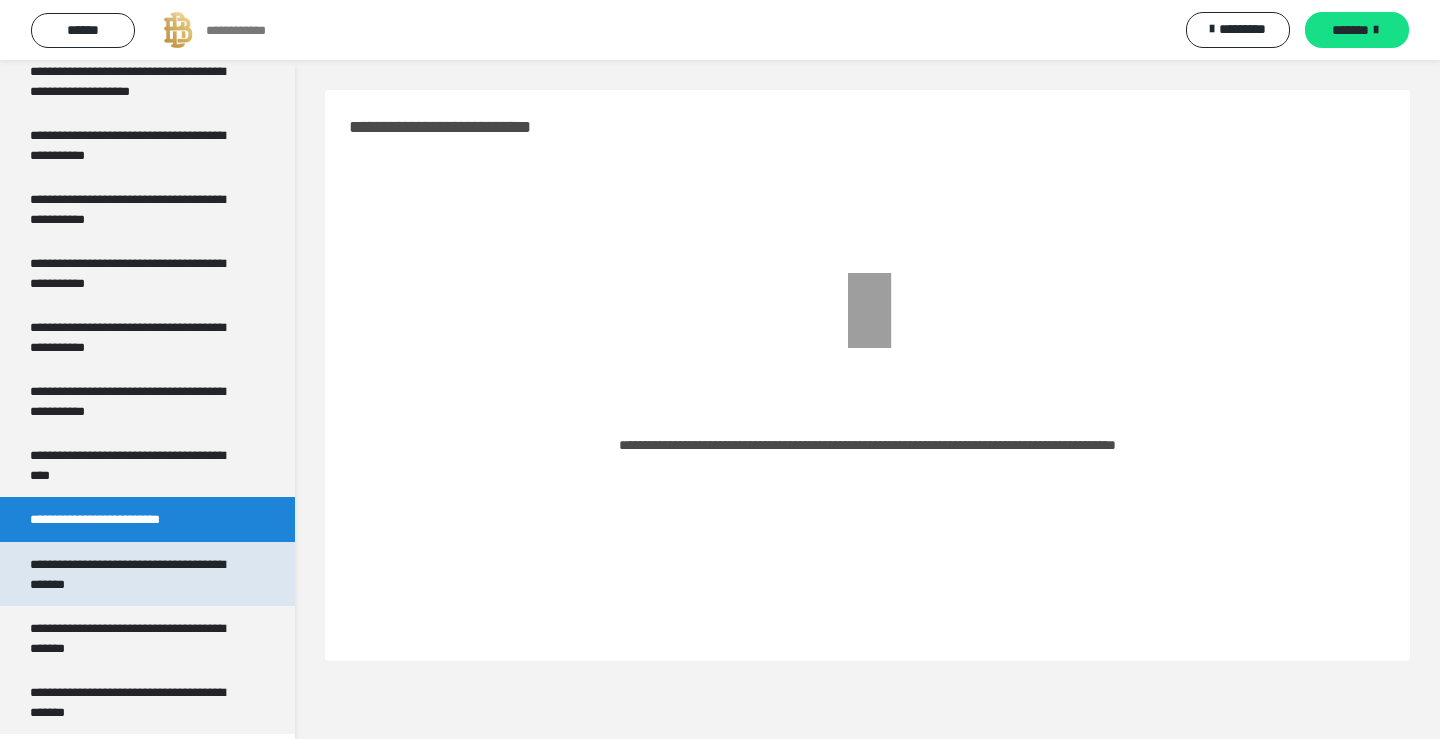 click on "**********" at bounding box center (139, 574) 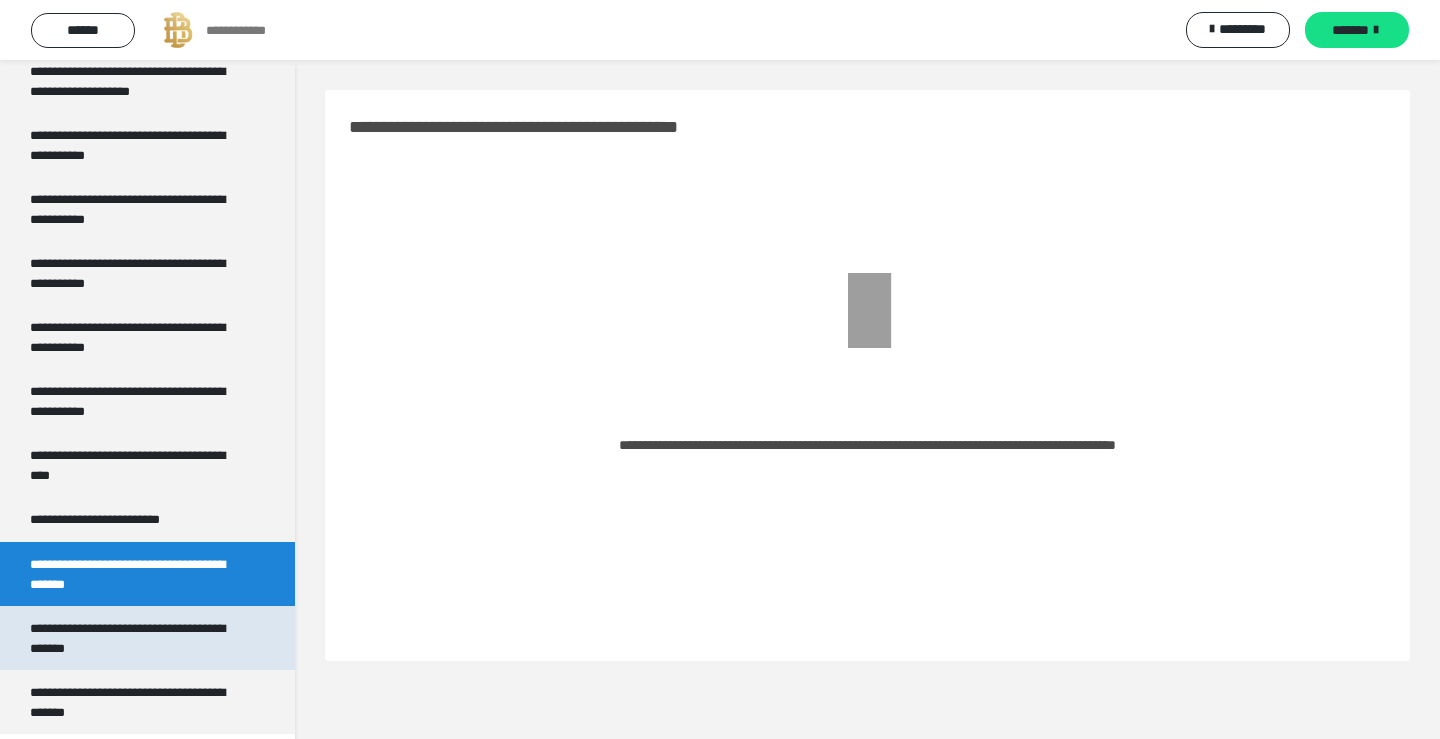 click on "**********" at bounding box center [139, 638] 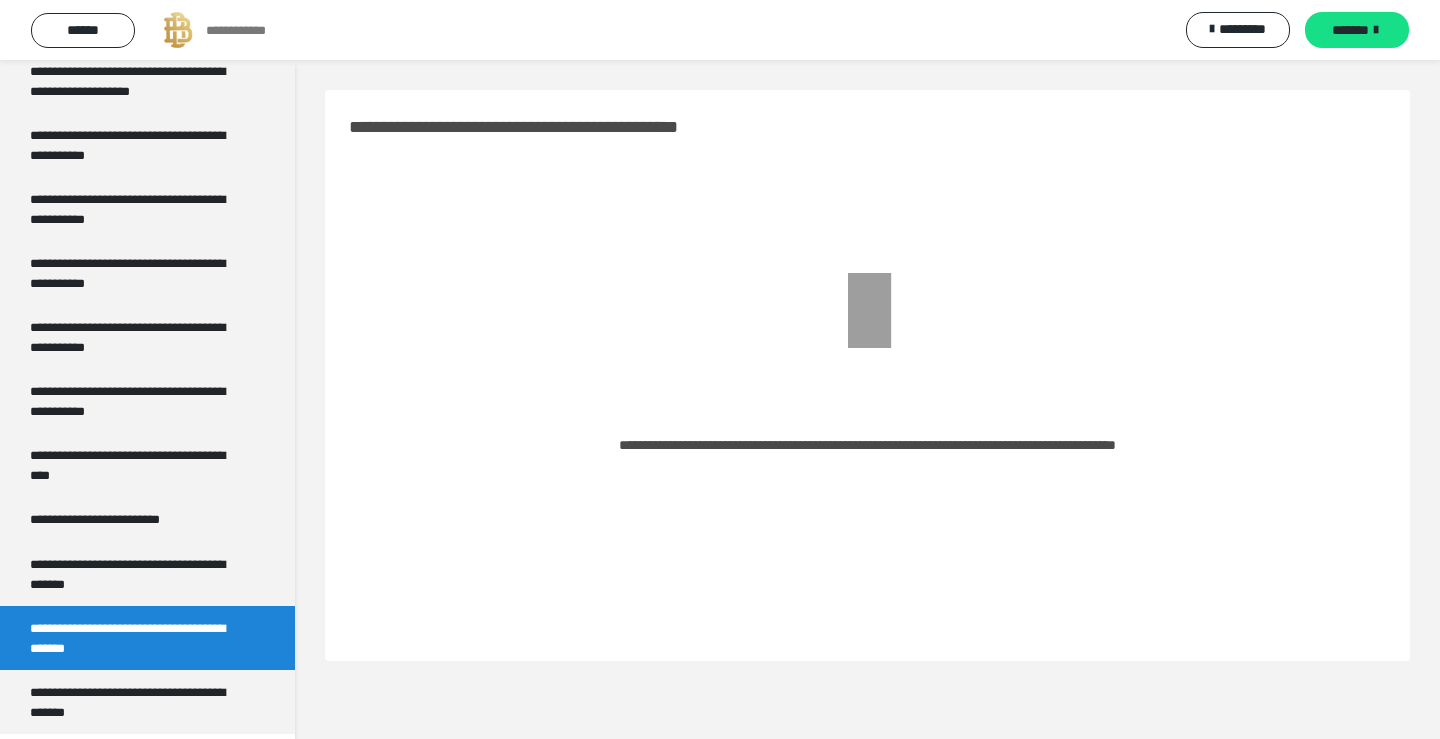 click on "**********" at bounding box center [147, 638] 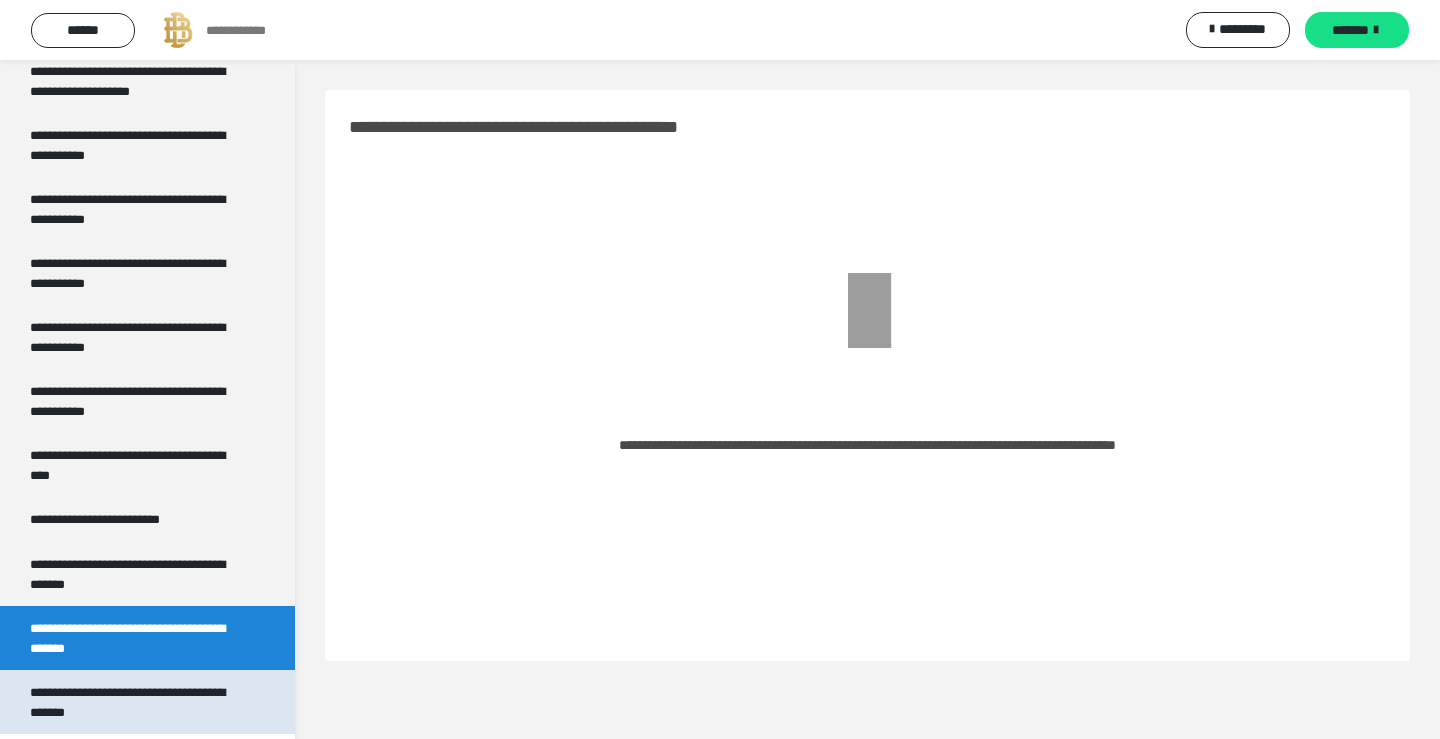 click on "**********" at bounding box center [139, 702] 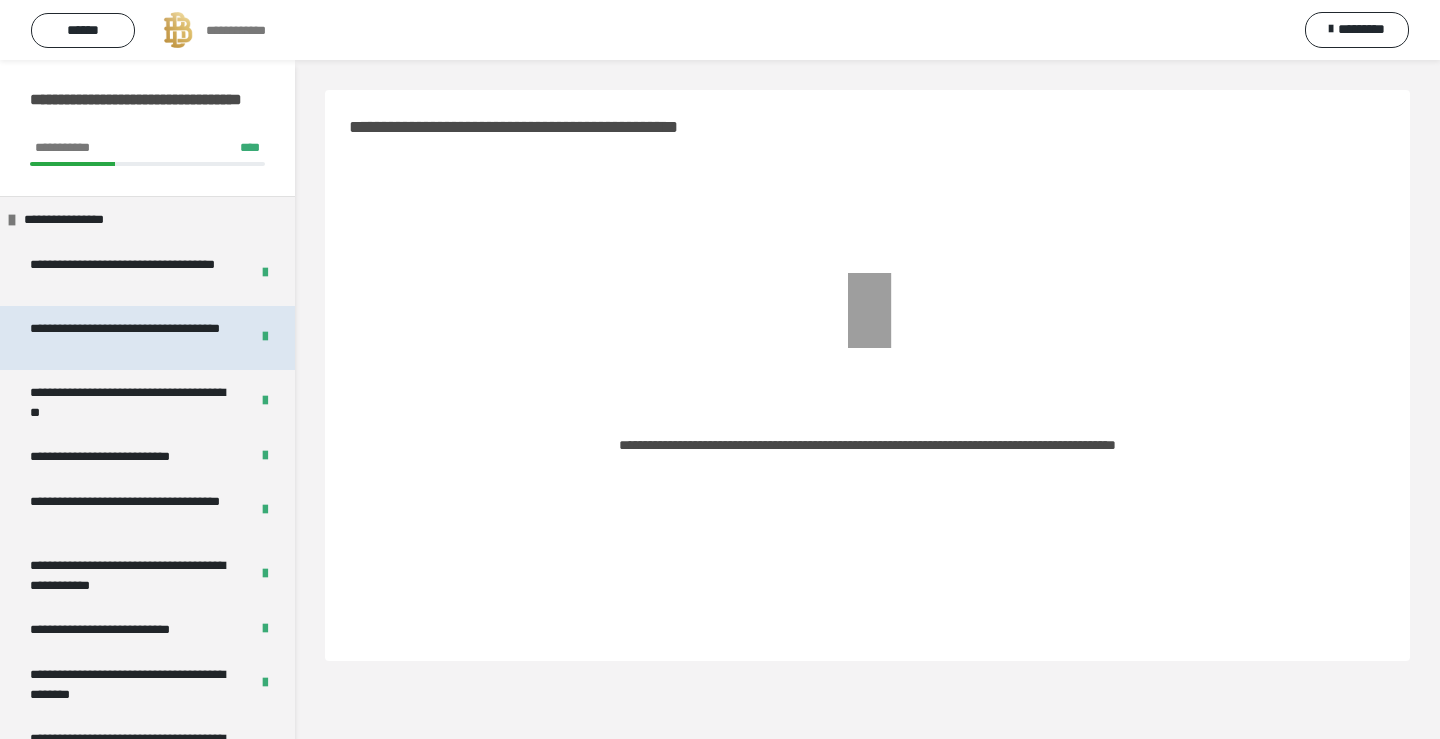 scroll, scrollTop: 0, scrollLeft: 0, axis: both 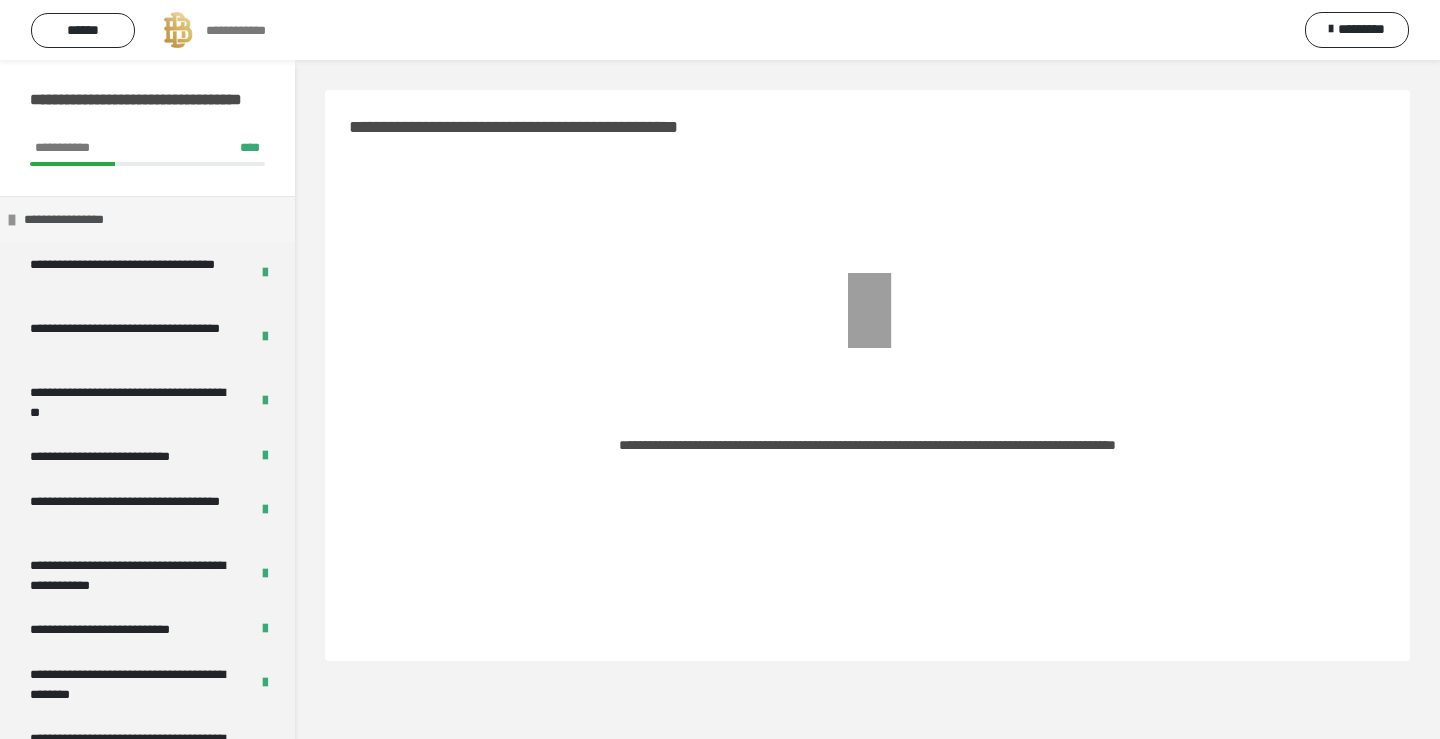 click on "**********" at bounding box center [84, 219] 